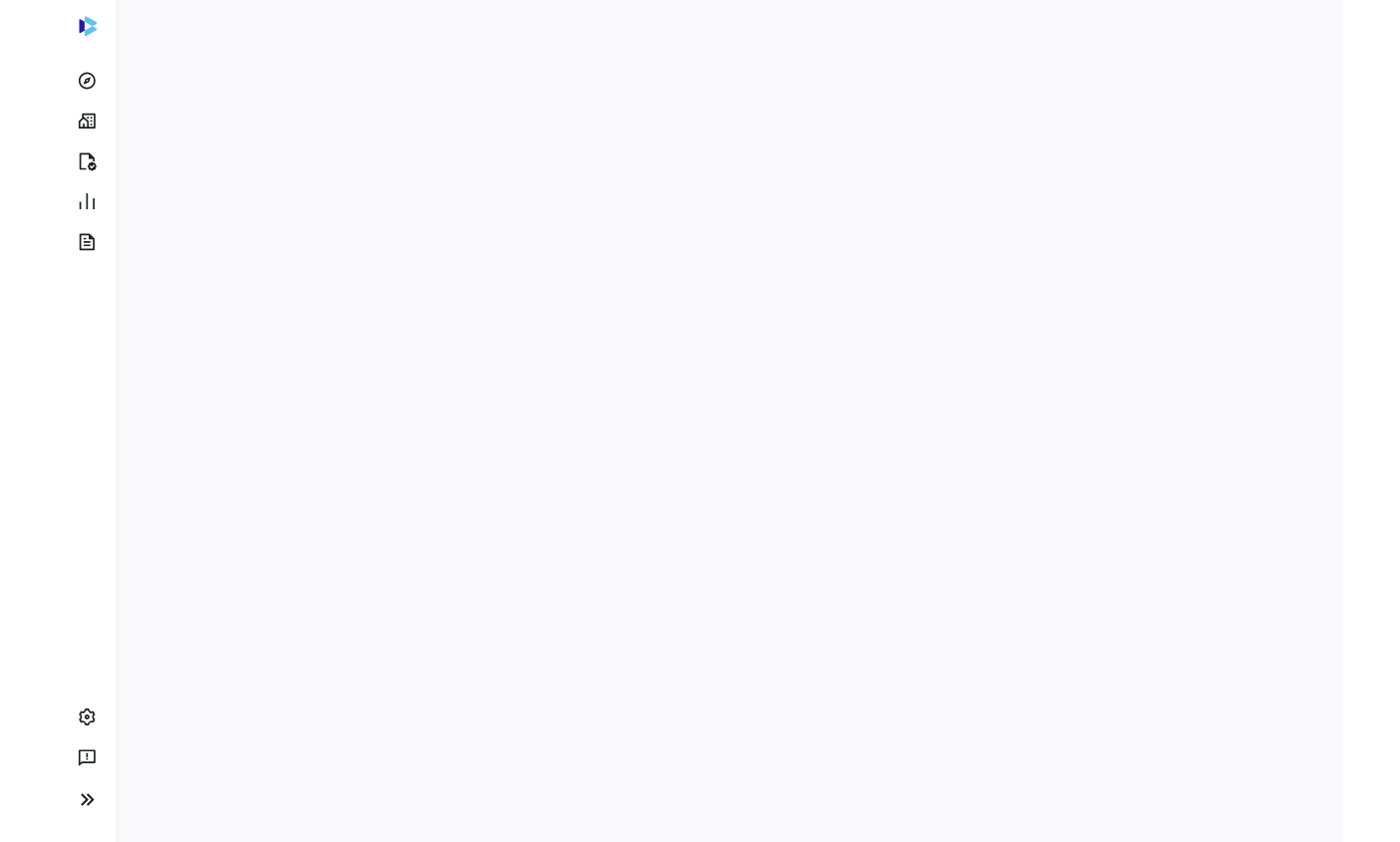 scroll, scrollTop: 0, scrollLeft: 0, axis: both 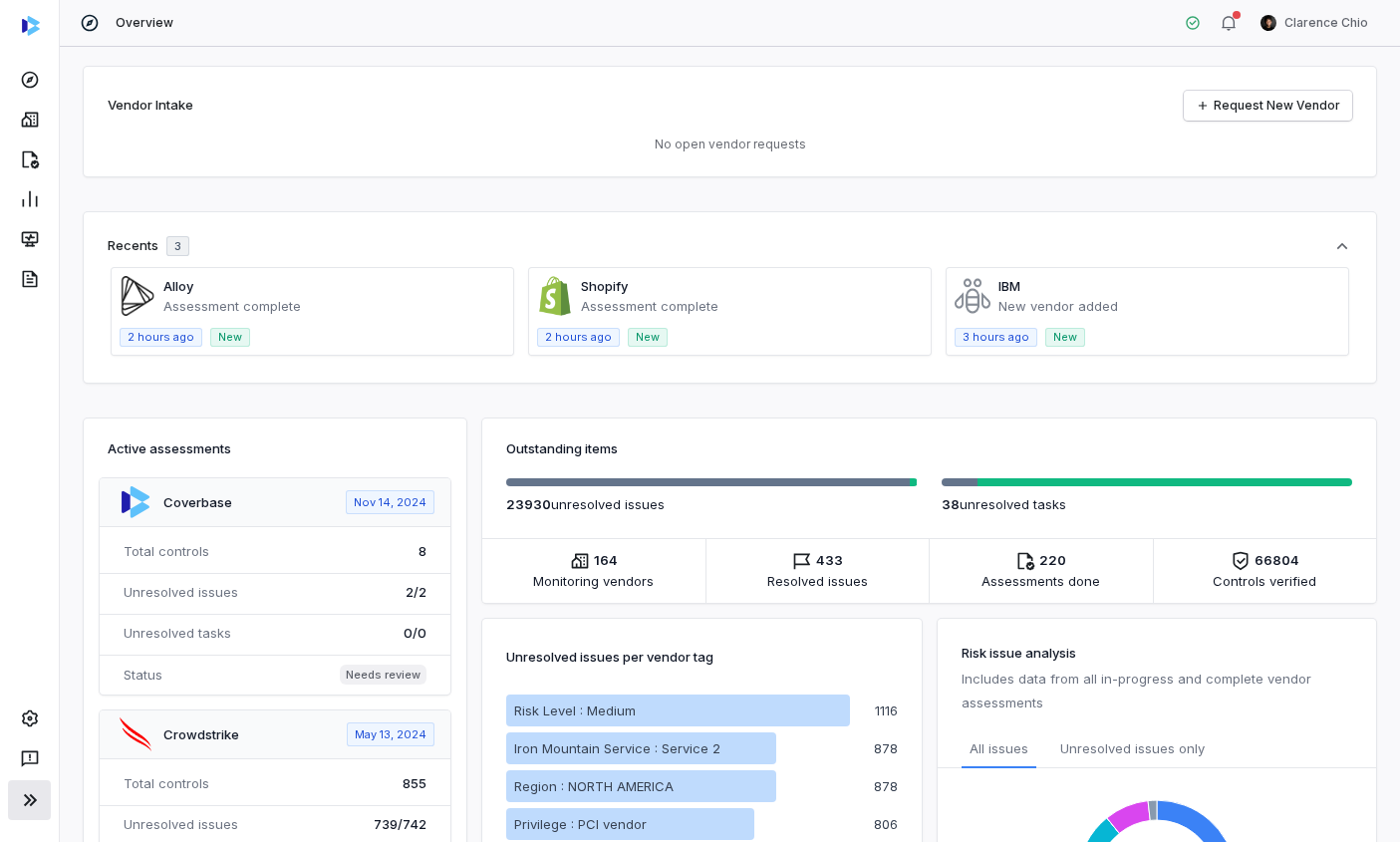 click 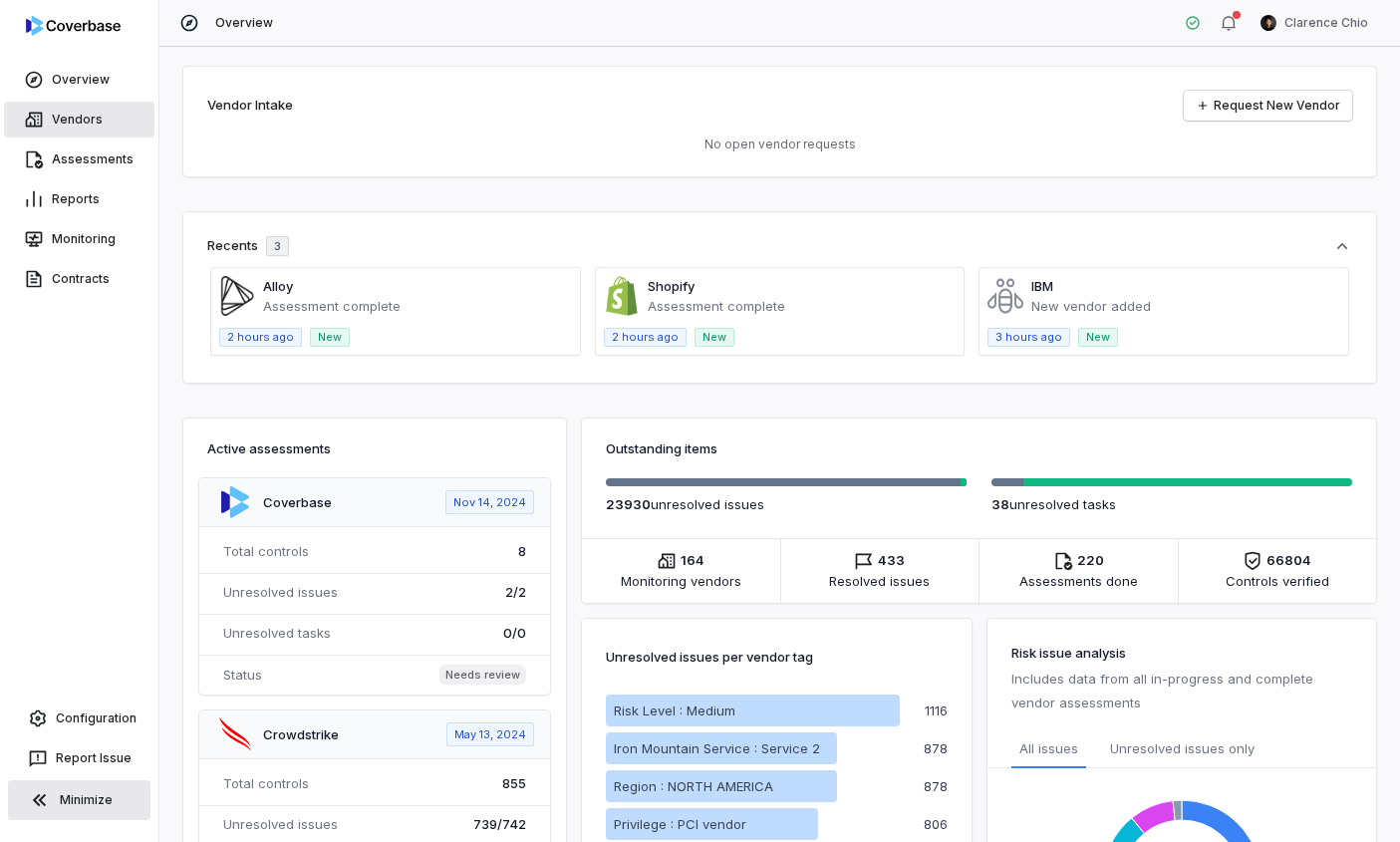 click on "Vendors" at bounding box center [79, 120] 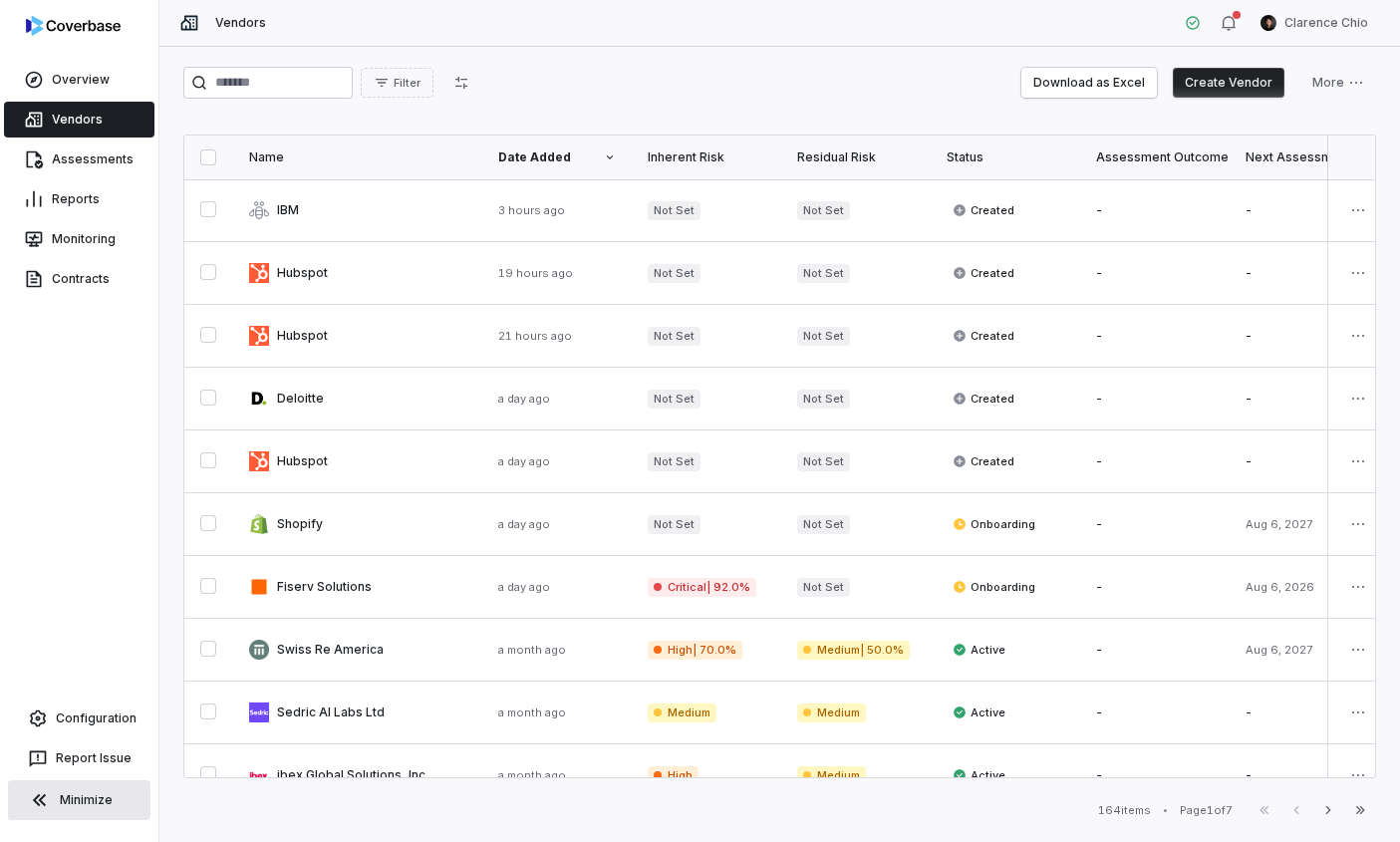 click on "Create Vendor" at bounding box center [1229, 83] 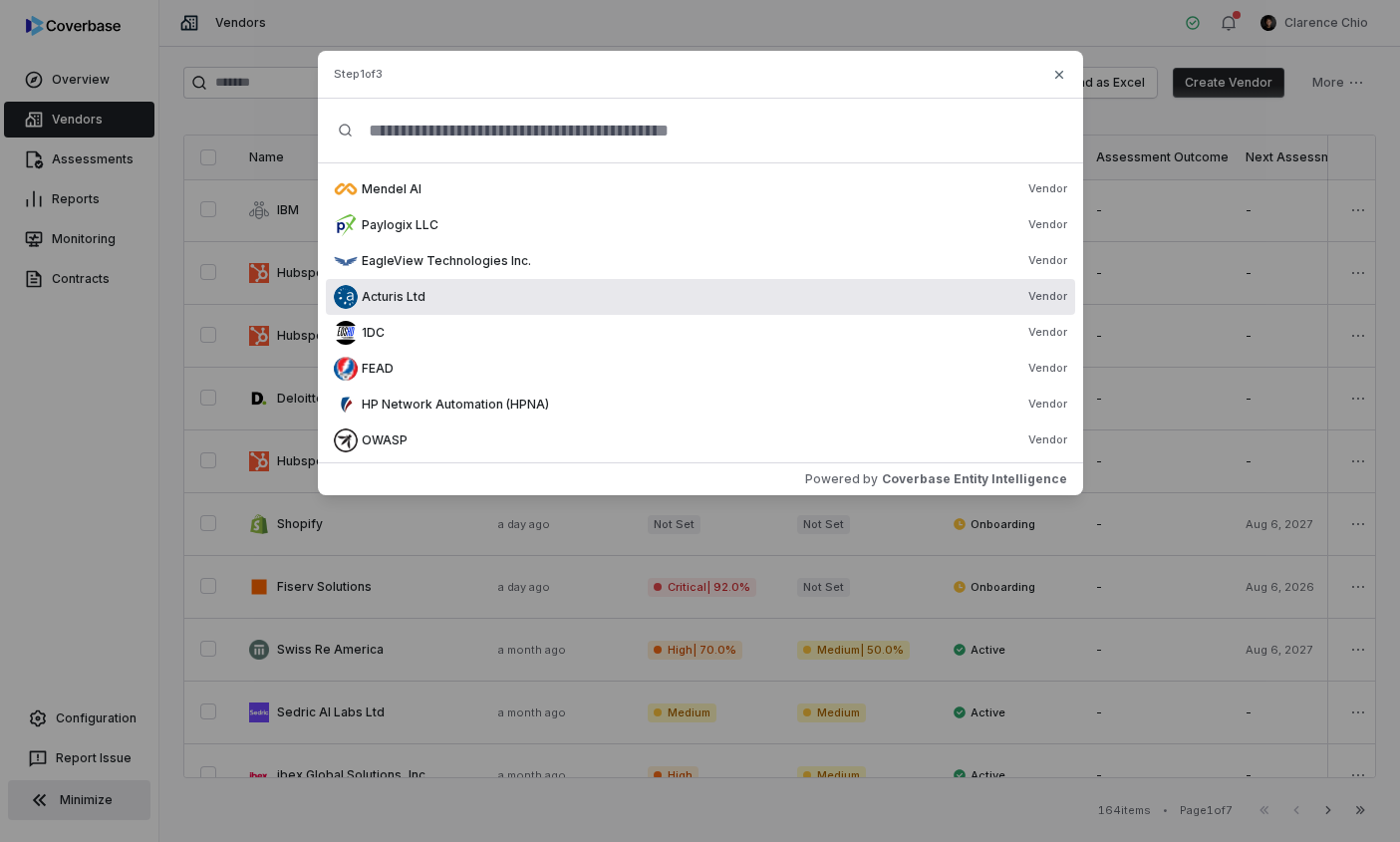 click on "Mendel AI Vendor Paylogix LLC Vendor EagleView Technologies Inc. Vendor Acturis Ltd Vendor 1DC Vendor FEAD Vendor HP Network Automation (HPNA) Vendor OWASP Vendor OFAC Vendor Nautobot Vendor SEC Vendor Avamar Vendor Netmagic Vendor CenturyLink Vendor Powered by    Coverbase Entity Intelligence Close" at bounding box center [700, 272] 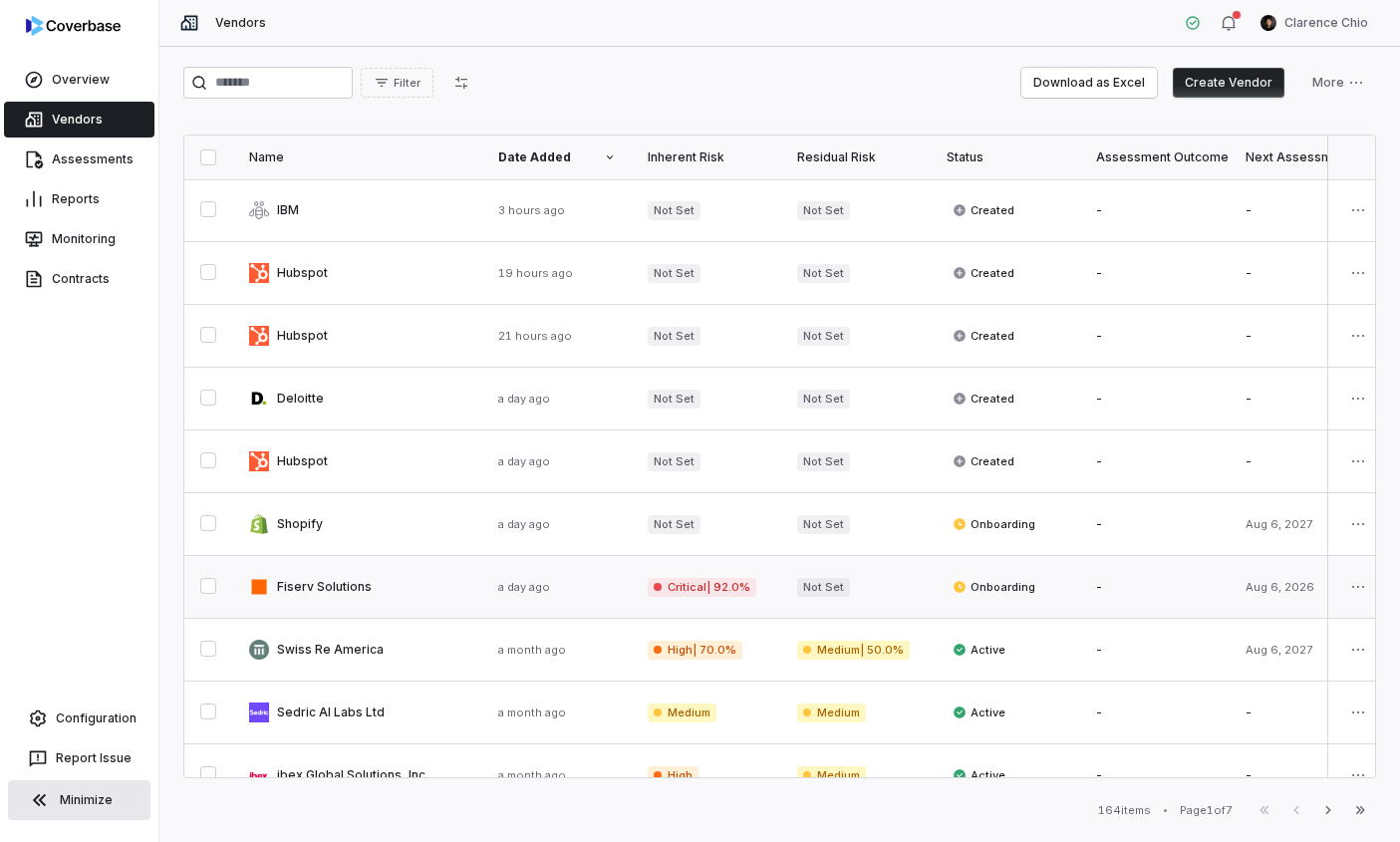 click at bounding box center (358, 587) 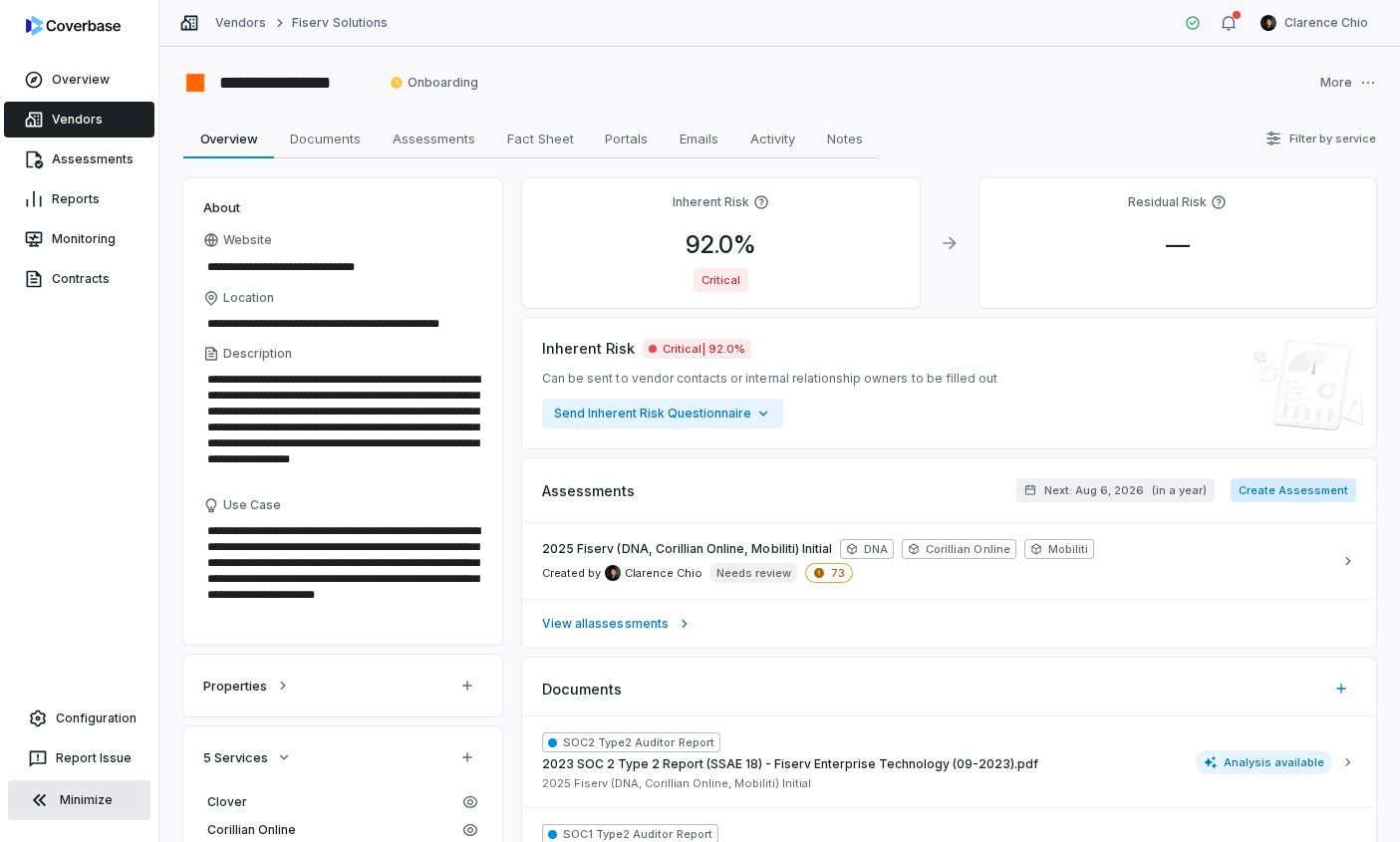 click on "Create Assessment" at bounding box center (1293, 490) 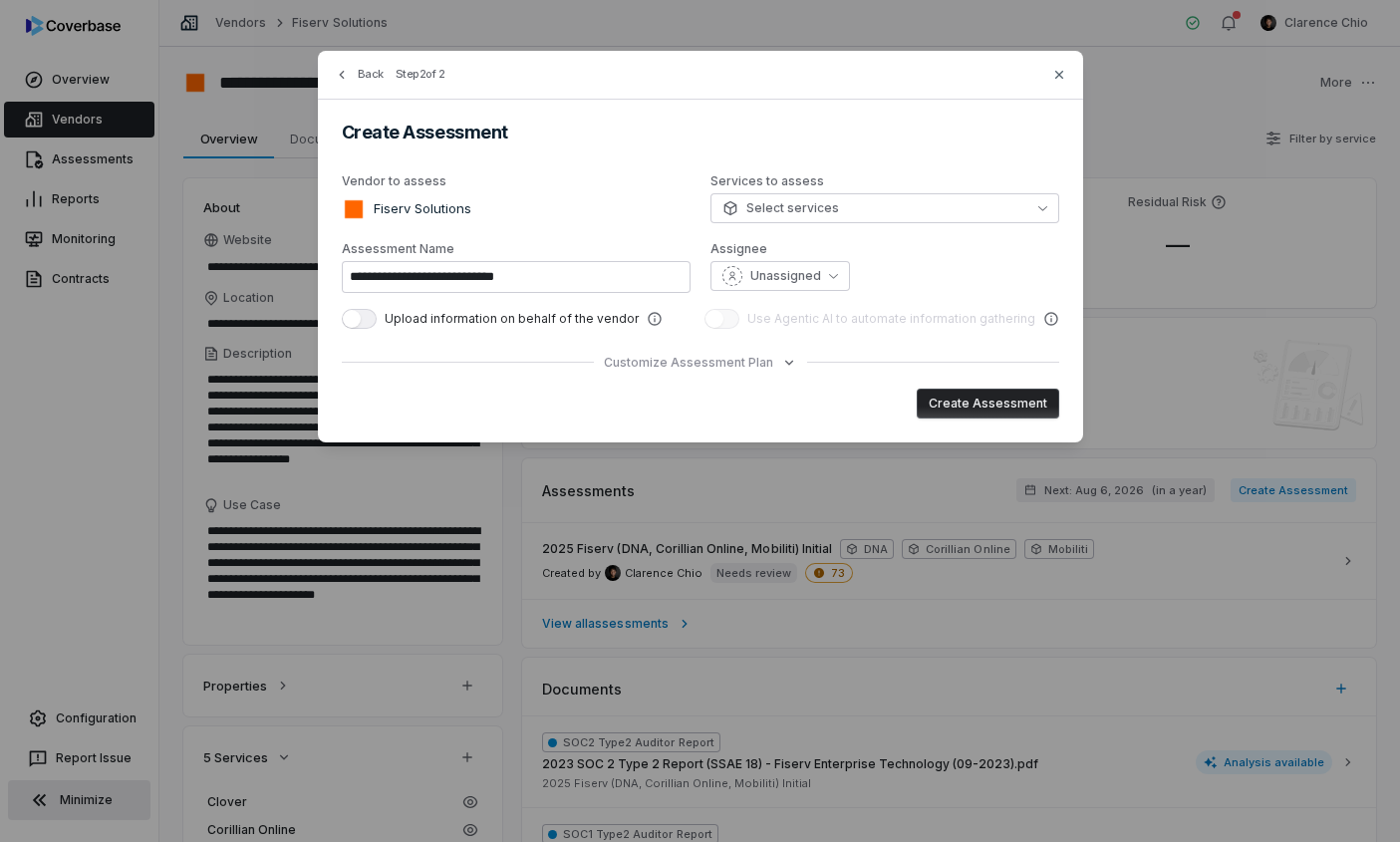 click on "Create Assessment" at bounding box center (987, 404) 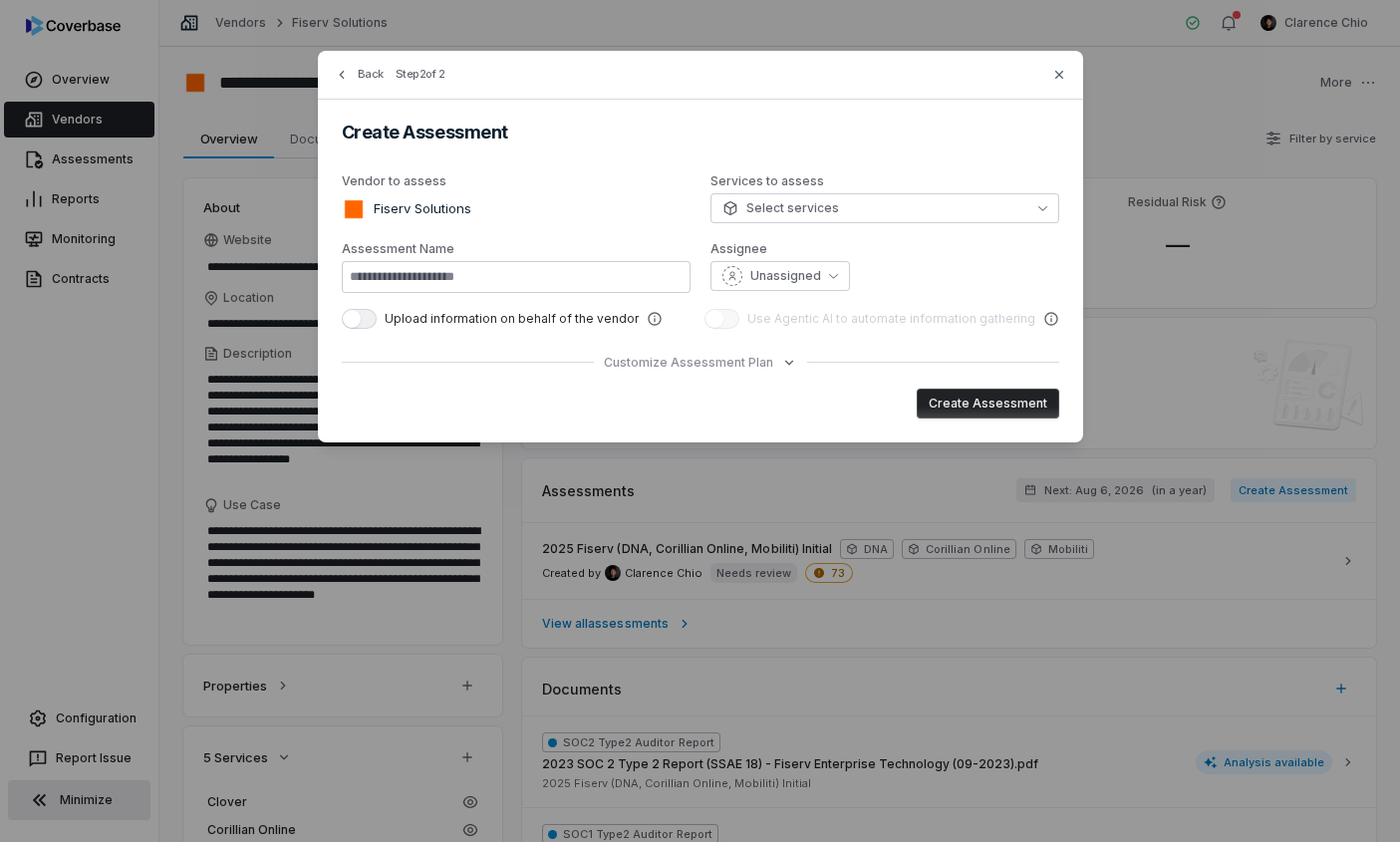 type on "**********" 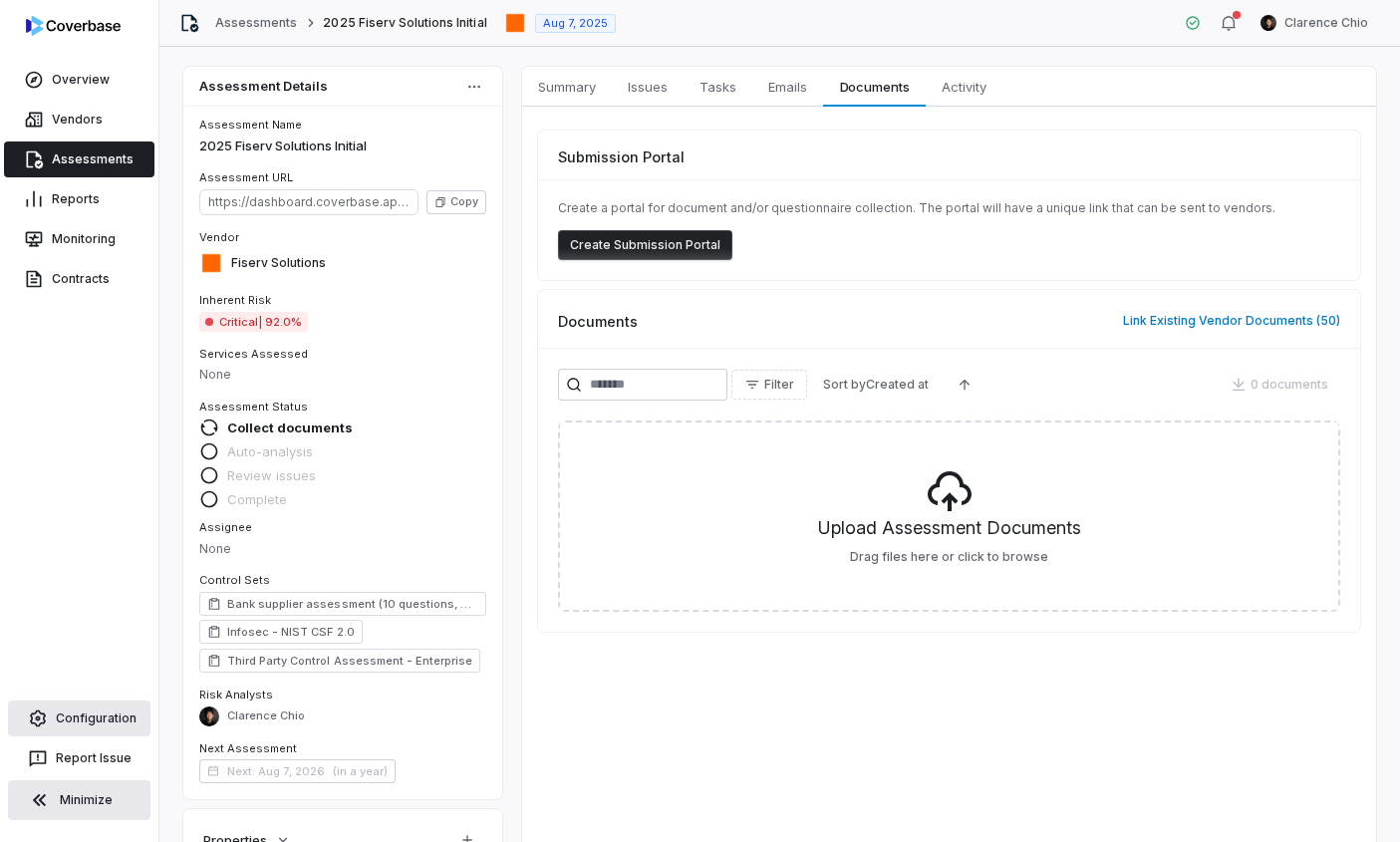 click on "Configuration" at bounding box center [79, 718] 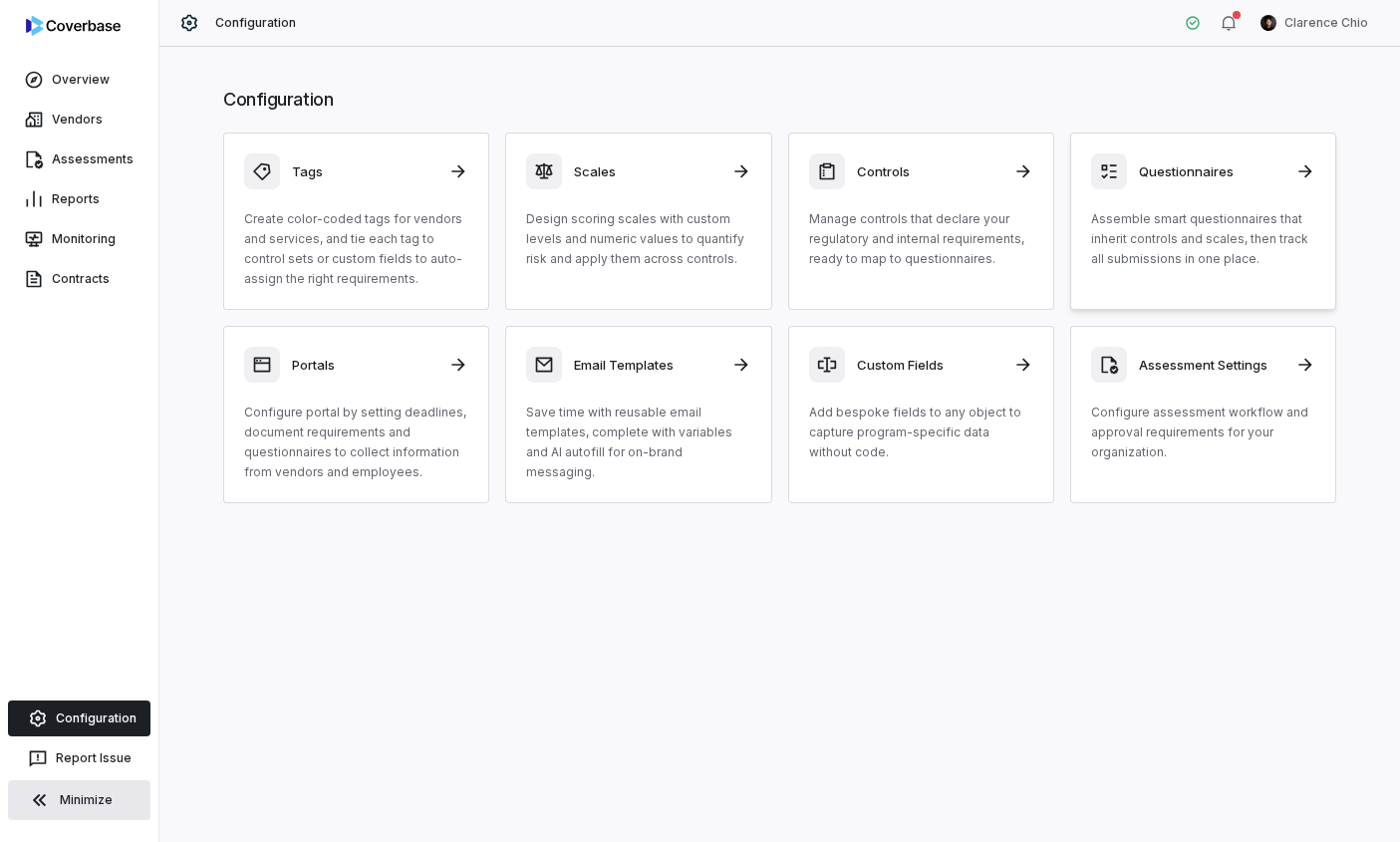 click on "Questionnaires Assemble smart questionnaires that inherit controls and scales, then track all submissions in one place." at bounding box center [1203, 211] 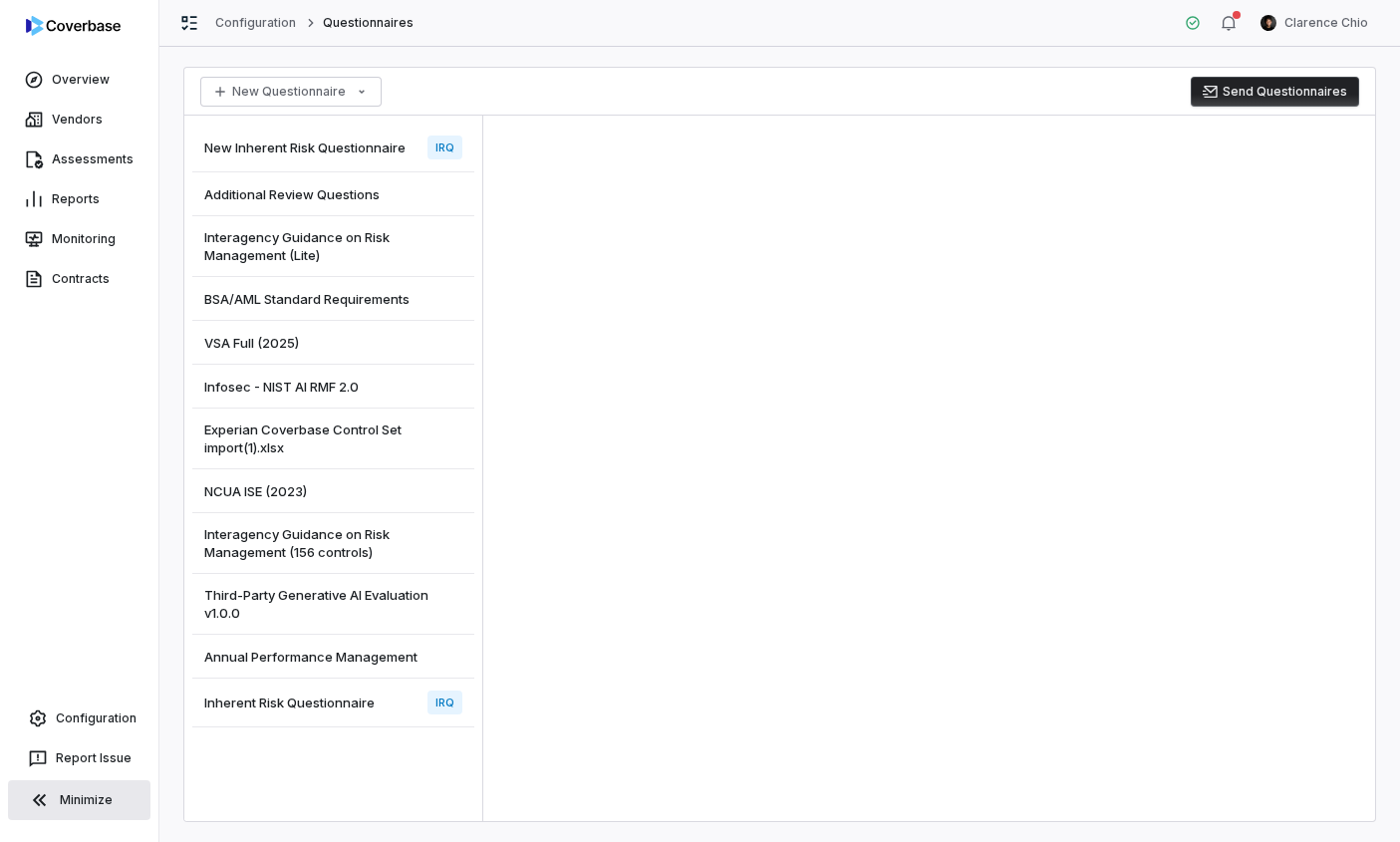 click on "Additional Review Questions" at bounding box center (292, 194) 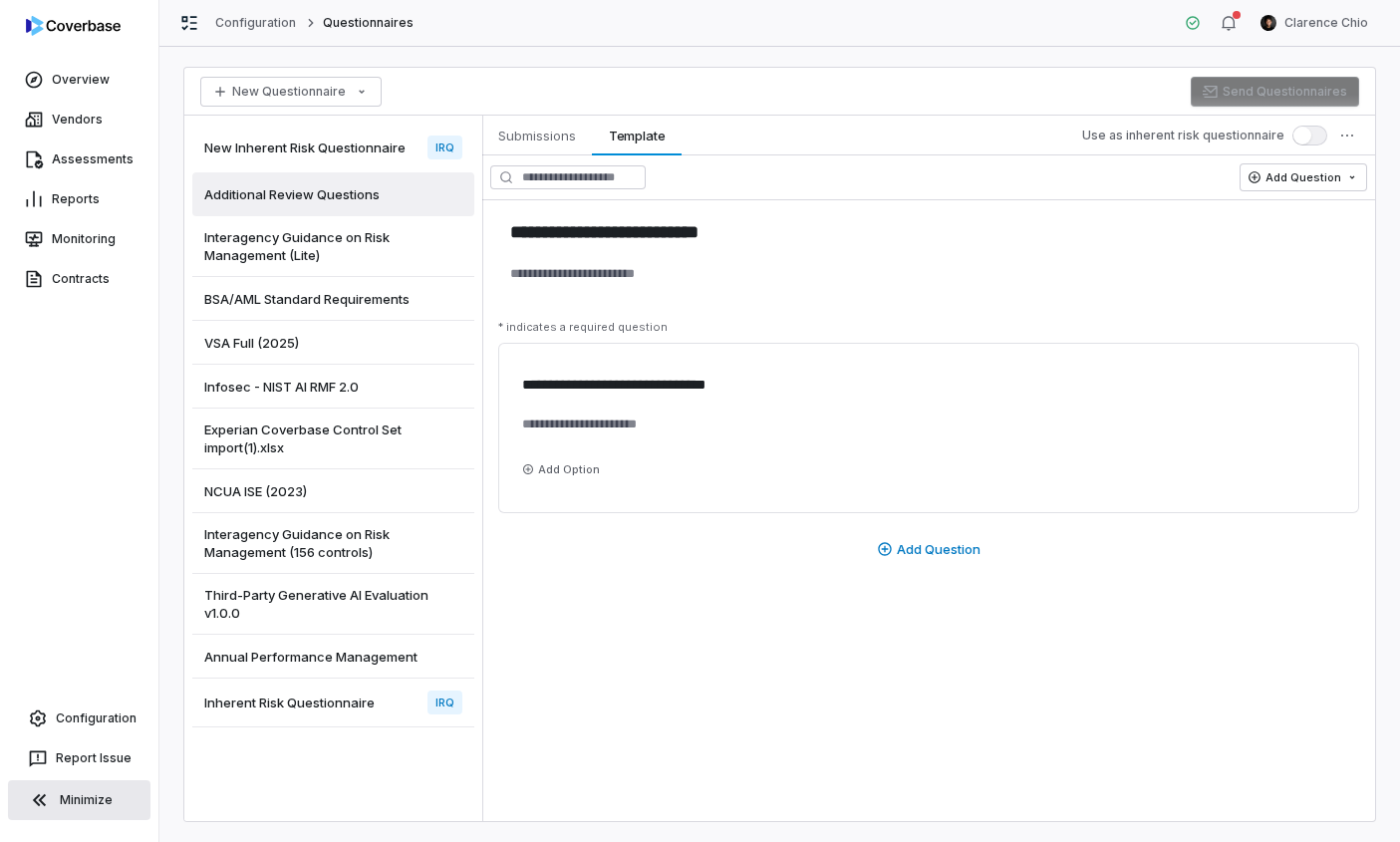 click on "BSA/AML Standard Requirements" at bounding box center [307, 299] 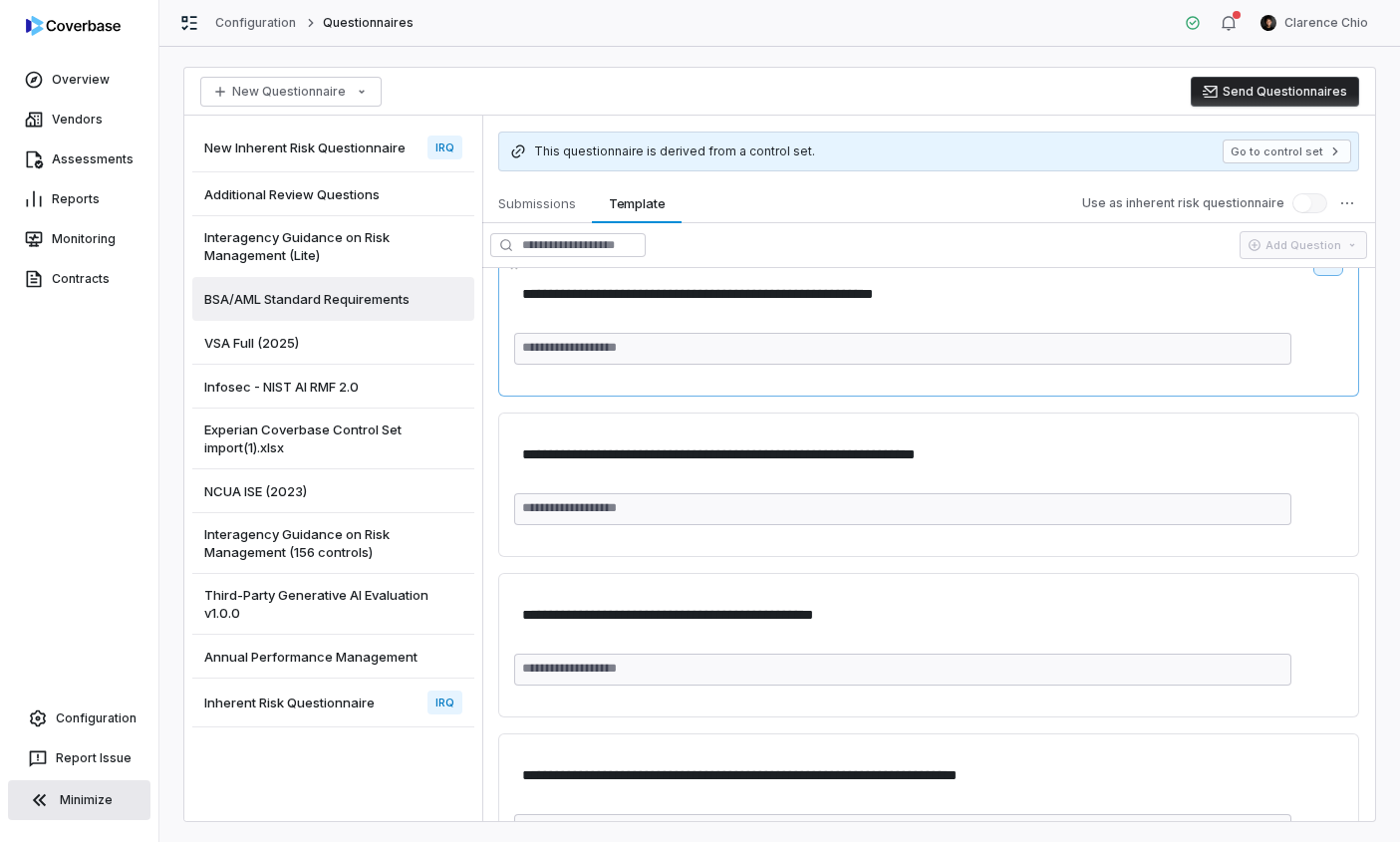 scroll, scrollTop: 0, scrollLeft: 0, axis: both 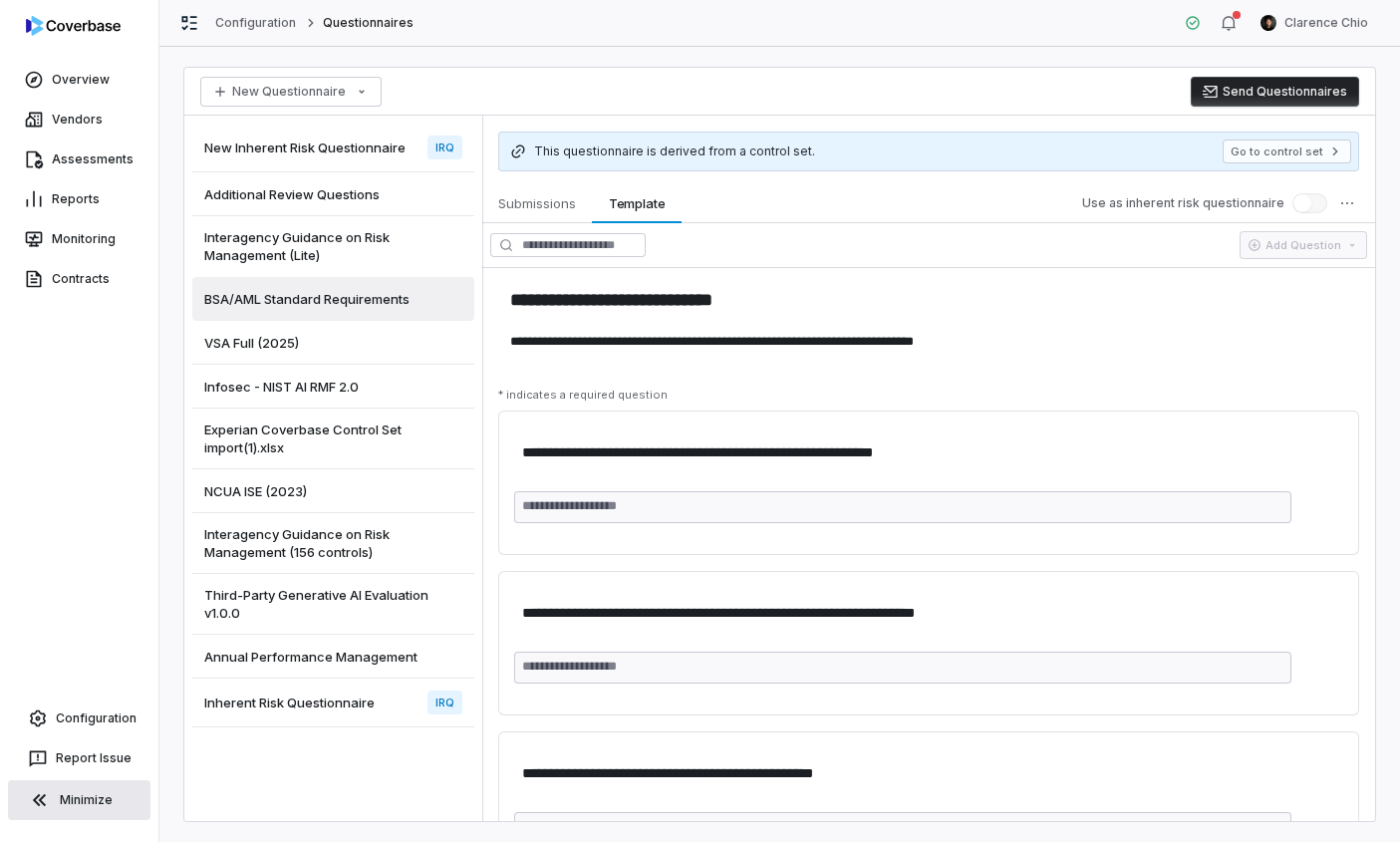 type on "*" 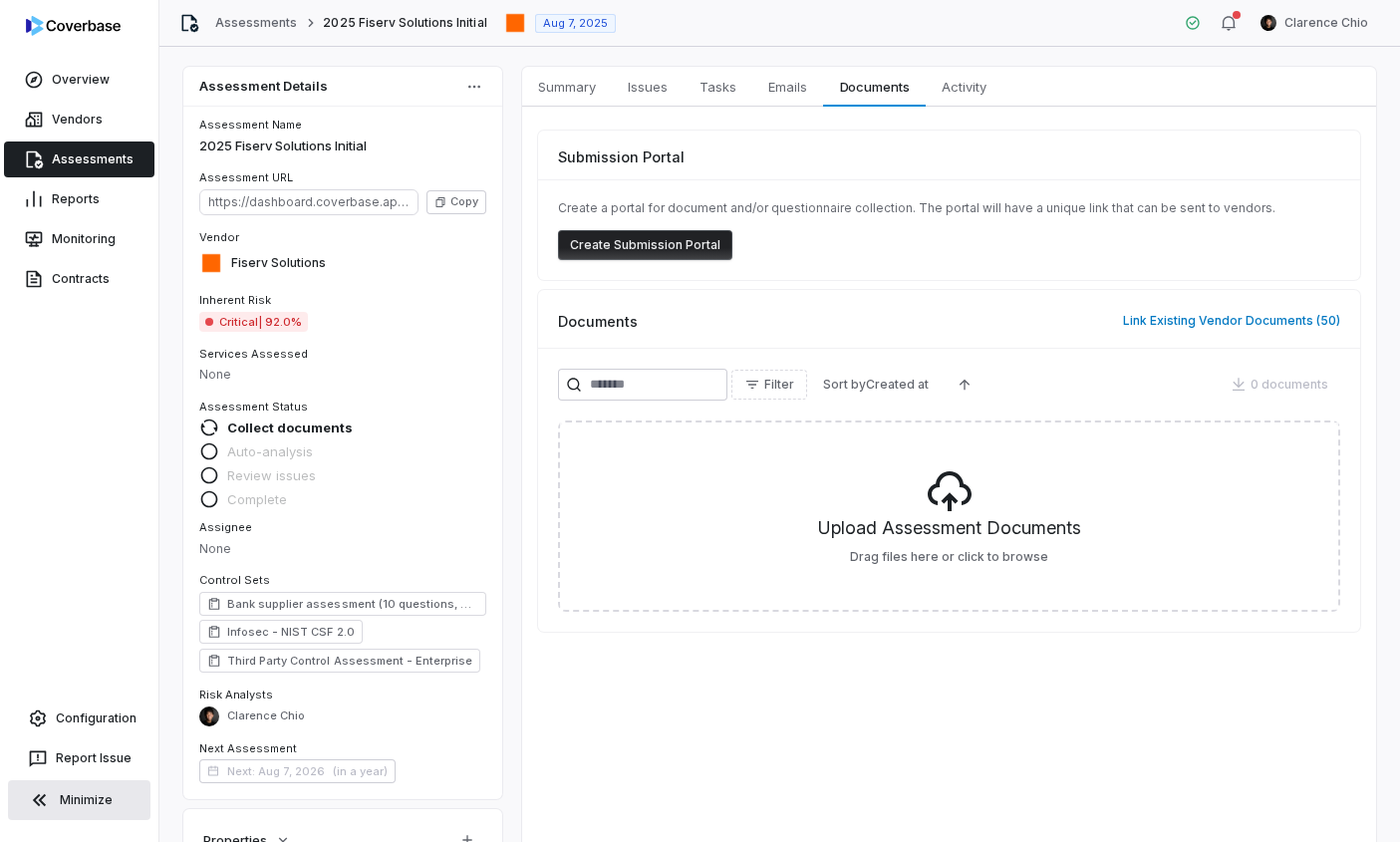 click on "Create Submission Portal" at bounding box center (645, 245) 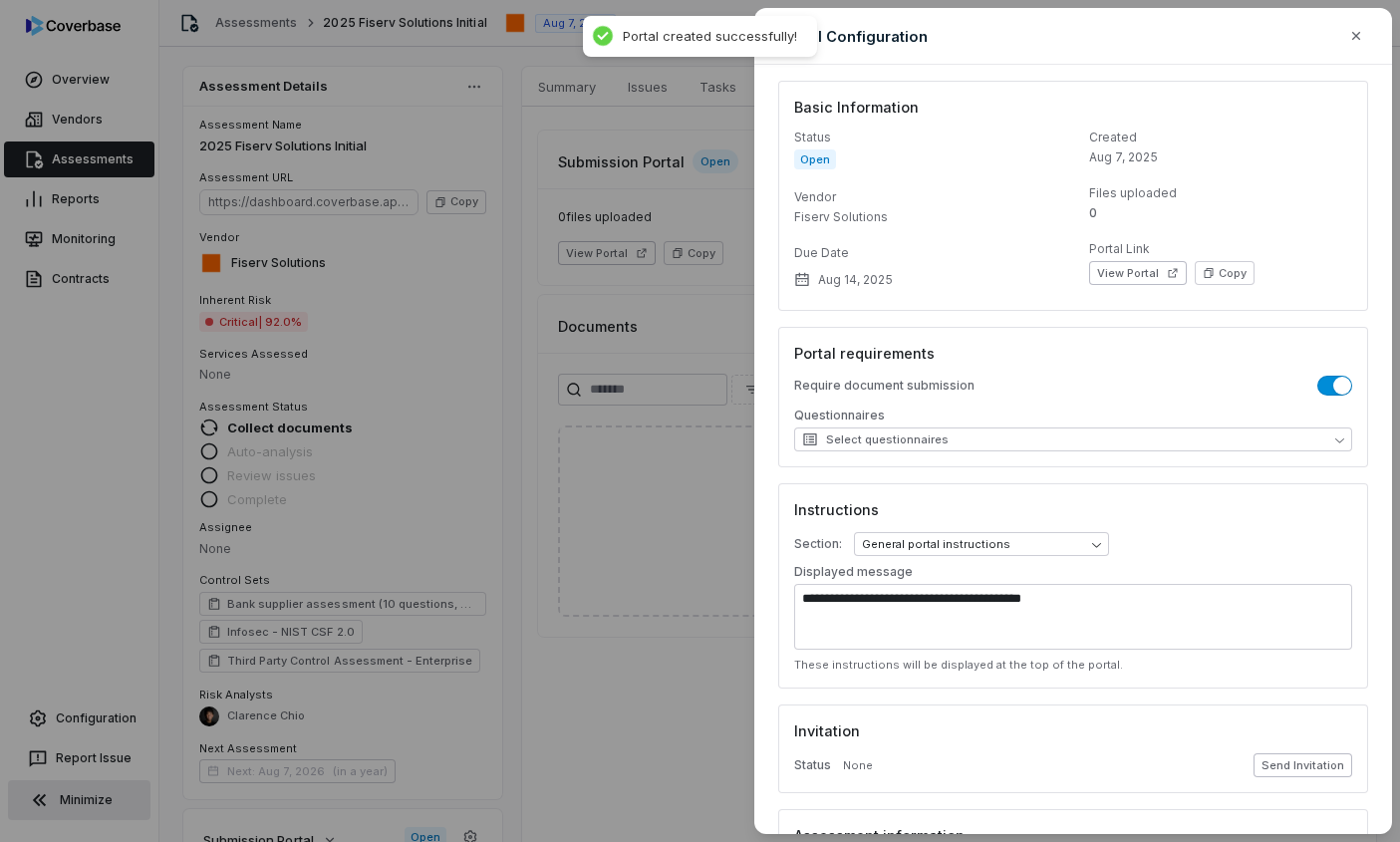 click on "Send Invitation" at bounding box center [1302, 765] 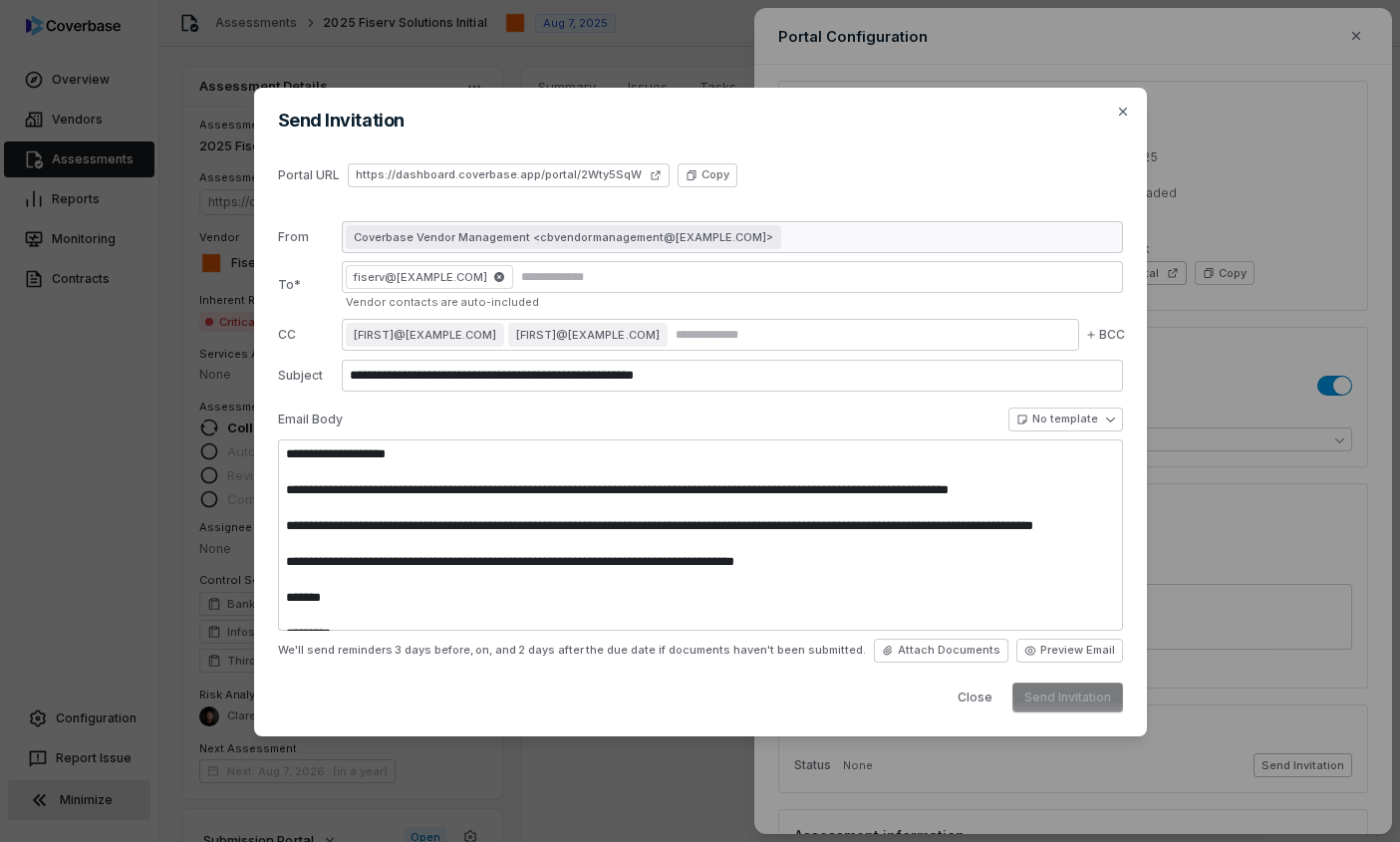type on "**********" 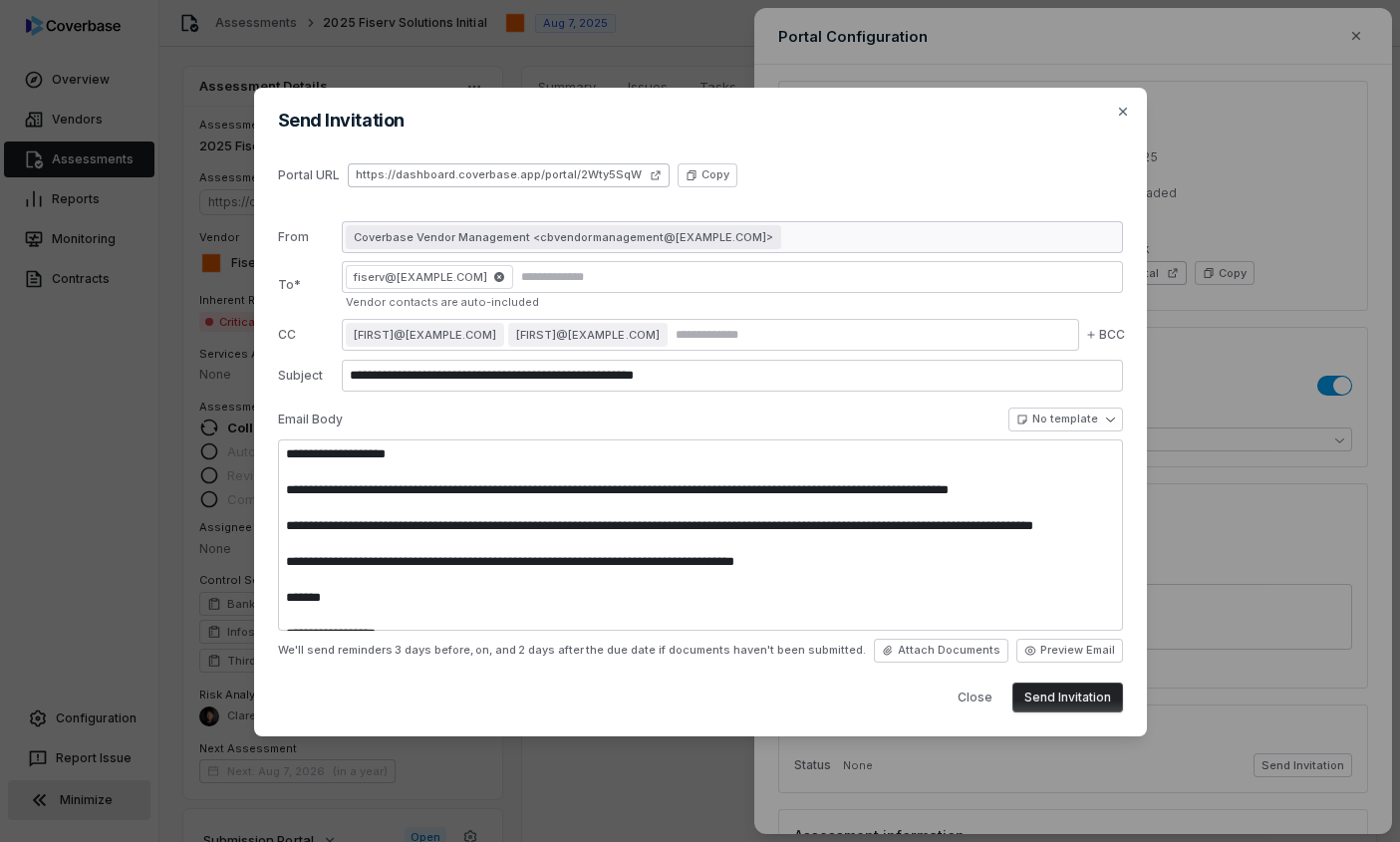 click on "https://dashboard.coverbase.app/portal/2Wty5SqW" at bounding box center (508, 175) 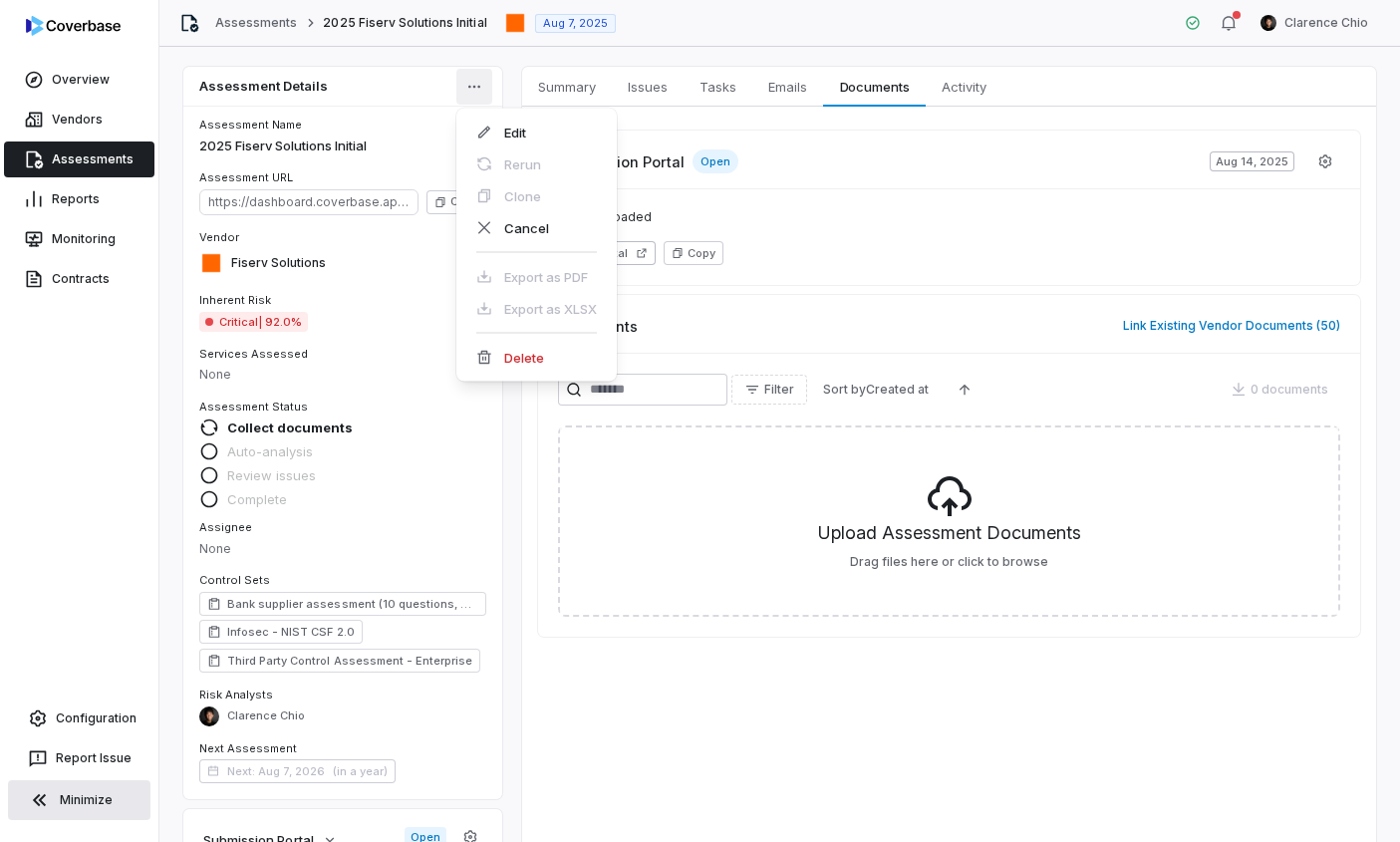 click on "Assessments 2025 Fiserv Solutions Initial Aug 7, 2025 [FIRST] [LAST] Assessment Details Assessment Name 2025 Fiserv Solutions Initial Assessment URL  https://dashboard.coverbase.app/assessments/cbqsrw_347e062f8e3841d9bf29b631e58ee055 Copy Vendor Fiserv Solutions Inherent Risk Critical  | 92.0% Services Assessed None Assessment Status Collect documents Auto-analysis Review issues Complete Assignee None Control Sets Bank supplier assessment (10 questions, Sept 2024) Infosec - NIST CSF 2.0 Third Party Control Assessment - Enterprise Risk Analysts [FIRST] [LAST] Next Assessment Next: Aug 7, 2026 ( in a year ) Submission Portal Open View Portal Copy Properties Audit end Choose Date Summary Summary Issues Issues Tasks Tasks Emails Emails Documents Documents Activity Activity Submission Portal Open Aug 14, 2025 0  files uploaded View Portal Copy Documents Link Existing Vendor Documents ( 50 ) Filter Sort by  *" at bounding box center (700, 421) 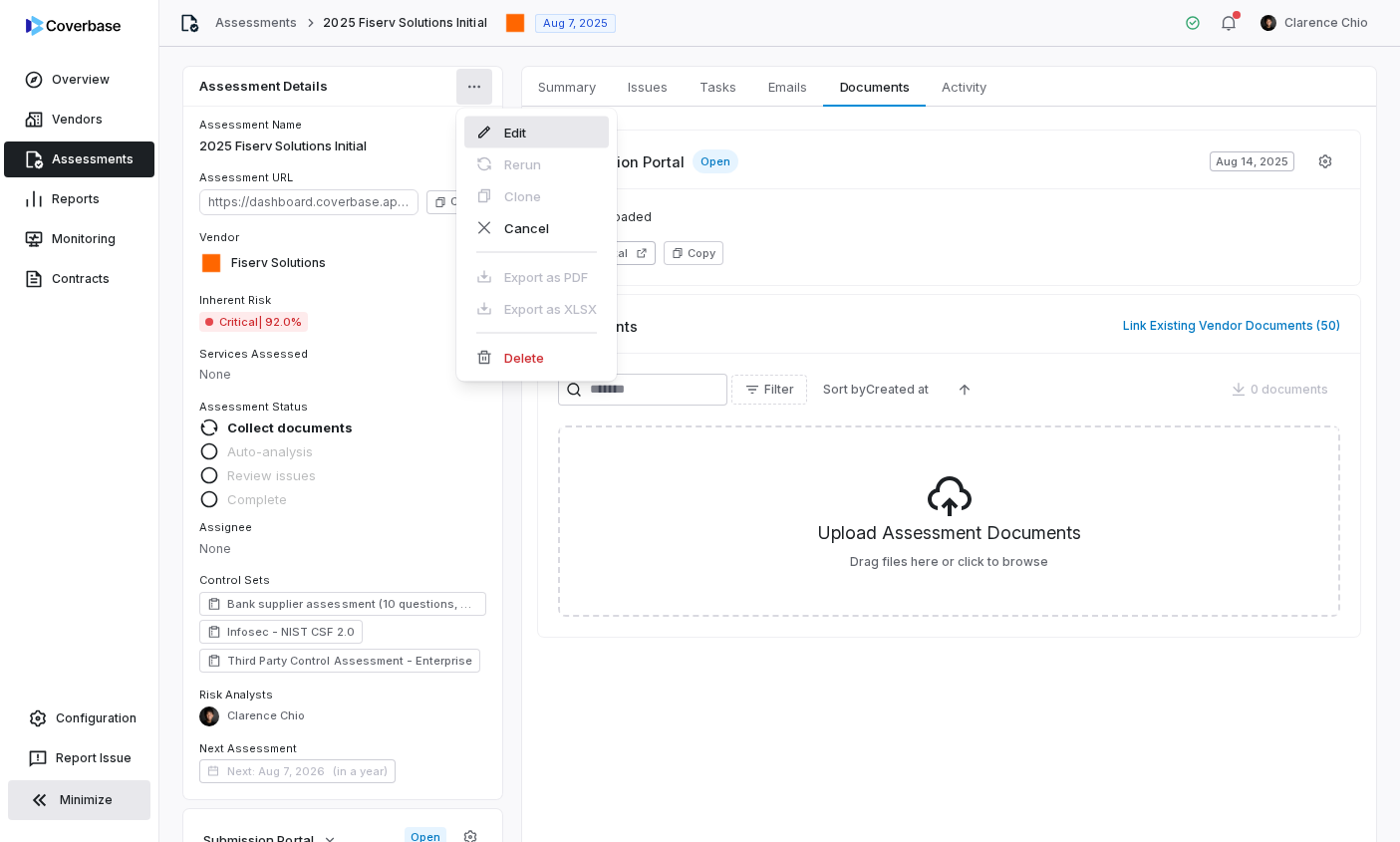 click on "Edit" at bounding box center (536, 133) 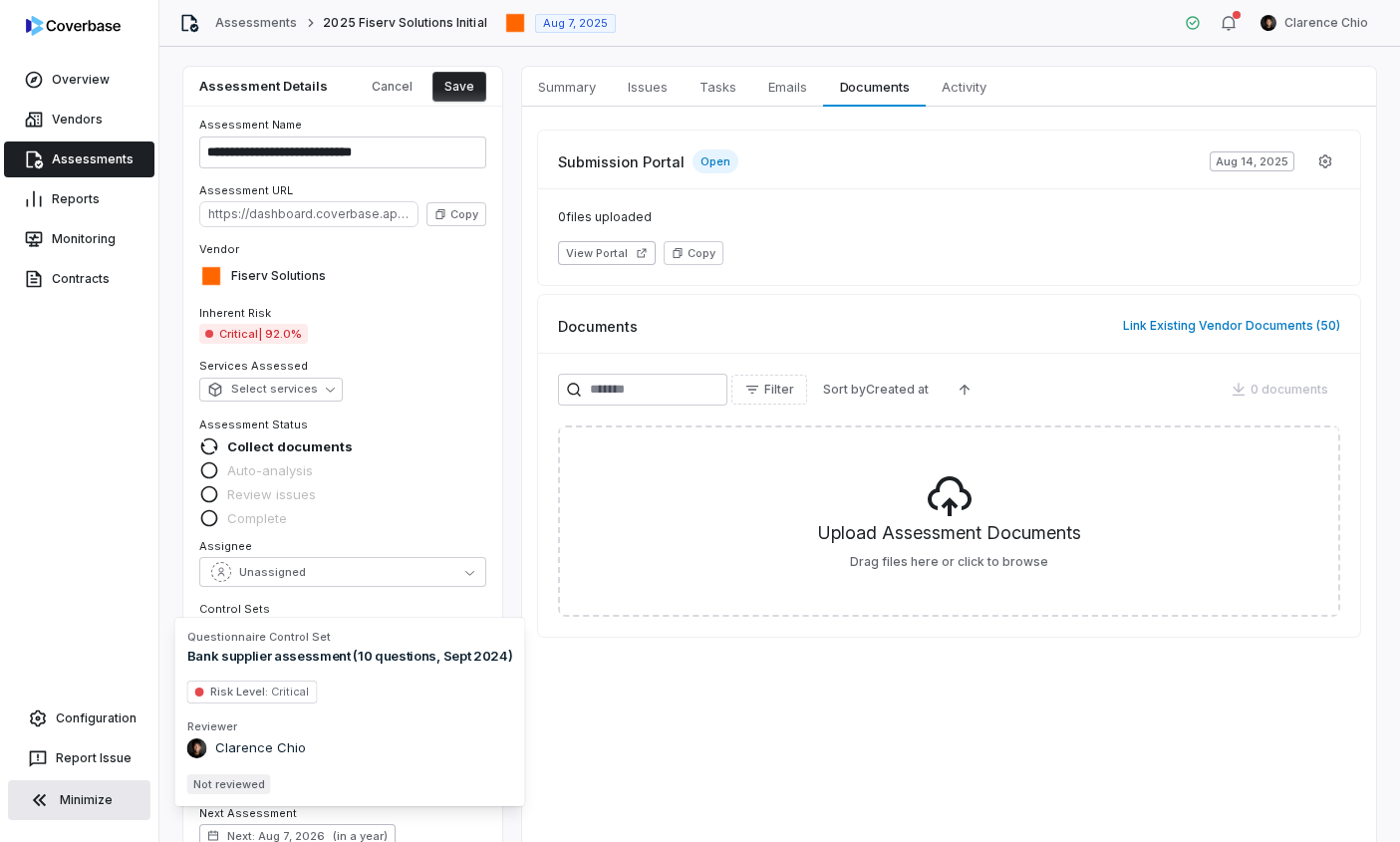 scroll, scrollTop: 179, scrollLeft: 0, axis: vertical 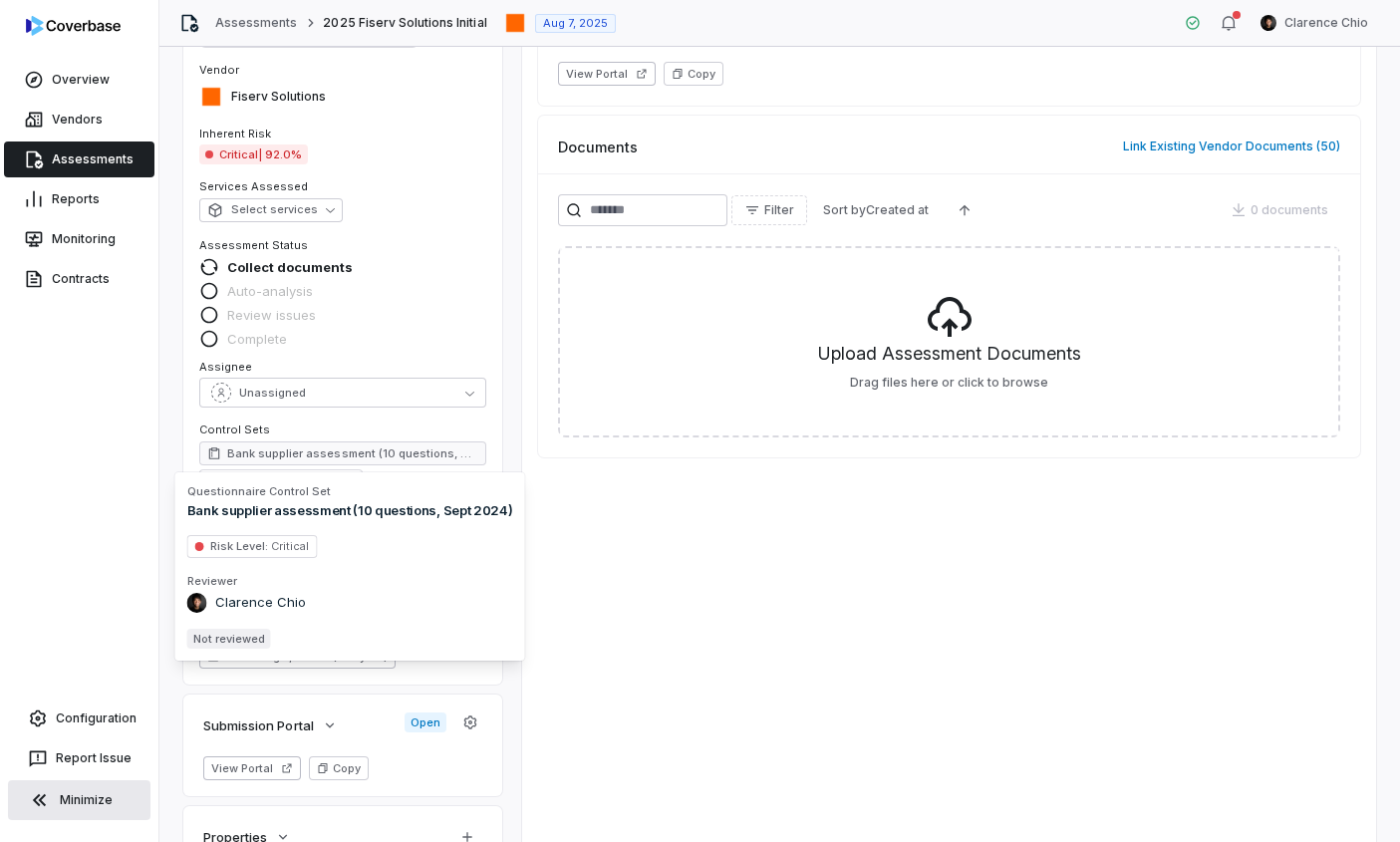 click on "Bank supplier assessment (10 questions, Sept 2024)" at bounding box center (353, 453) 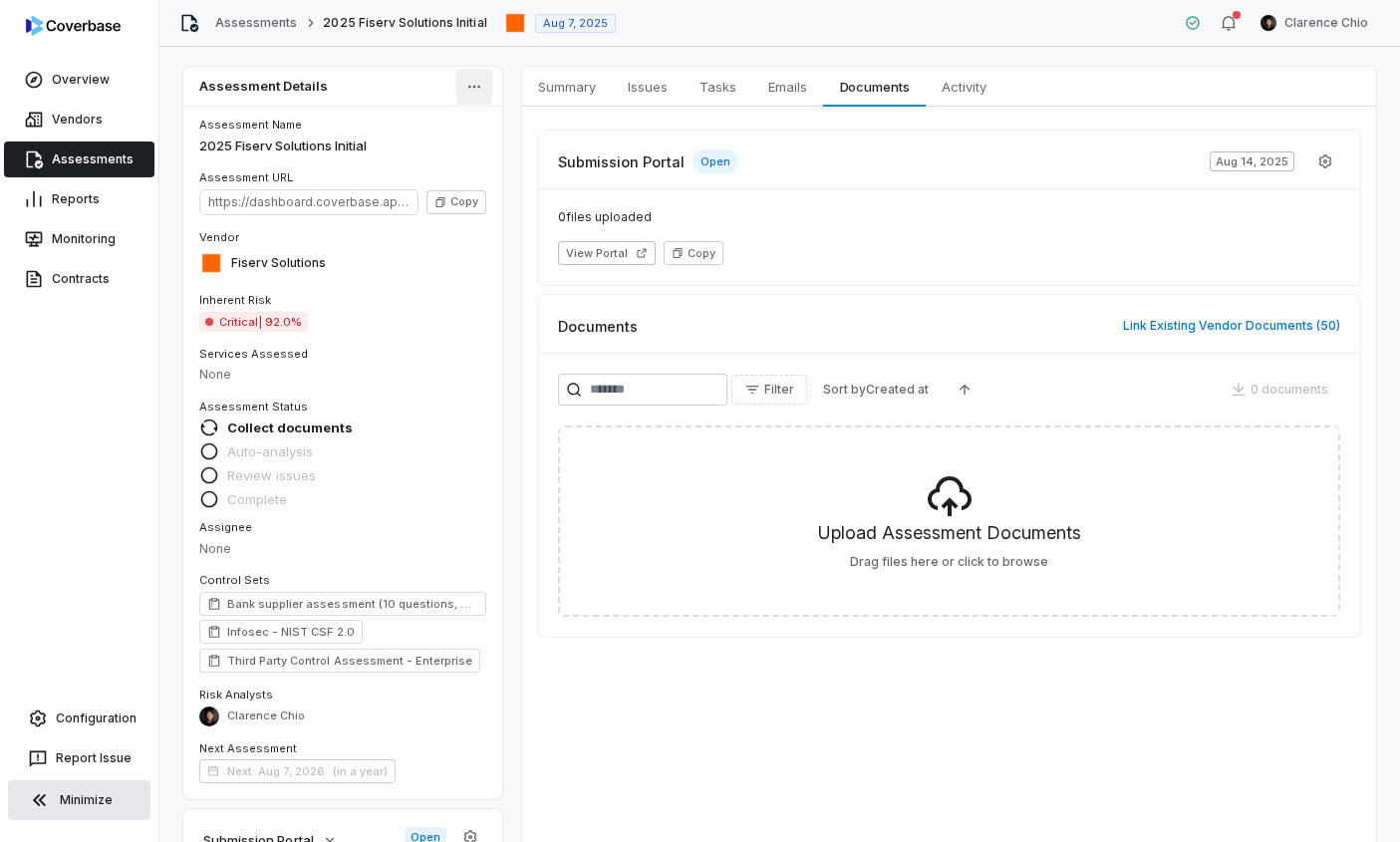 click on "Assessments 2025 Fiserv Solutions Initial Aug 7, 2025 [FIRST] [LAST] Assessment Details Assessment Name 2025 Fiserv Solutions Initial Assessment URL  https://dashboard.coverbase.app/assessments/cbqsrw_347e062f8e3841d9bf29b631e58ee055 Copy Vendor Fiserv Solutions Inherent Risk Critical  | 92.0% Services Assessed None Assessment Status Collect documents Auto-analysis Review issues Complete Assignee None Control Sets Bank supplier assessment (10 questions, Sept 2024) Infosec - NIST CSF 2.0 Third Party Control Assessment - Enterprise Risk Analysts [FIRST] [LAST] Next Assessment Next: Aug 7, 2026 ( in a year ) Submission Portal Open View Portal Copy Properties Audit end Choose Date Summary Summary Issues Issues Tasks Tasks Emails Emails Documents Documents Activity Activity Submission Portal Open Aug 14, 2025 0  files uploaded View Portal Copy Documents Link Existing Vendor Documents ( 50 ) Filter Sort by  *" at bounding box center (700, 421) 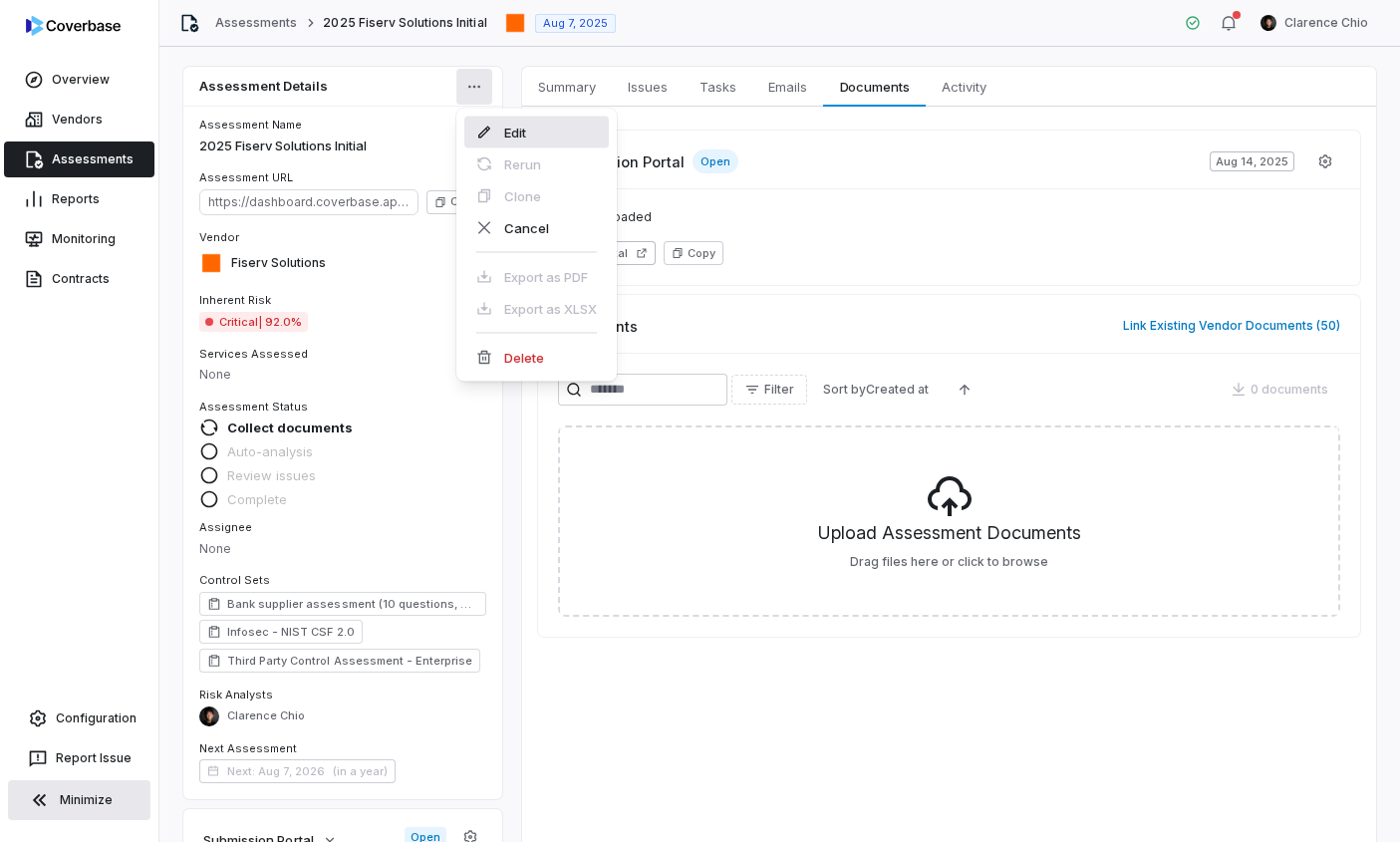 click on "Edit" at bounding box center [536, 133] 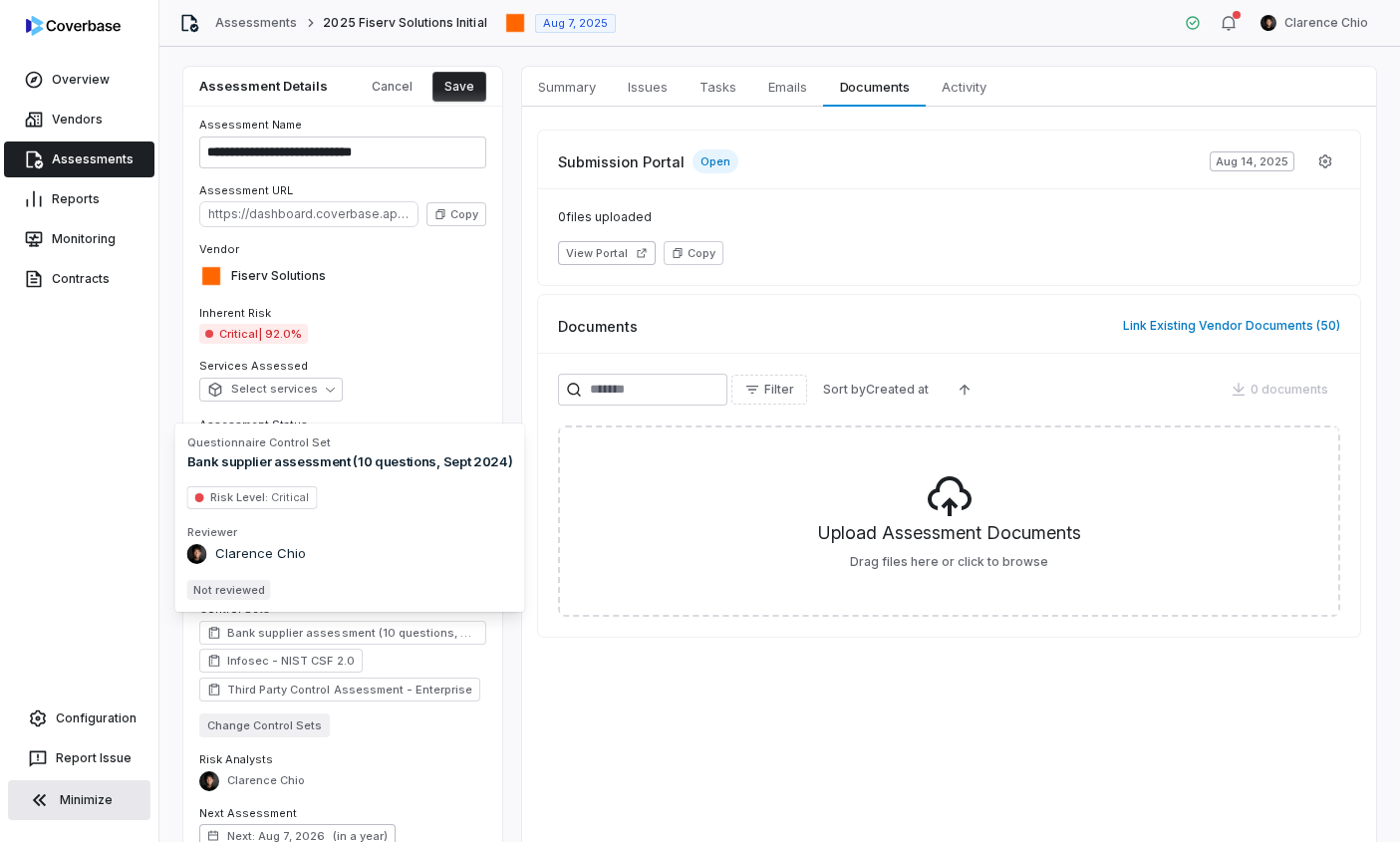 click on "Change Control Sets" at bounding box center (264, 725) 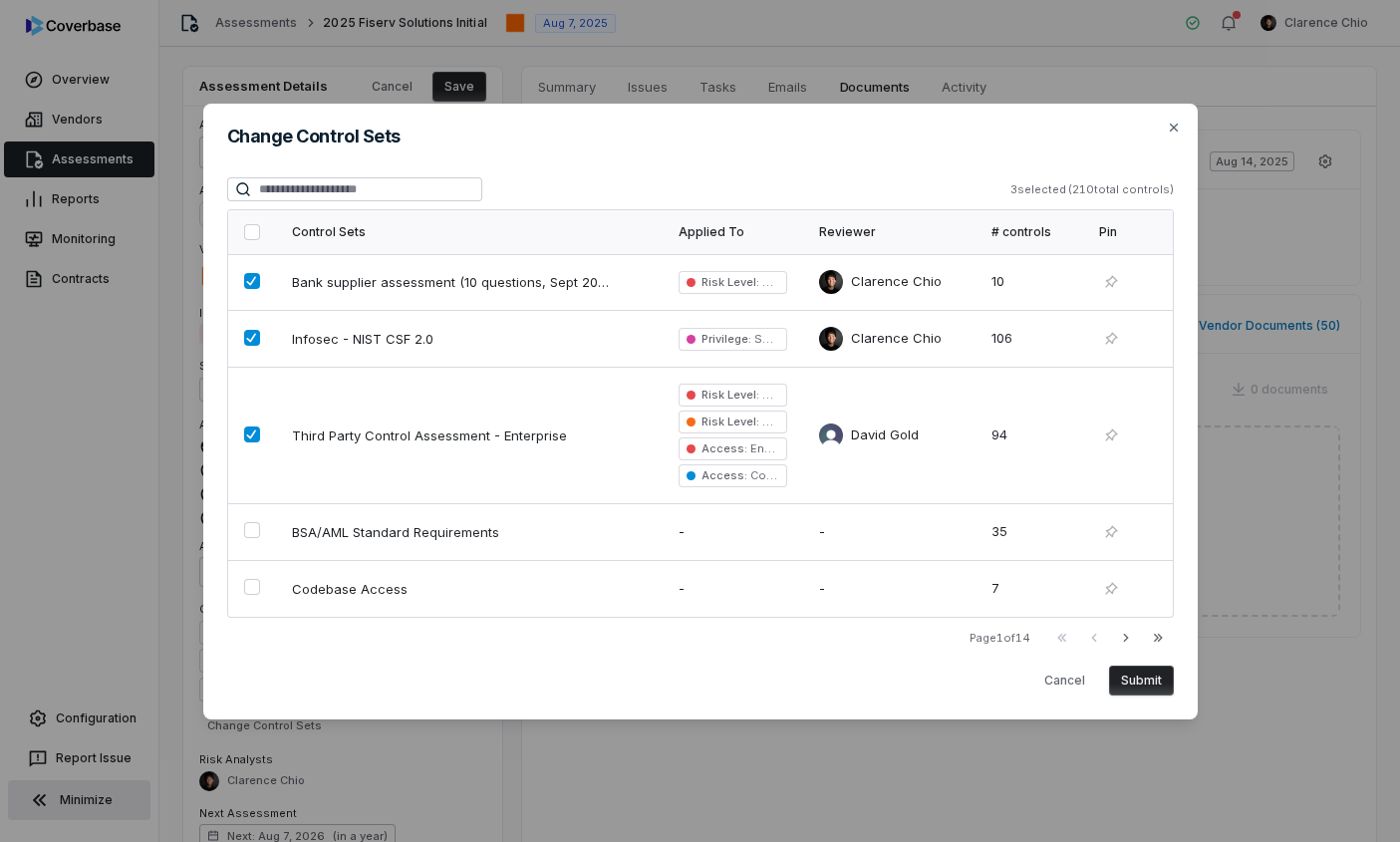 click on "Pin Bank supplier assessment (10 questions, Sept 2024) Risk Level :   Critical [FIRST] [LAST] 10 Infosec - NIST CSF 2.0 Privilege :   SaaS access [FIRST] [LAST] 106 Third Party Control Assessment - Enterprise Risk Level :   Critical Risk Level :   High Access :   Engineering Access :   Compliance [FIRST] [LAST] 94 BSA/AML Standard Requirements - - 35 Codebase Access - - 7 Page  1  of  14 First Page Previous Next Last Page Cancel Submit Close" at bounding box center [700, 412] 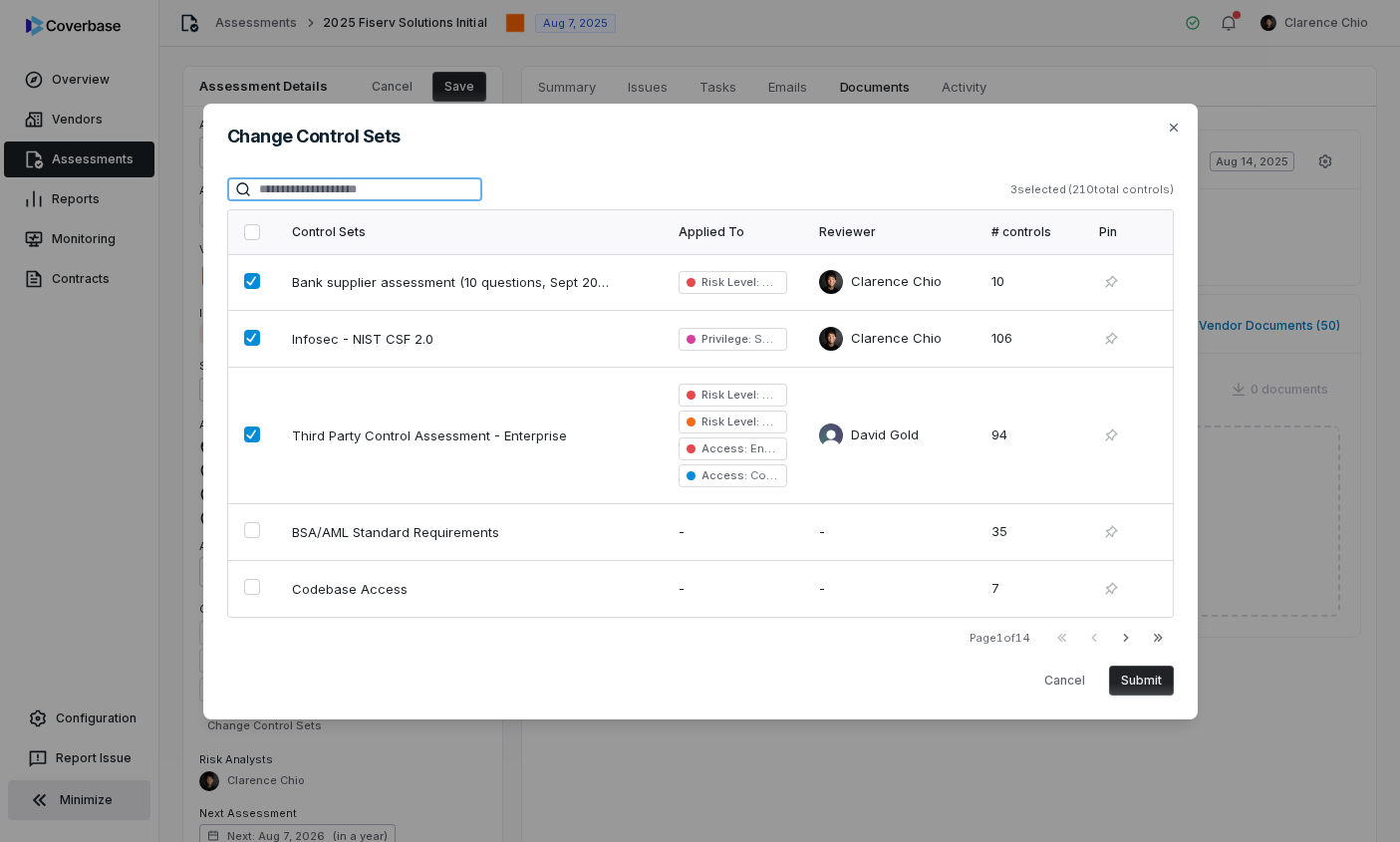 click at bounding box center [355, 189] 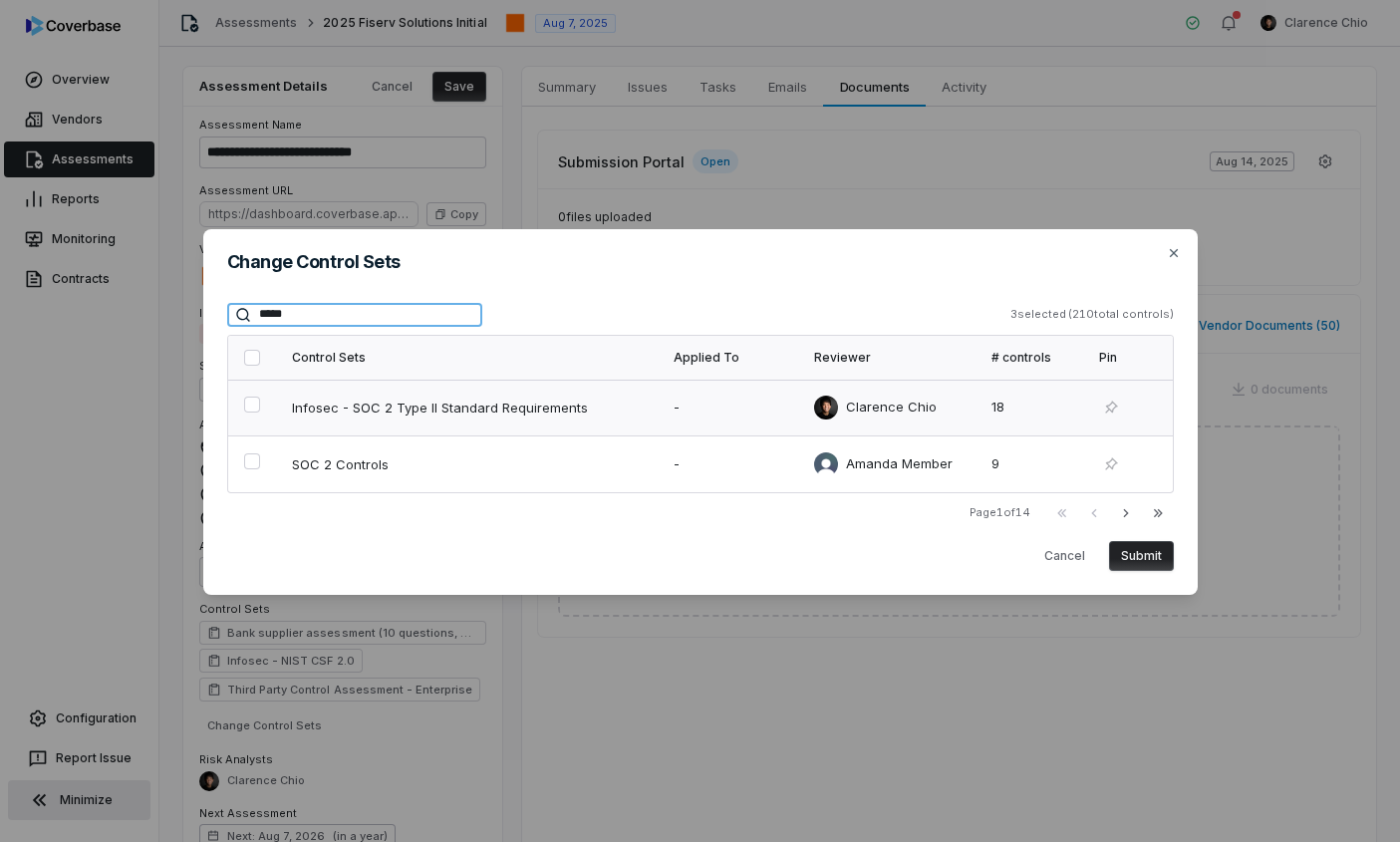 type on "*****" 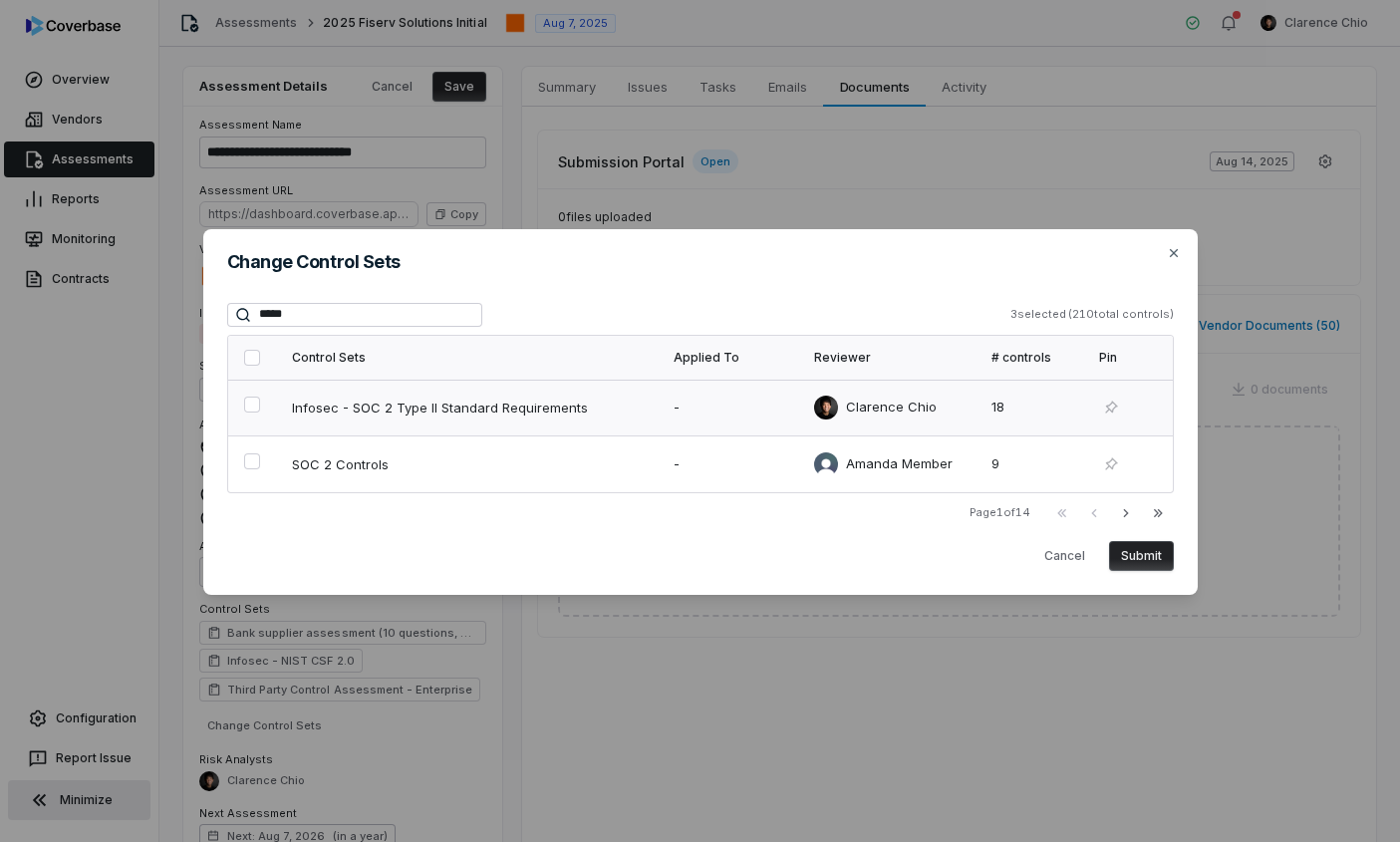 click at bounding box center [252, 405] 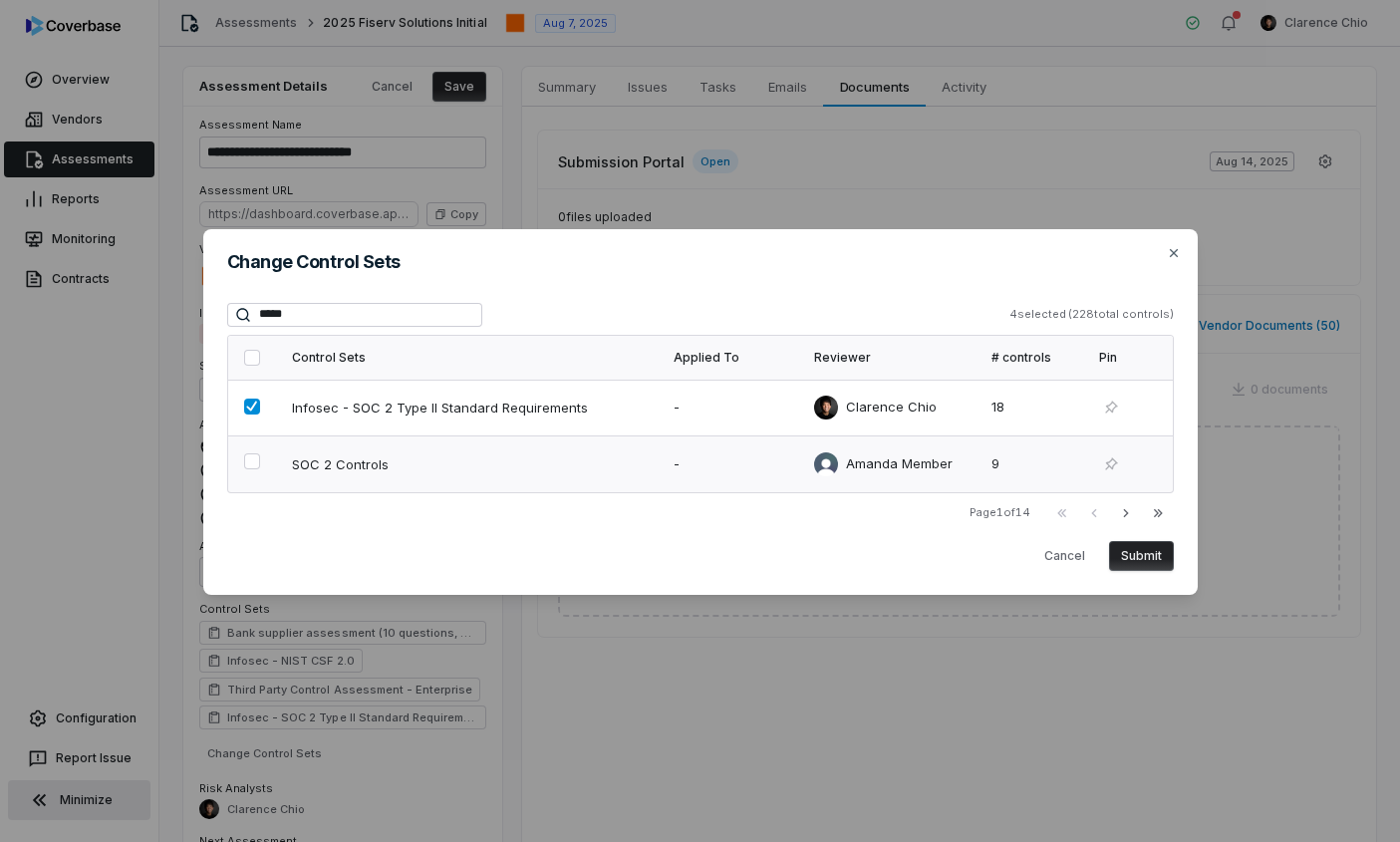click at bounding box center (252, 461) 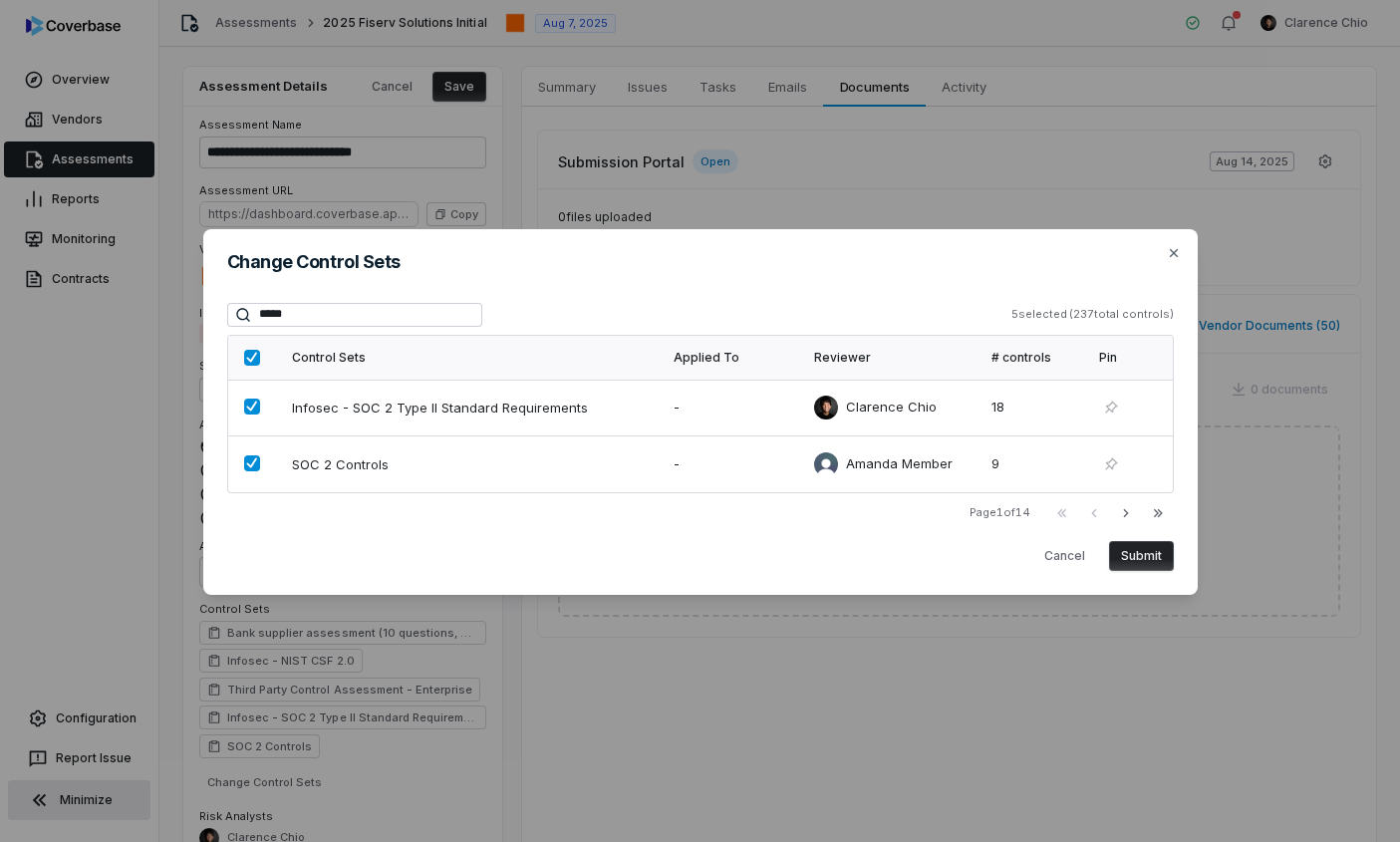 click on "Submit" at bounding box center (1141, 556) 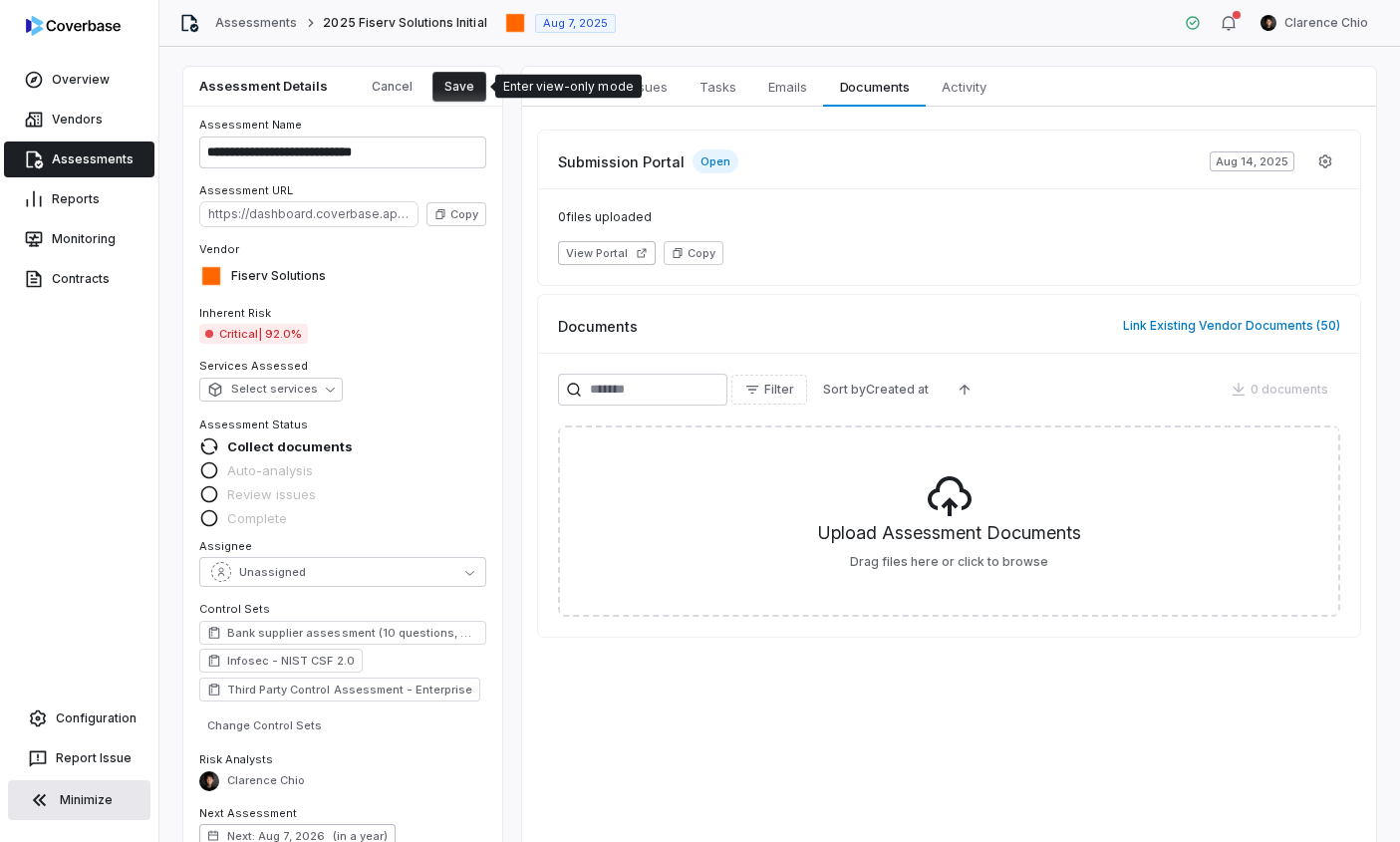 click on "Save" at bounding box center (459, 87) 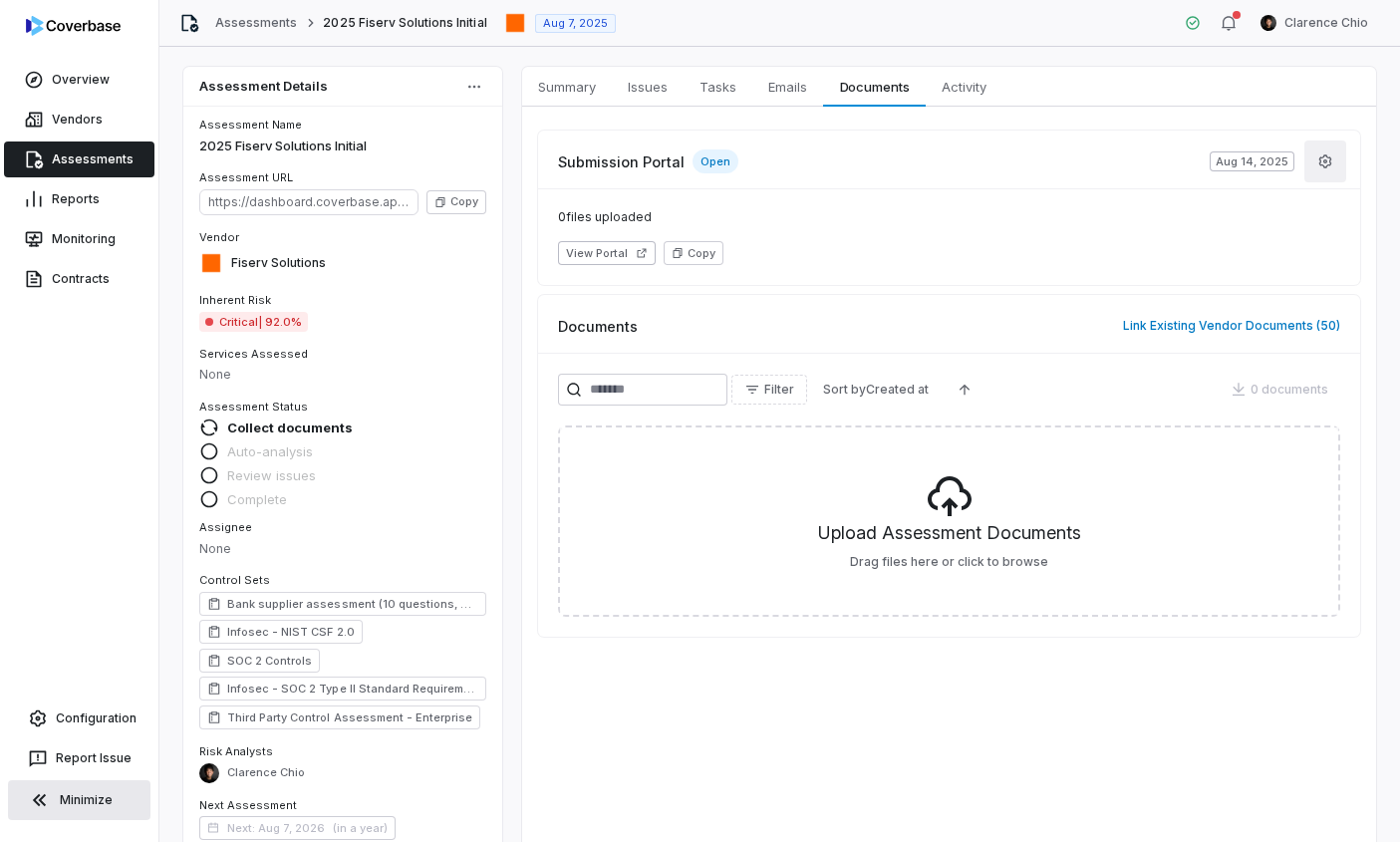 click at bounding box center (1325, 161) 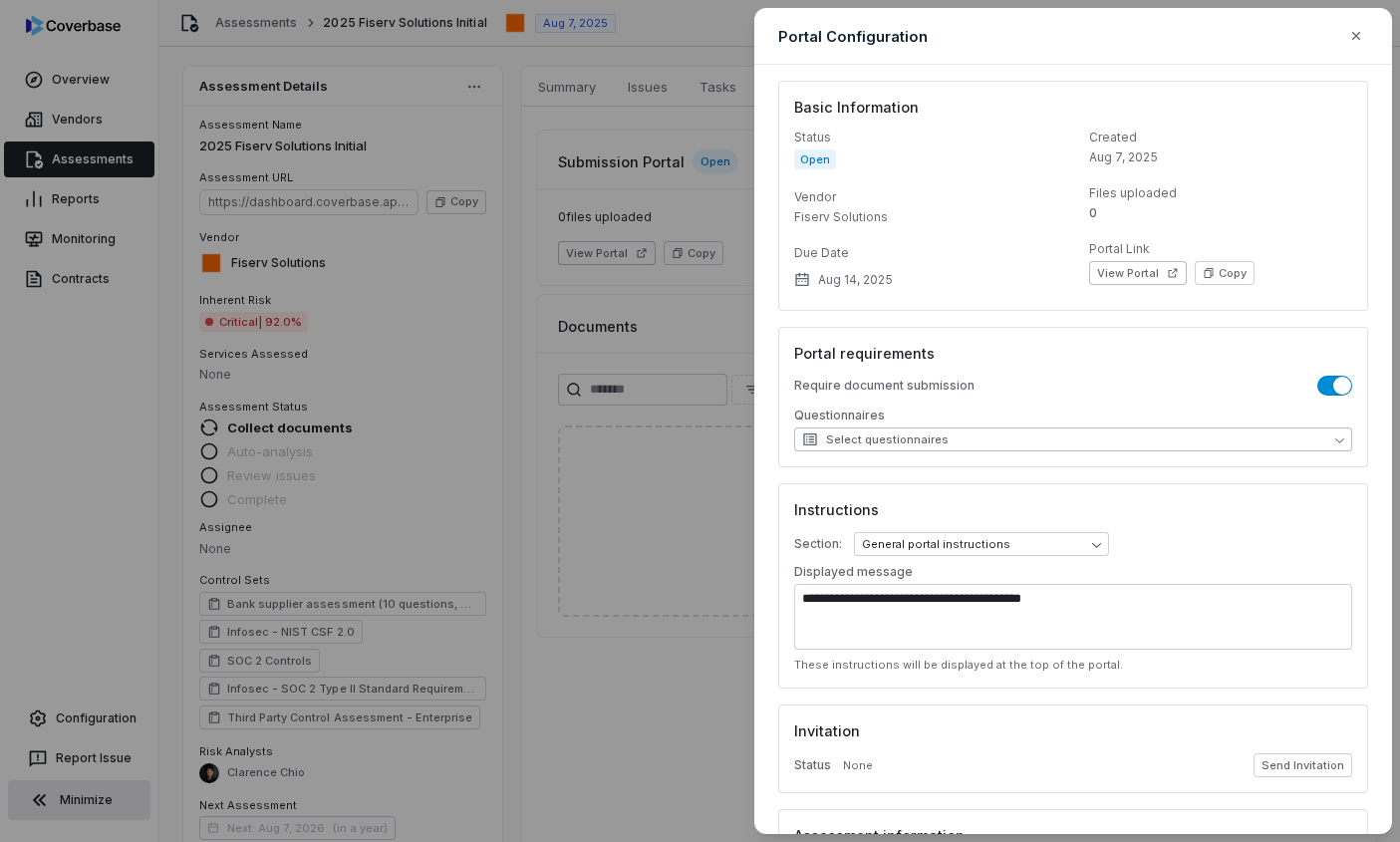 click on "Select questionnaires" at bounding box center [1073, 439] 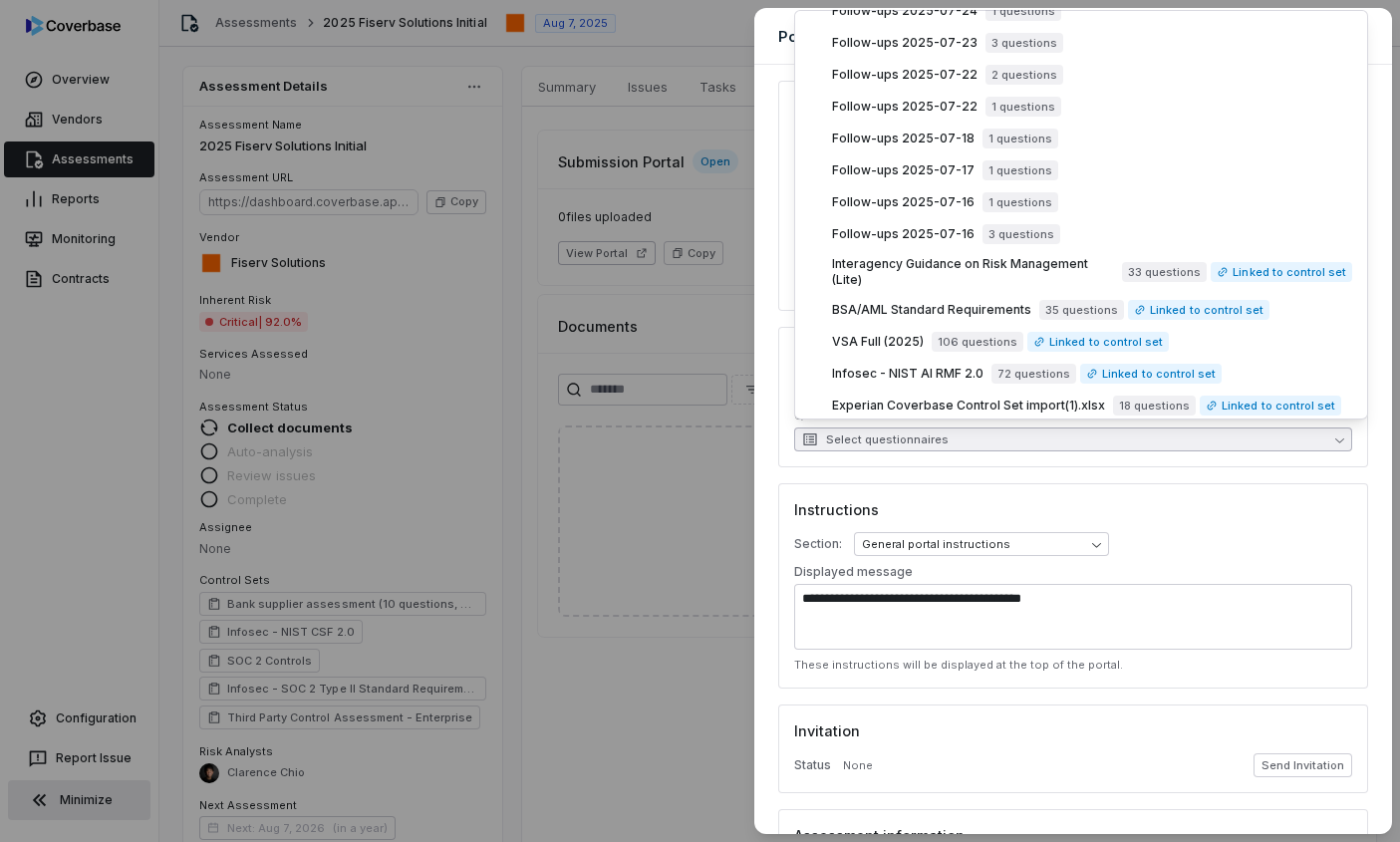 scroll, scrollTop: 300, scrollLeft: 0, axis: vertical 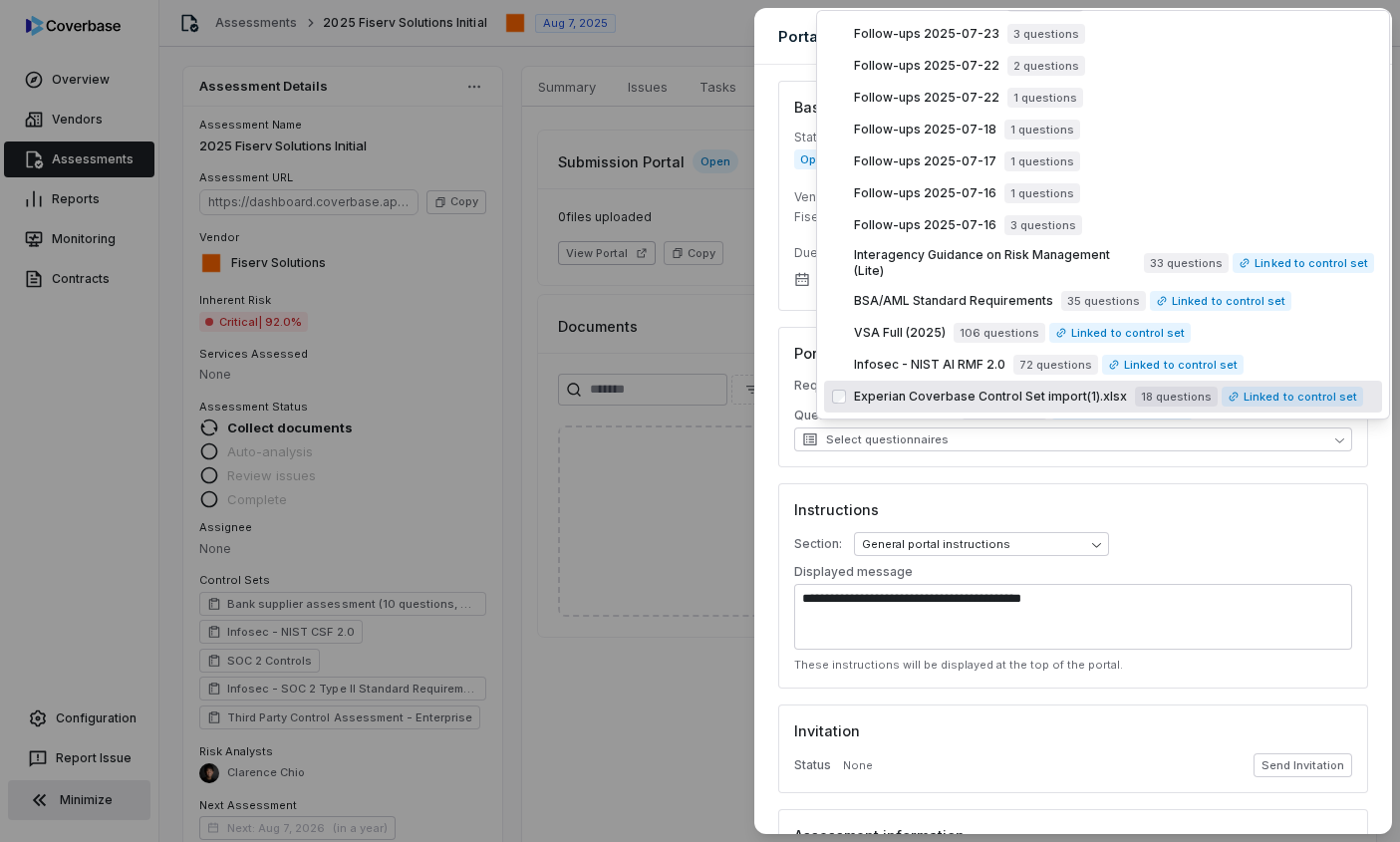 click on "**********" at bounding box center [700, 421] 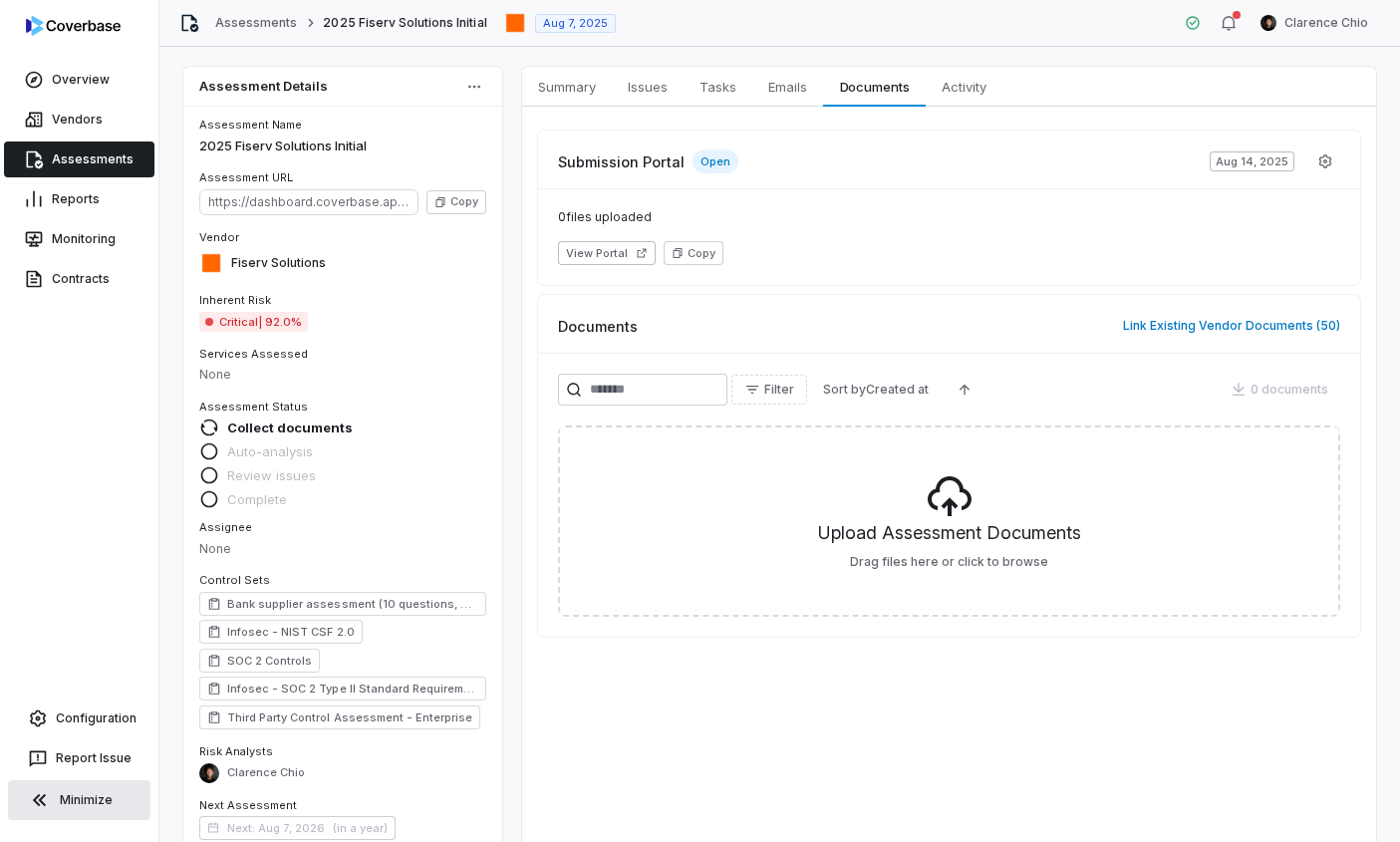 click on "Assessments" at bounding box center [79, 159] 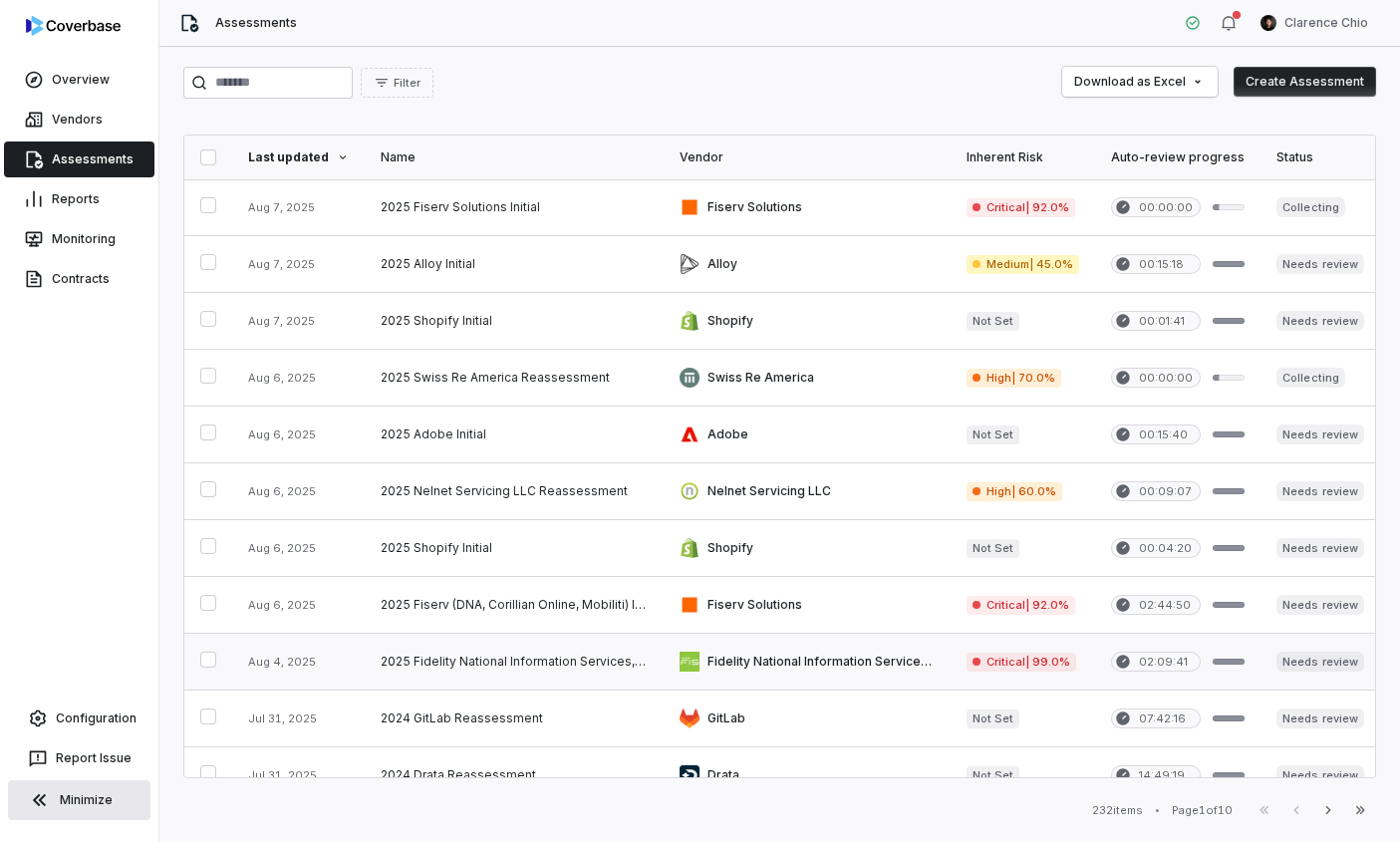 click at bounding box center (514, 662) 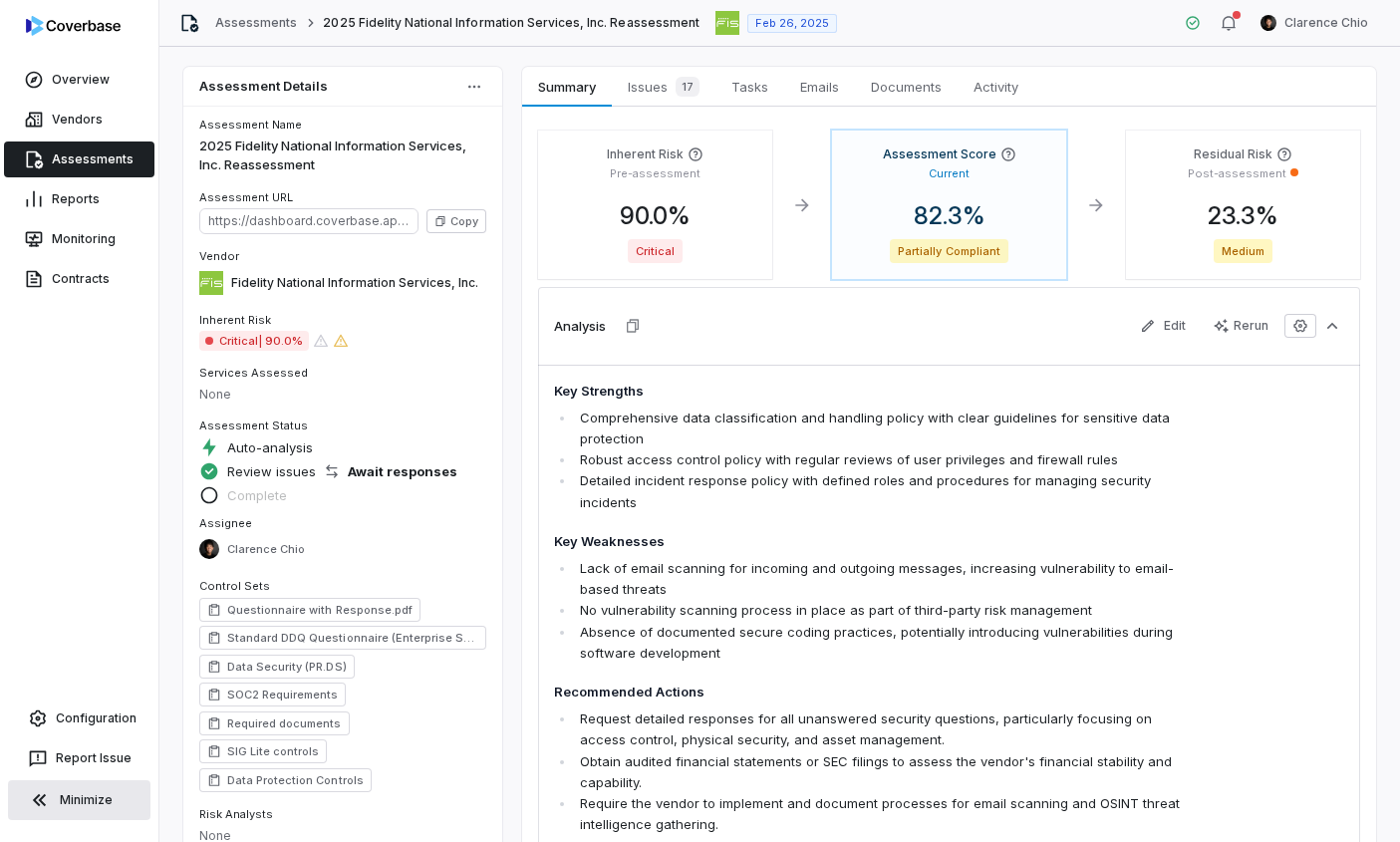click on "Minimize" at bounding box center [79, 800] 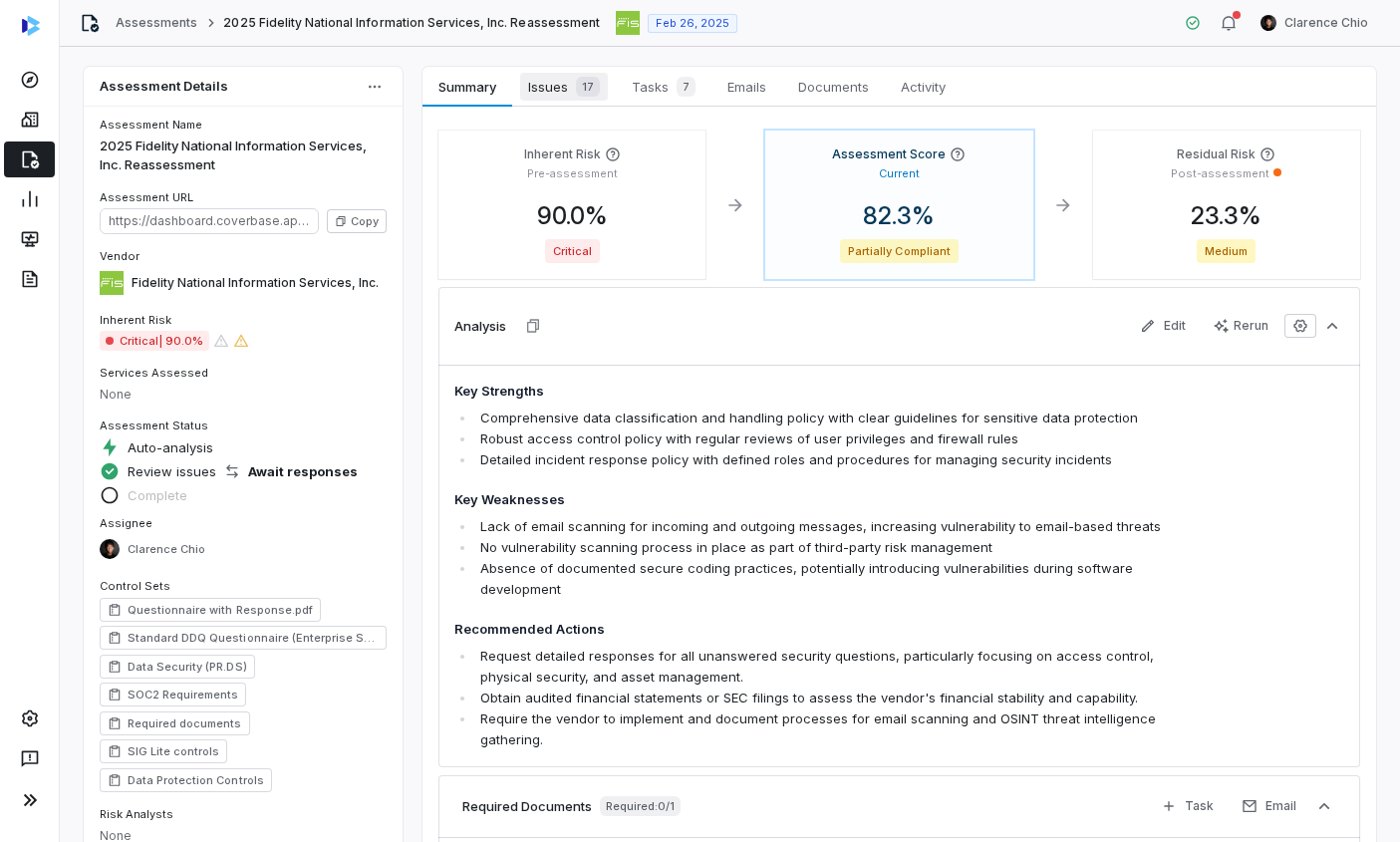 click on "Issues 17" at bounding box center (564, 87) 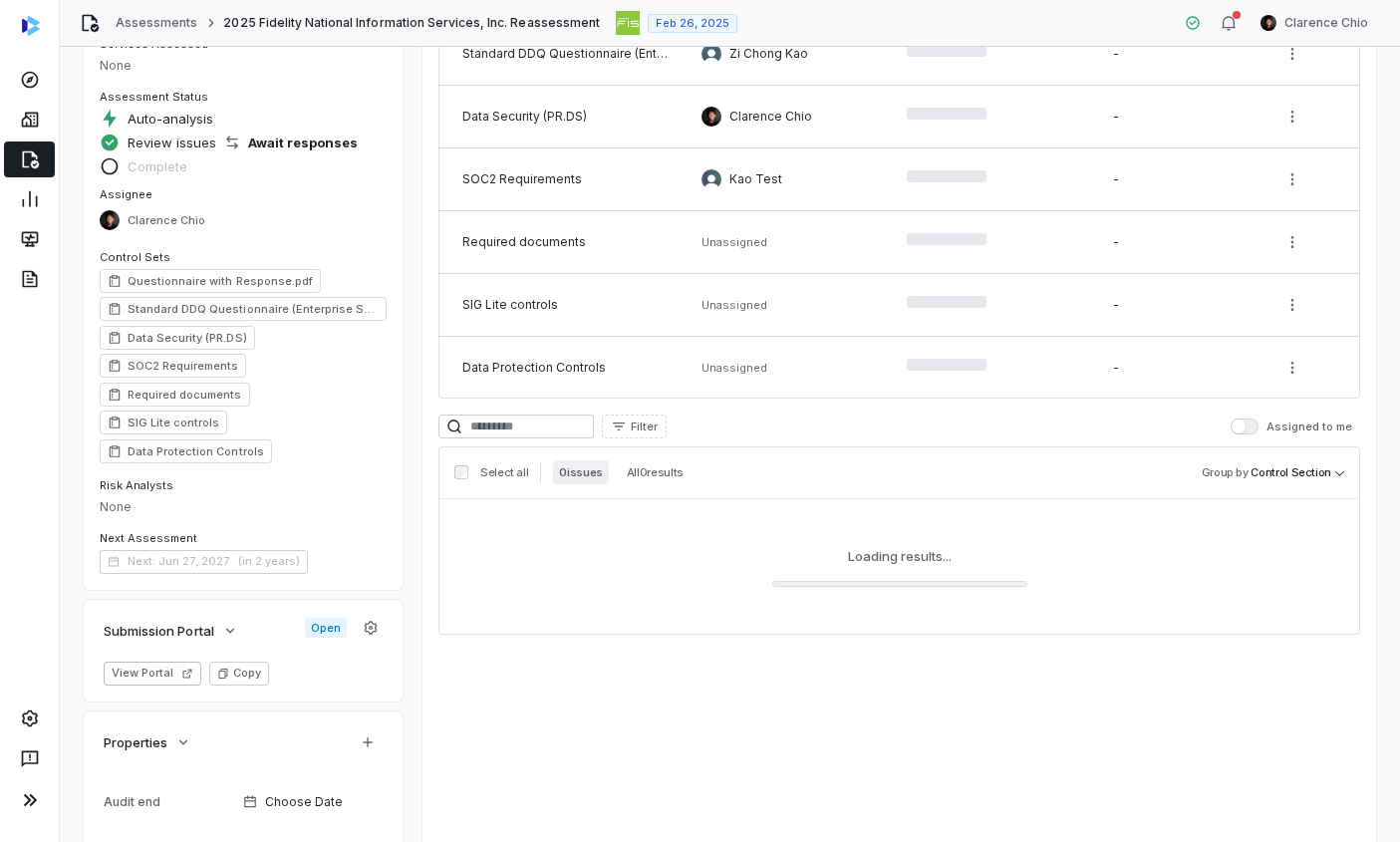 scroll, scrollTop: 328, scrollLeft: 0, axis: vertical 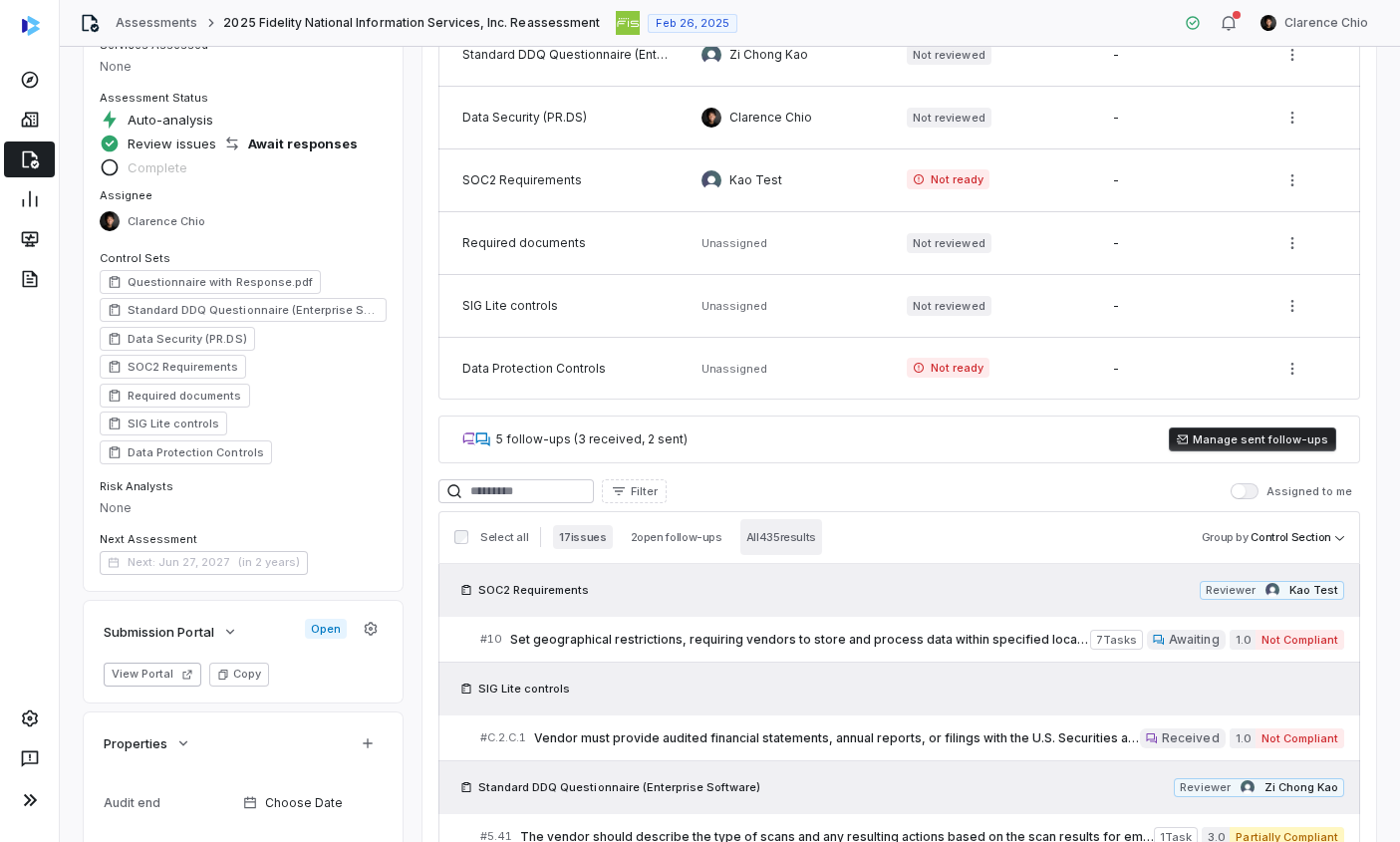 click on "All  435  results" at bounding box center [781, 537] 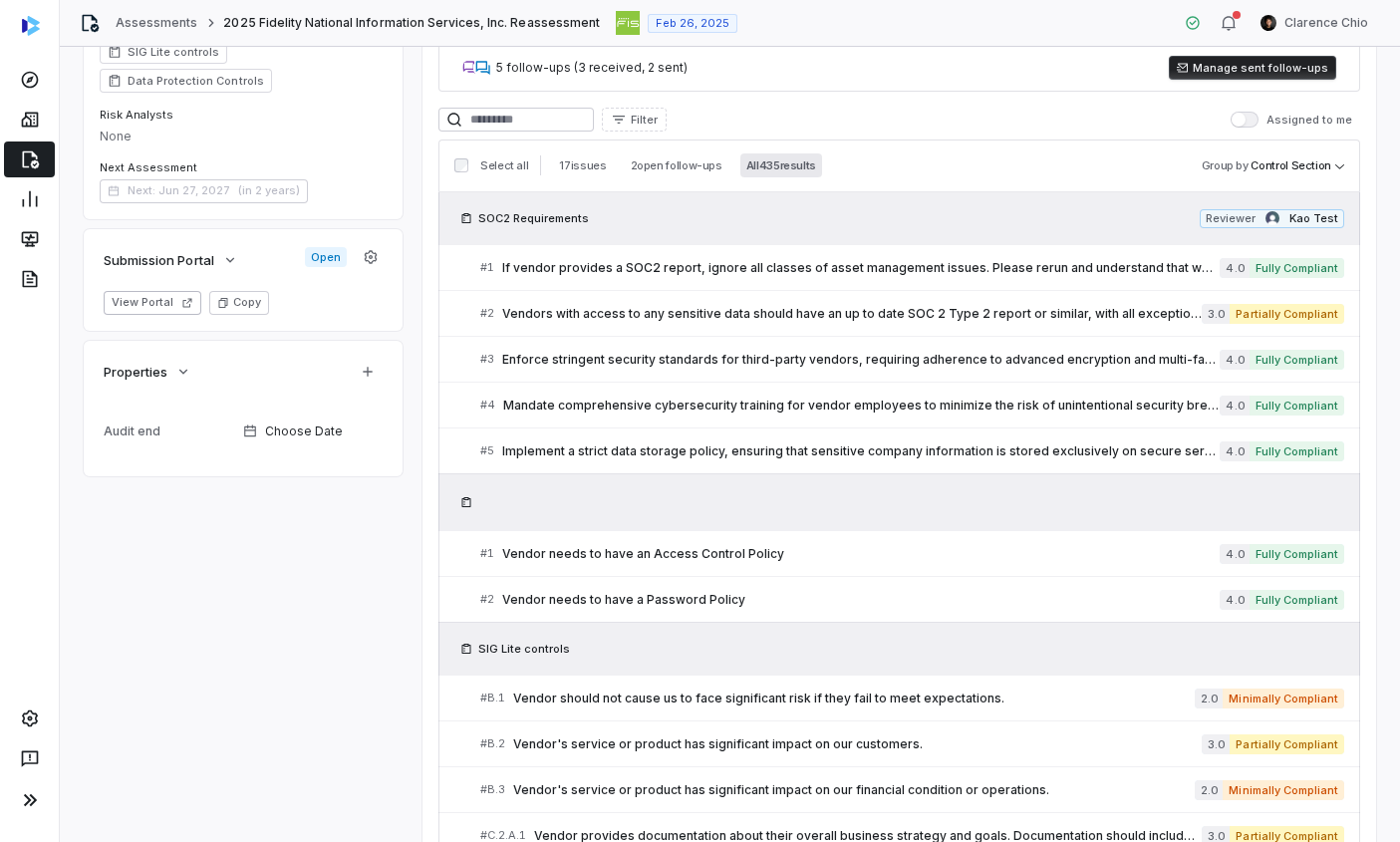 scroll, scrollTop: 698, scrollLeft: 0, axis: vertical 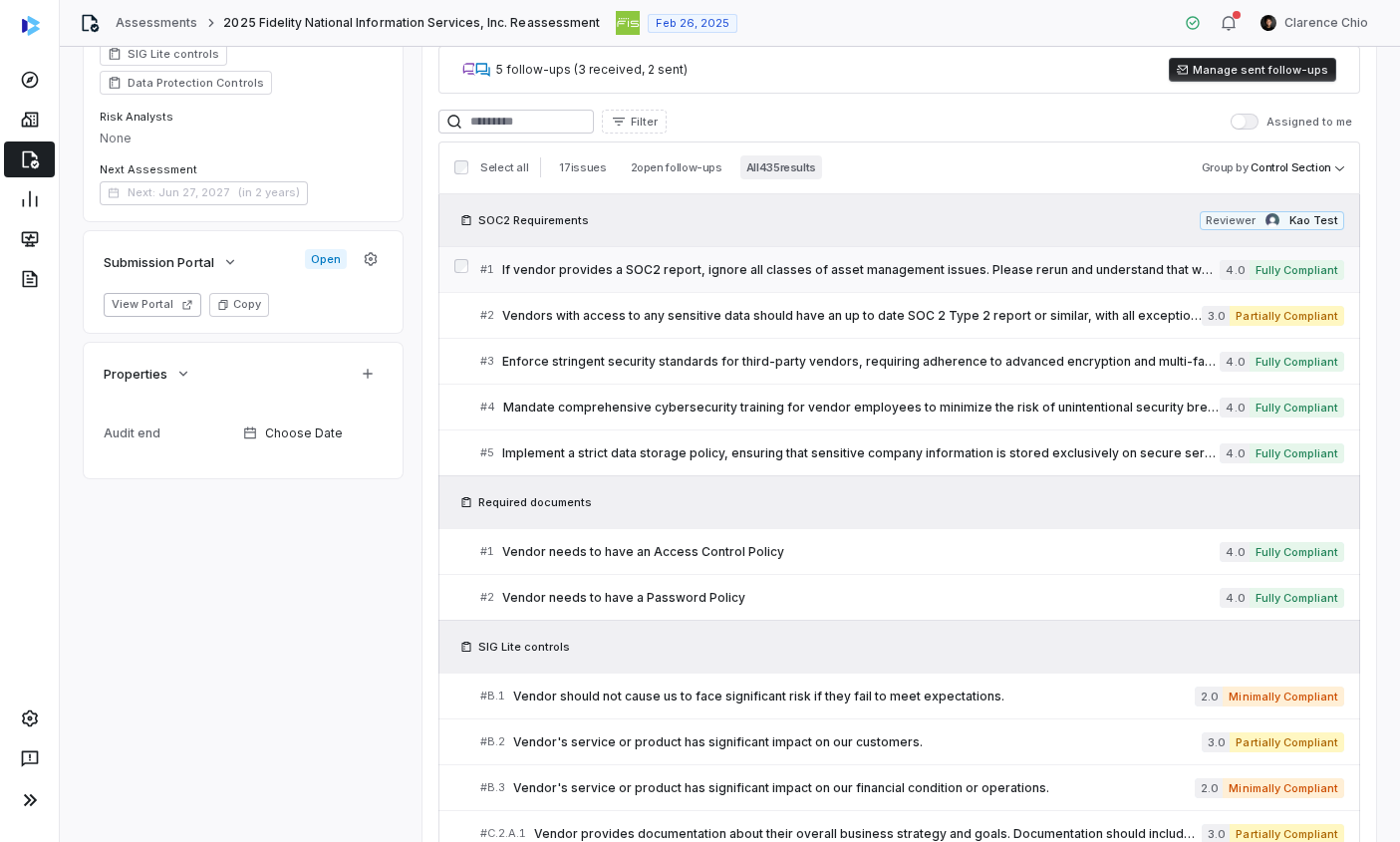 click on "If vendor provides a SOC2 report, ignore all classes of asset management issues. Please rerun and understand that we have a Soc2" at bounding box center [861, 270] 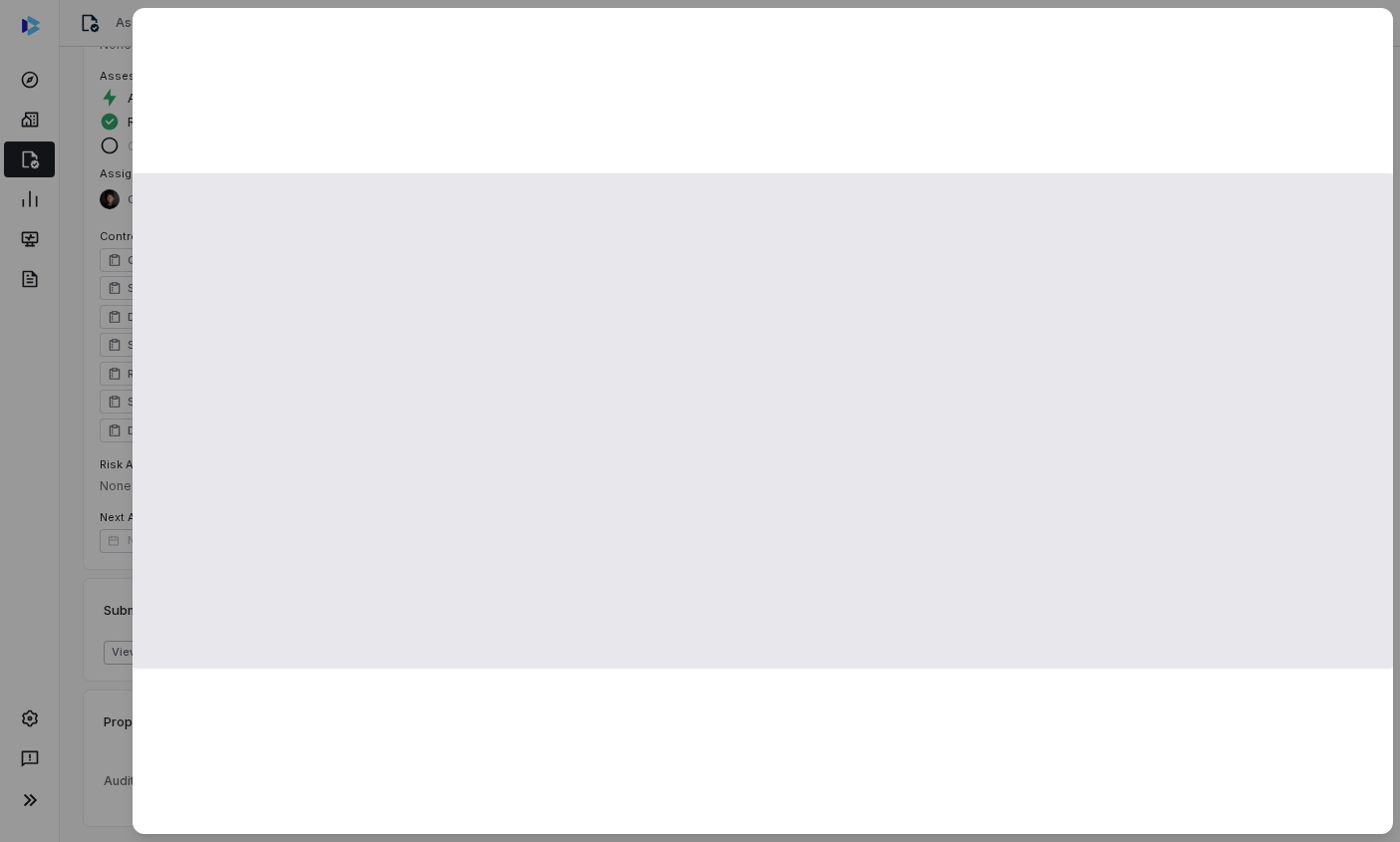 scroll, scrollTop: 698, scrollLeft: 0, axis: vertical 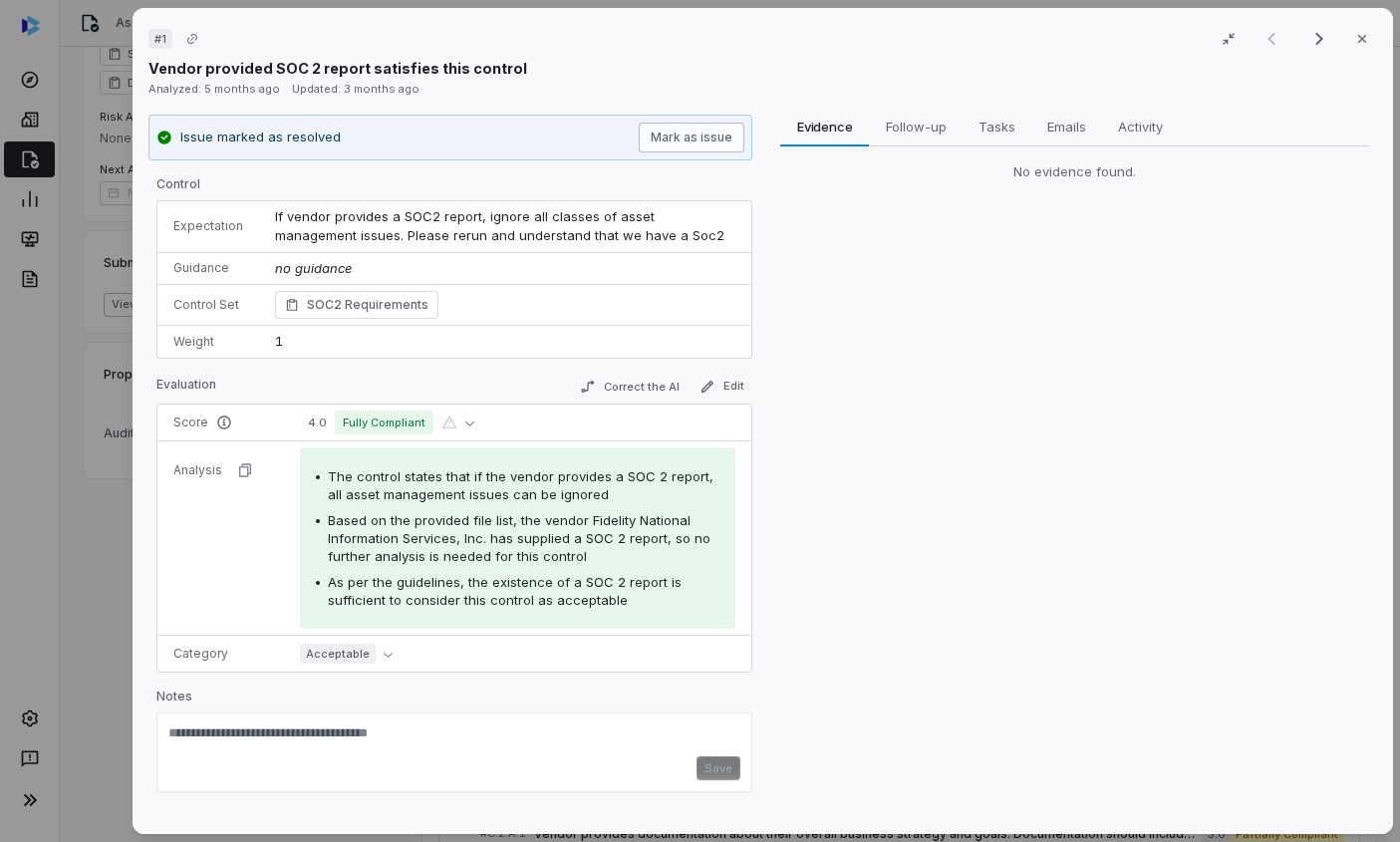 click on "Mark as issue" at bounding box center [692, 138] 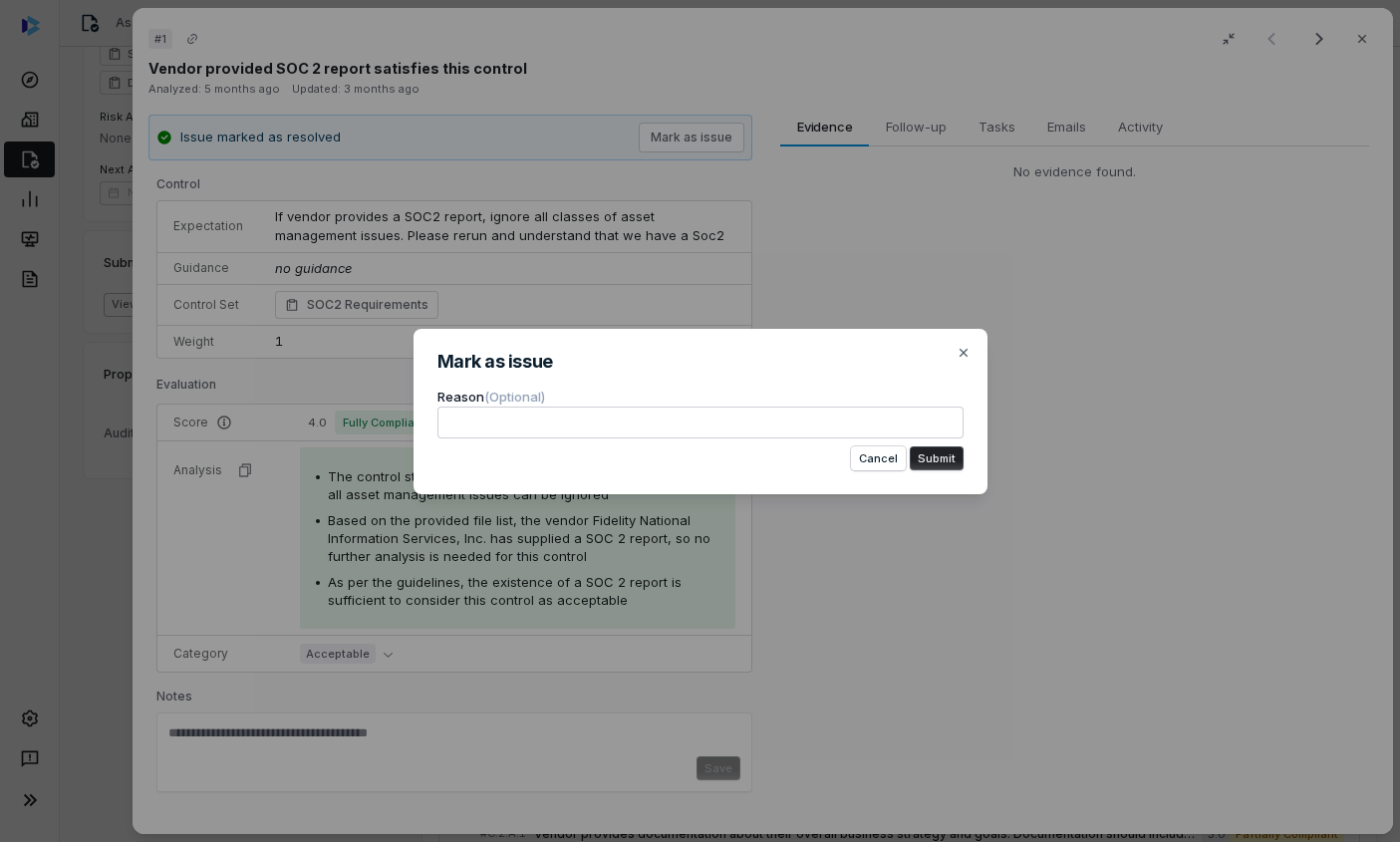 click on "Submit" at bounding box center [937, 458] 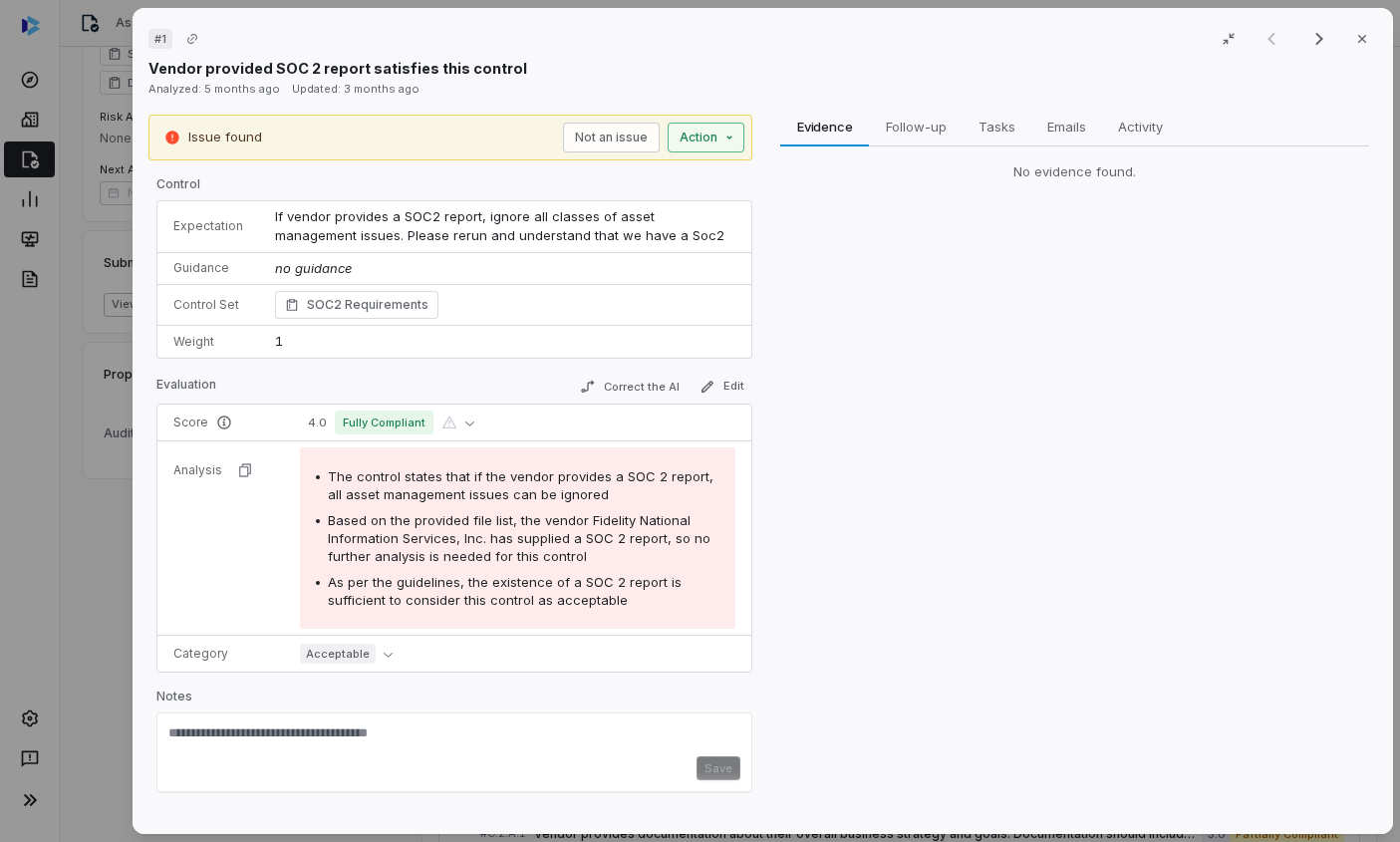 click on "Fidelity National Information Services, Inc." at bounding box center [700, 421] 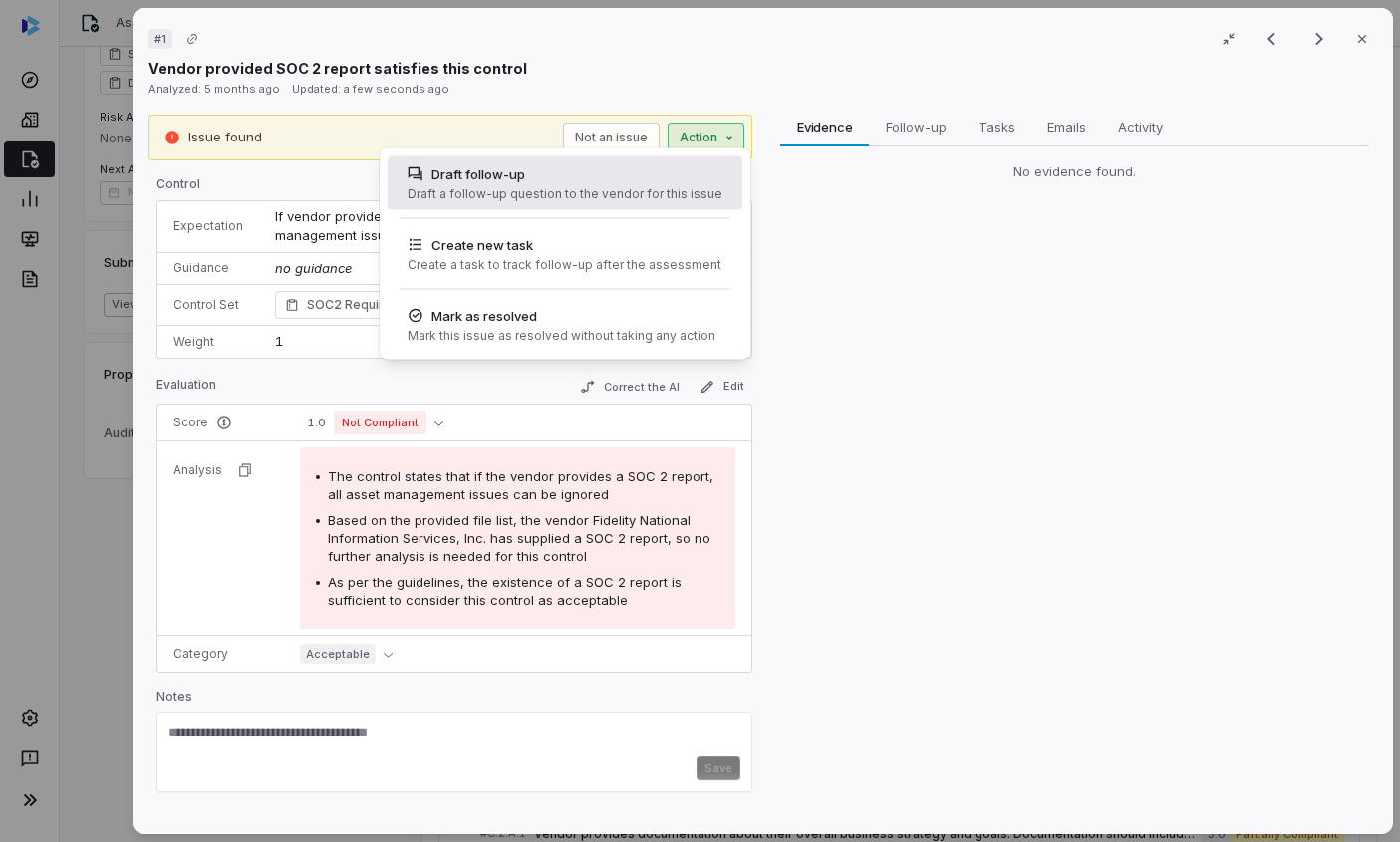click on "Draft follow-up" at bounding box center [565, 174] 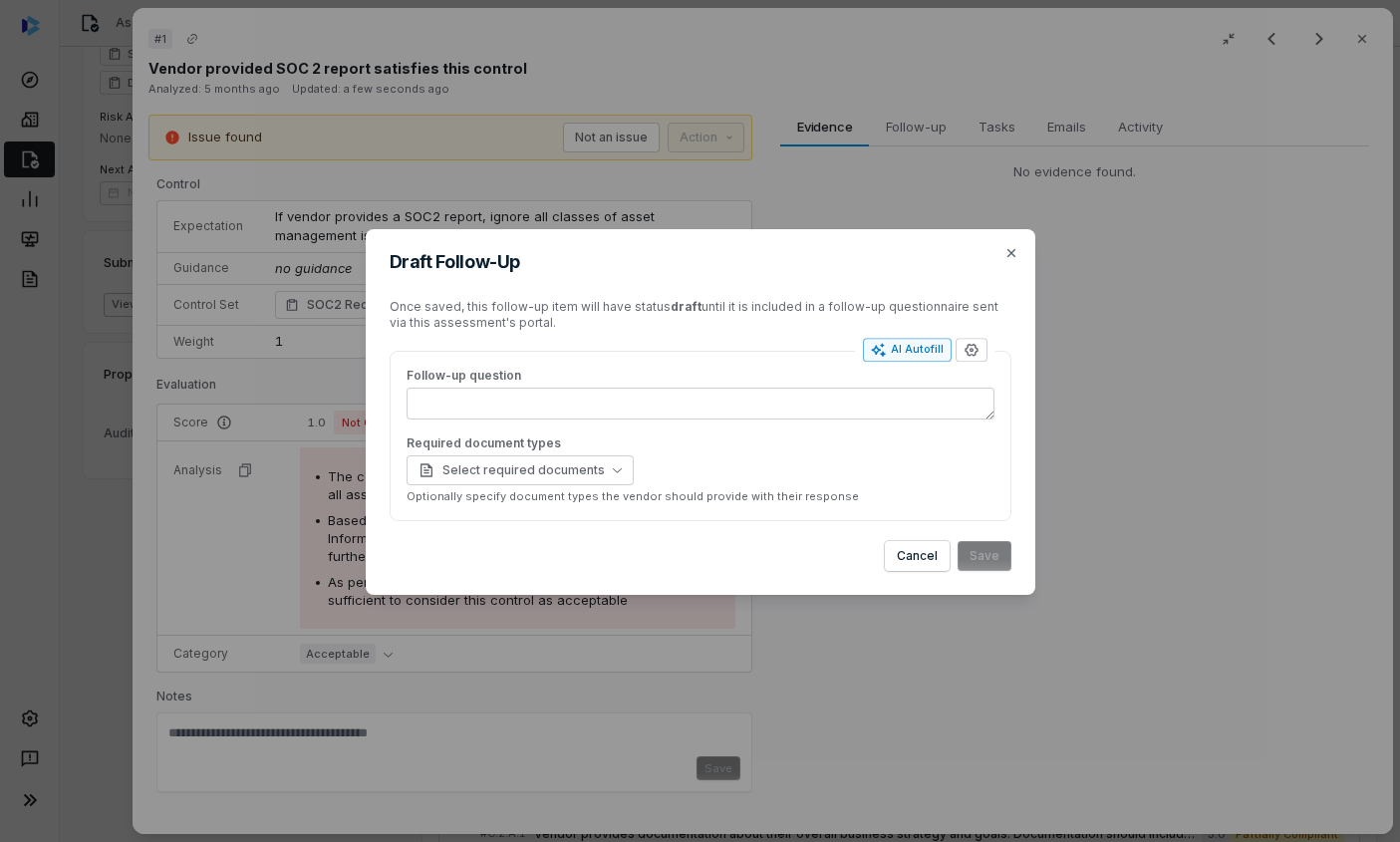 click on "AI Autofill" at bounding box center (907, 350) 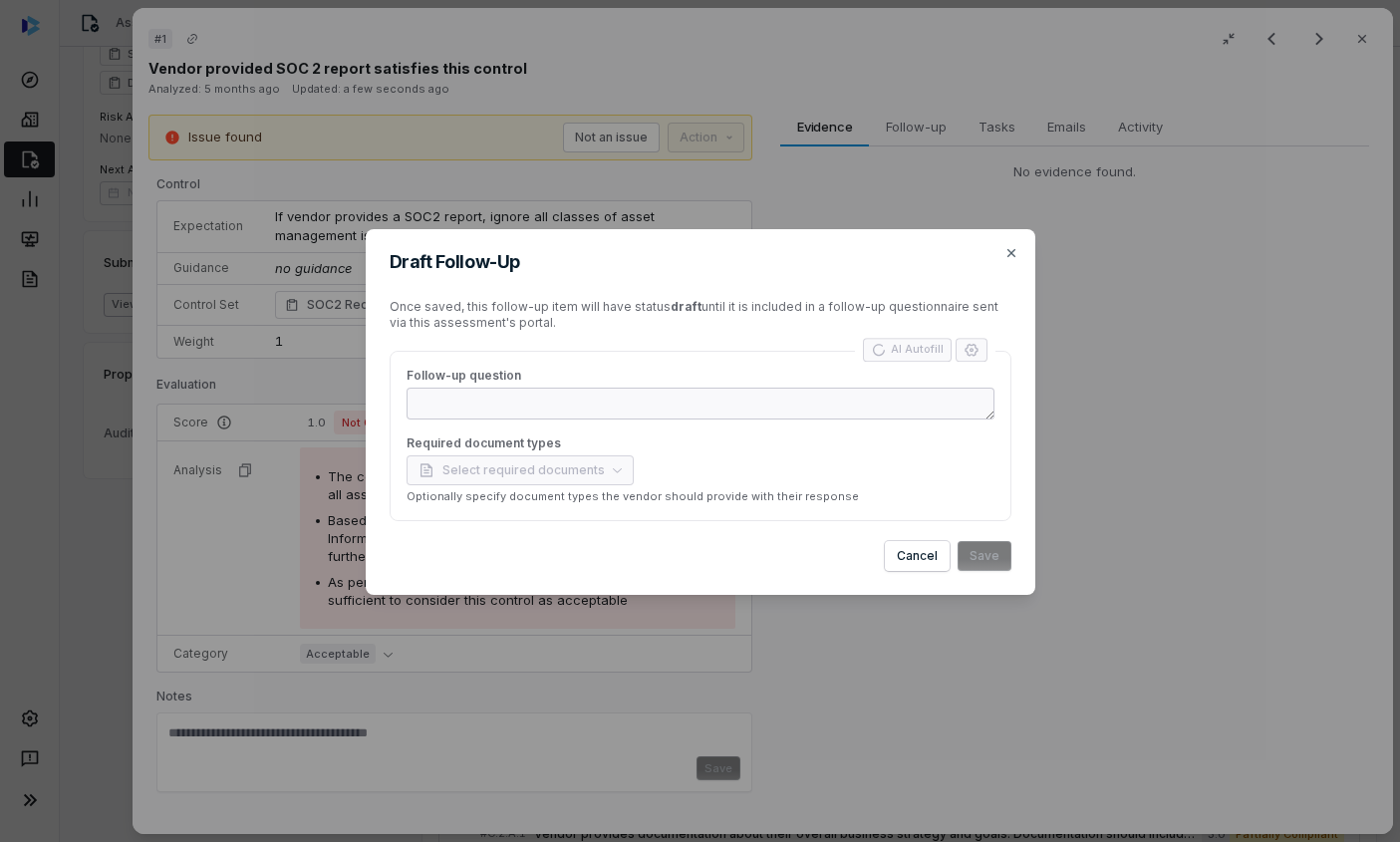 type on "*" 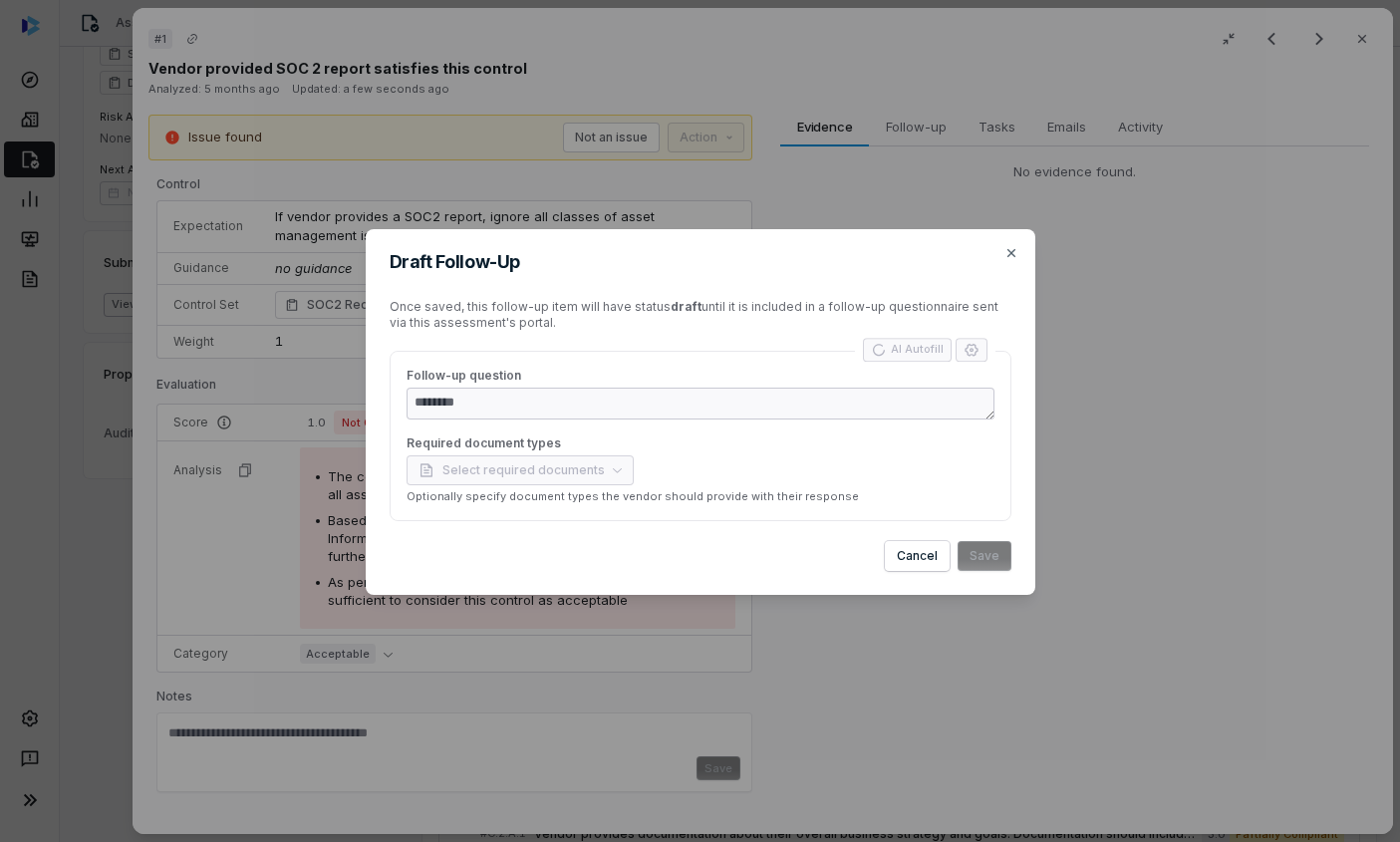 type on "*" 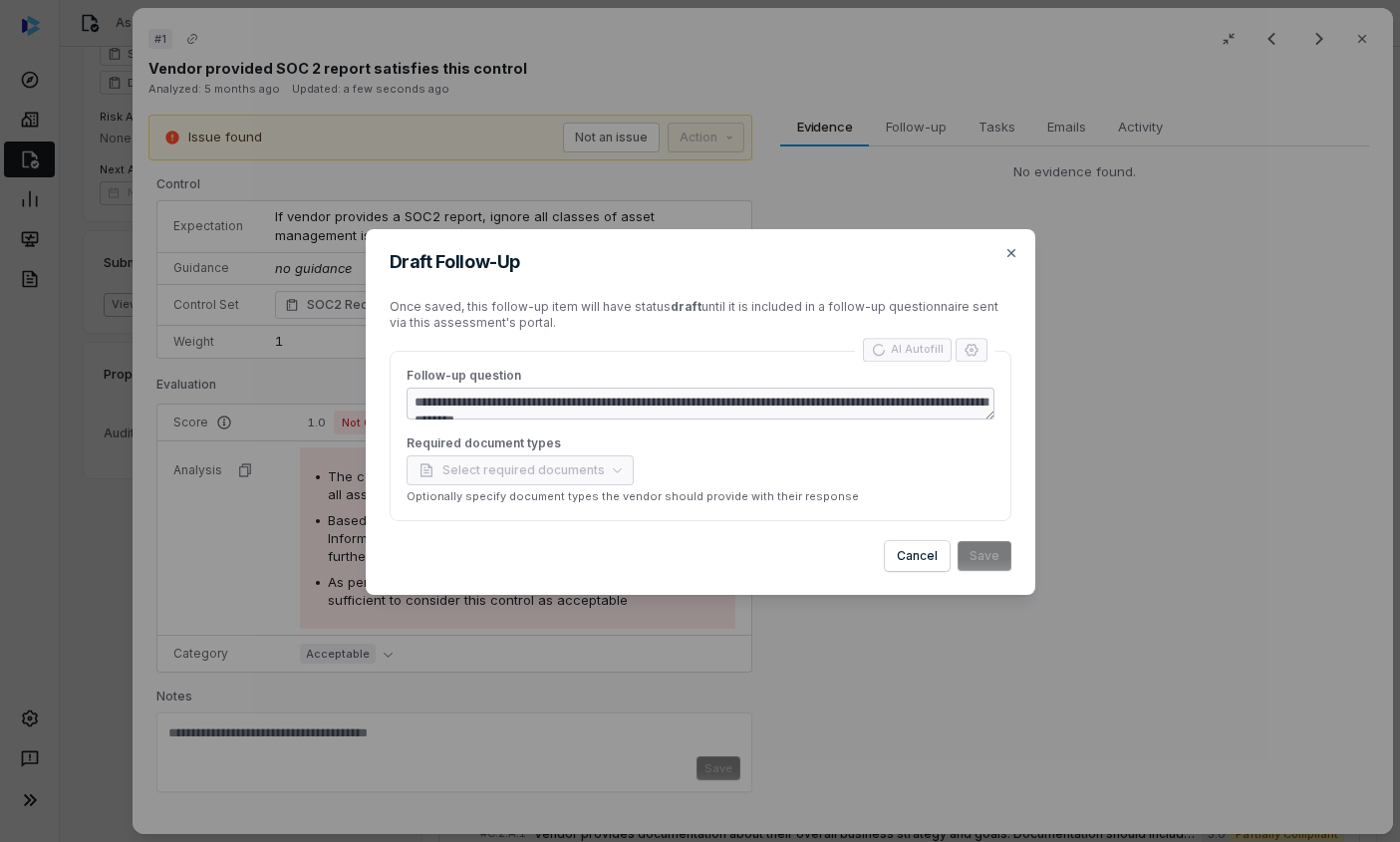 type on "*" 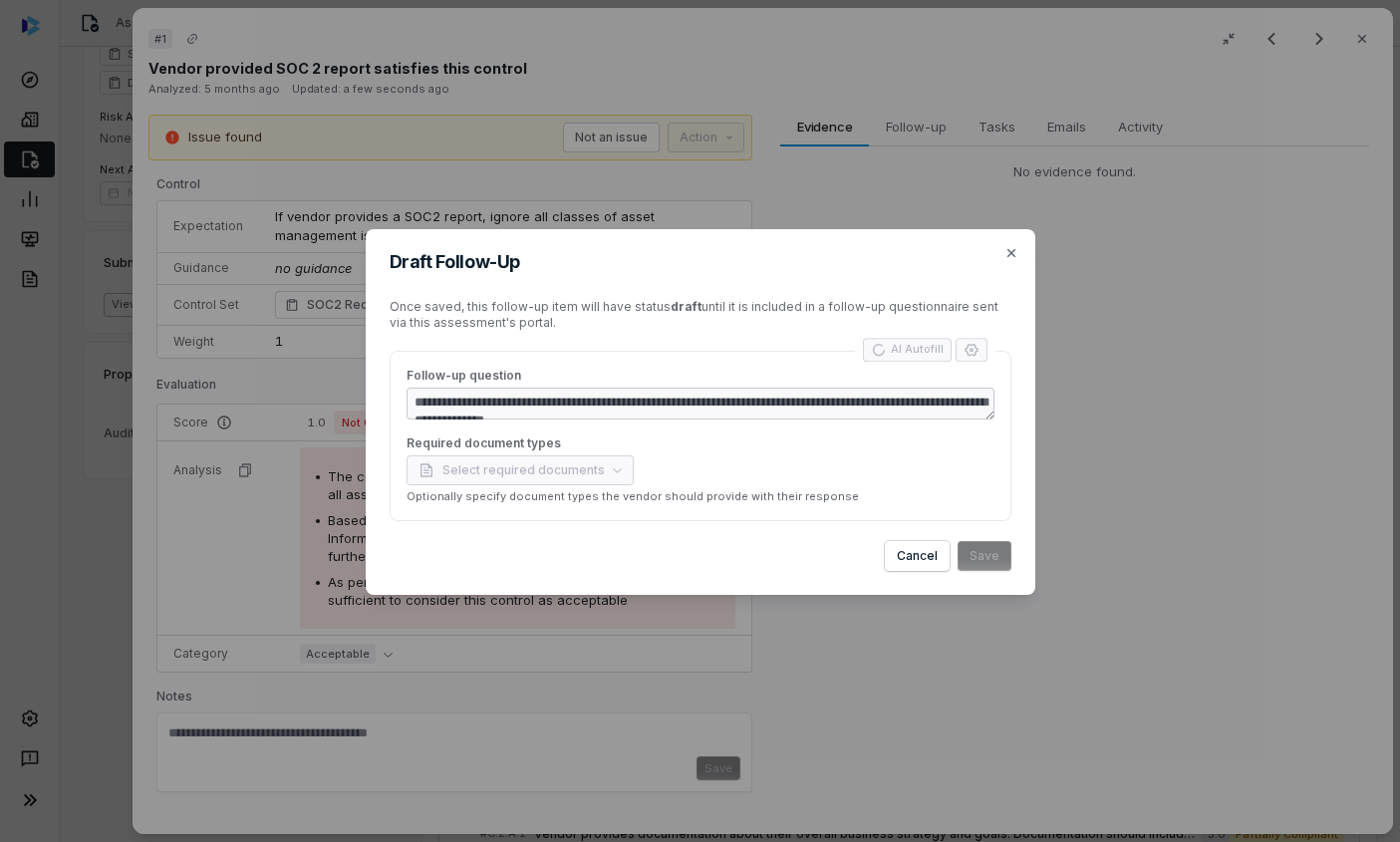 type on "*" 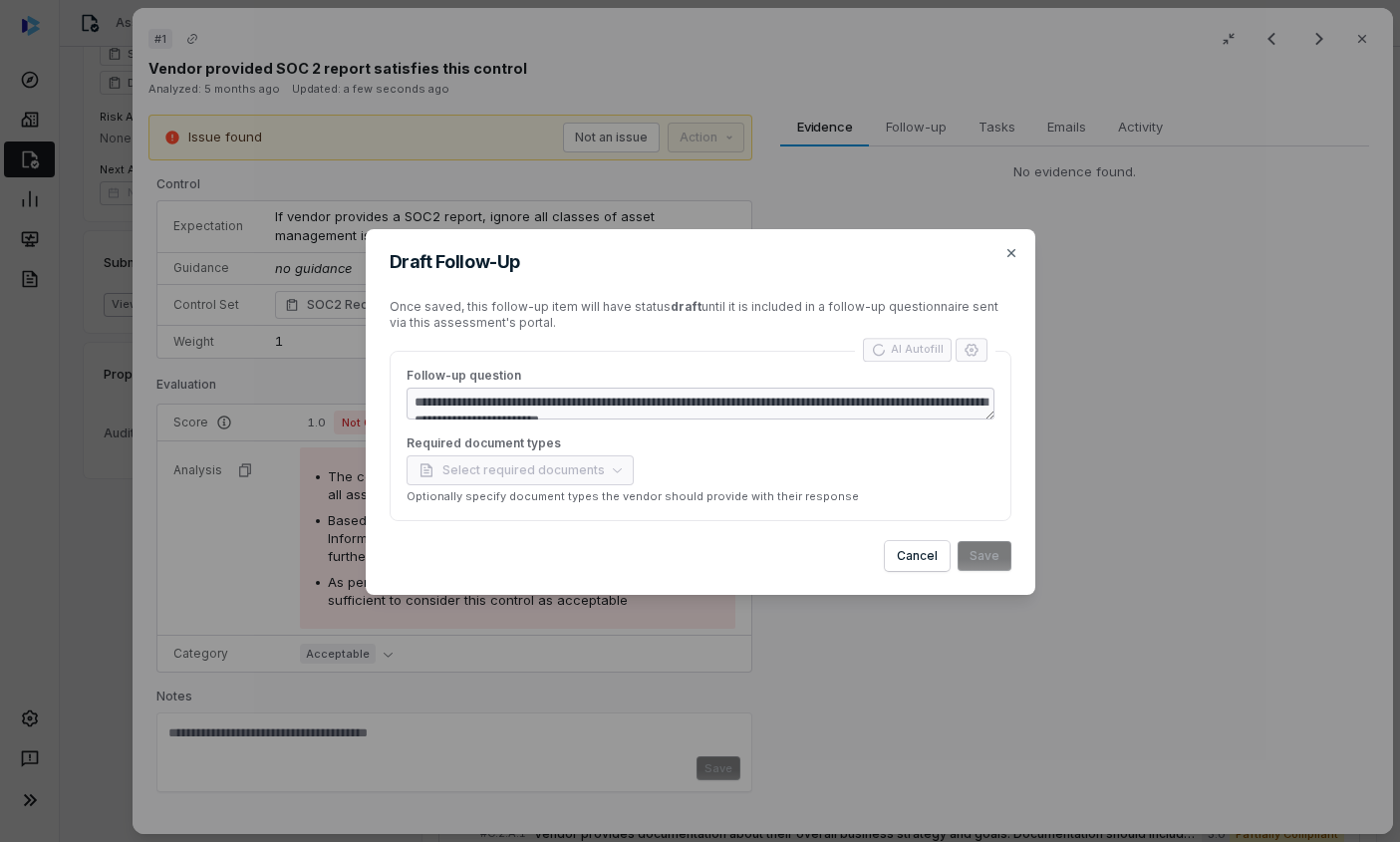 type on "*" 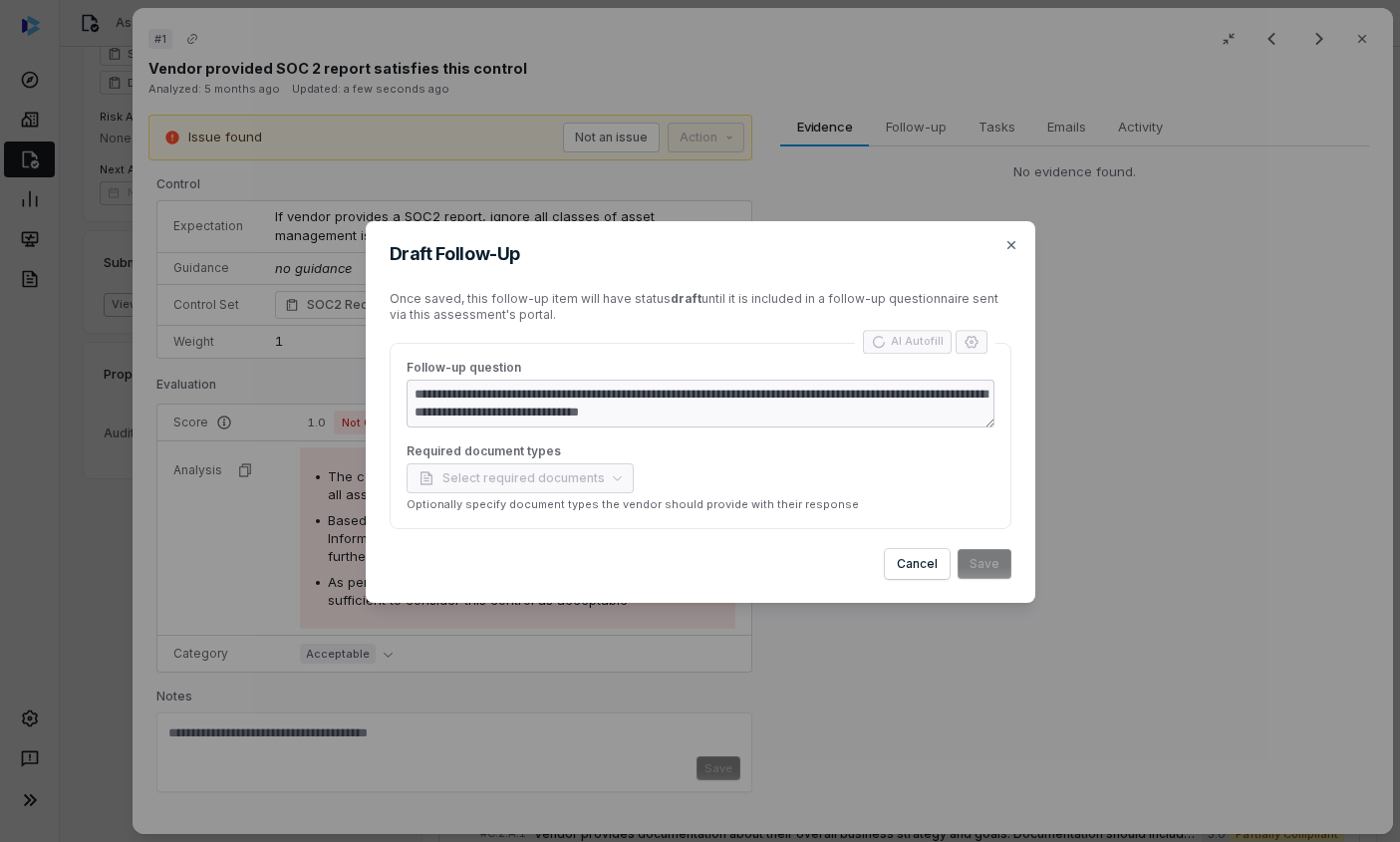 type on "*" 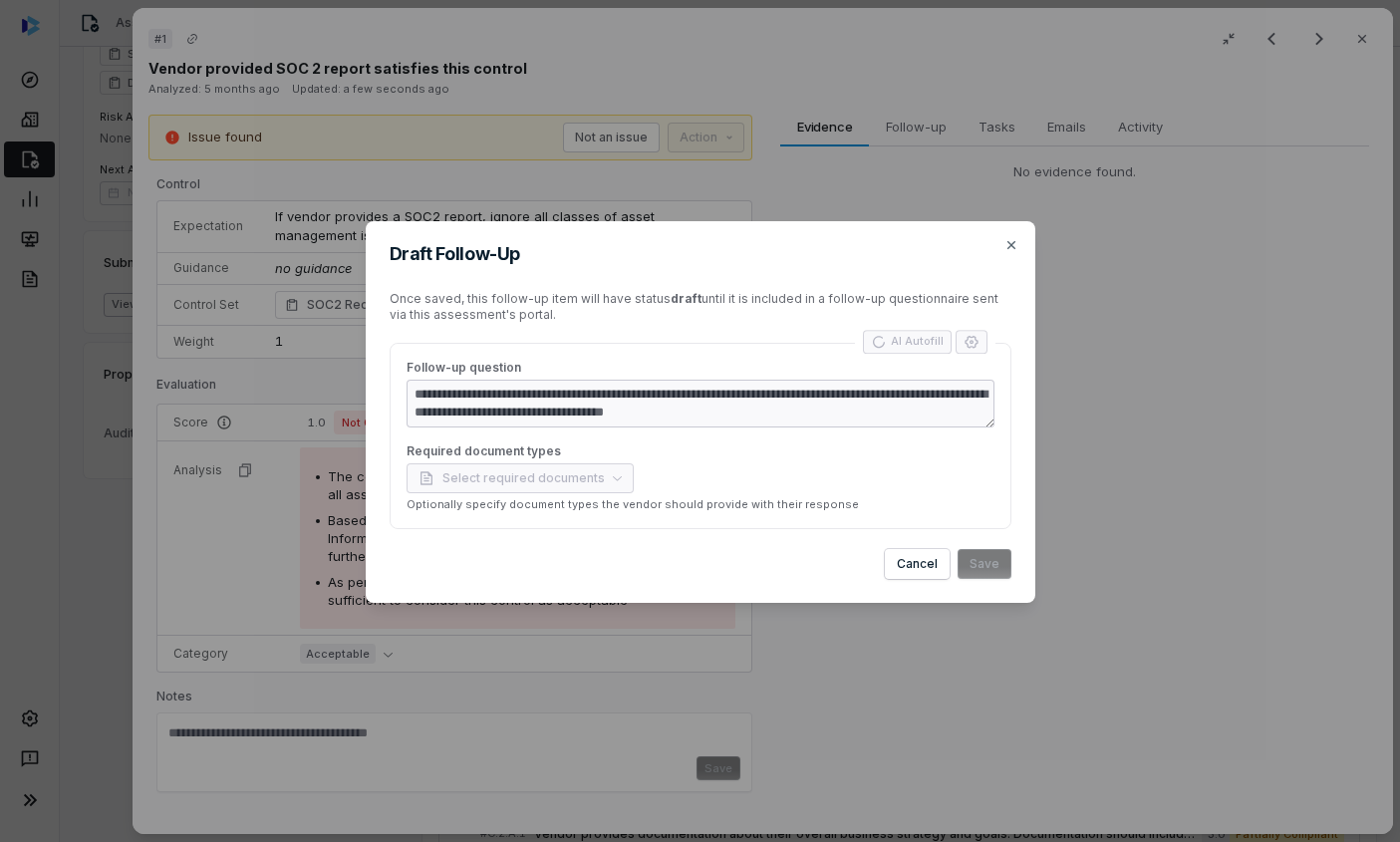 type on "*" 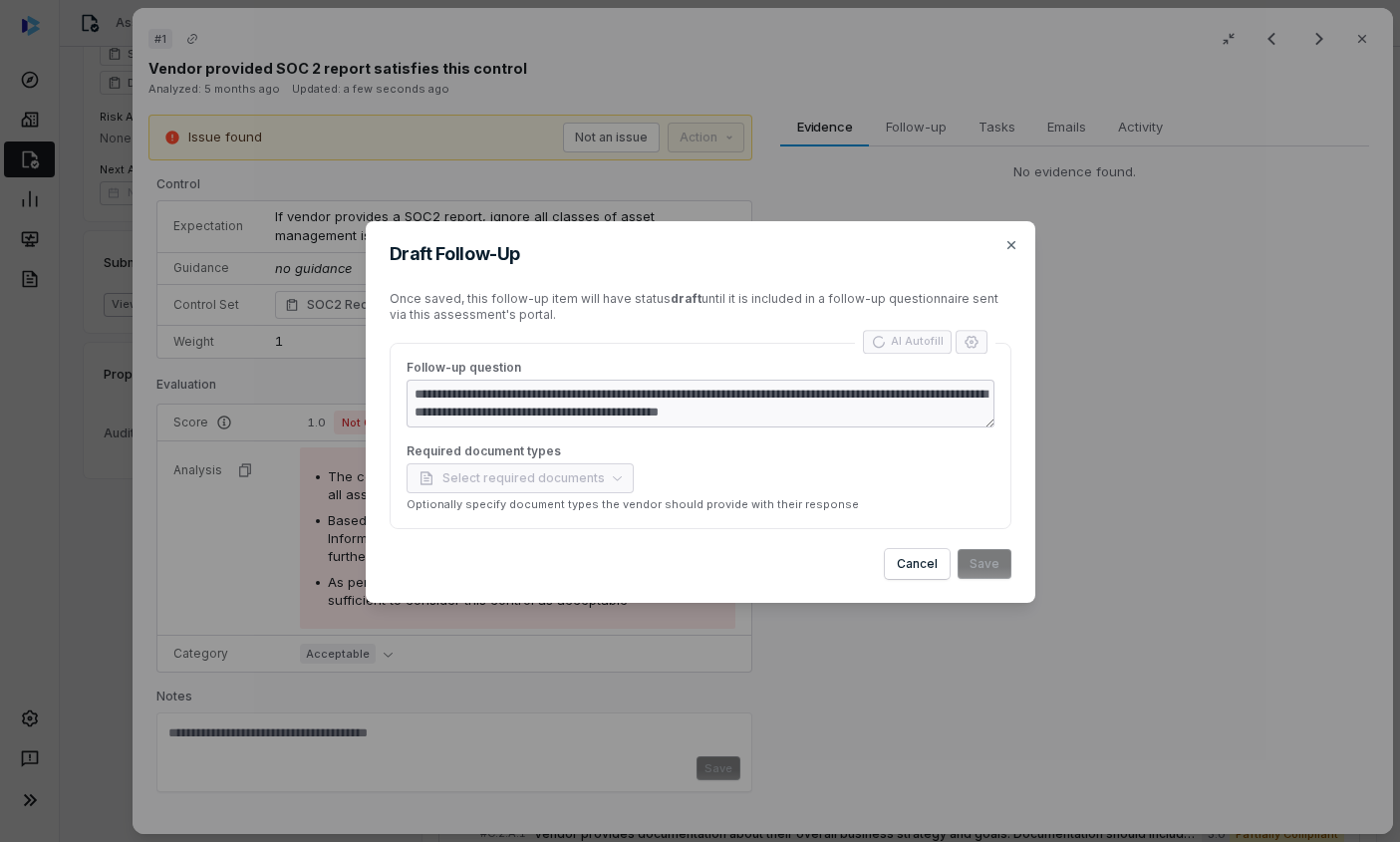 type on "*" 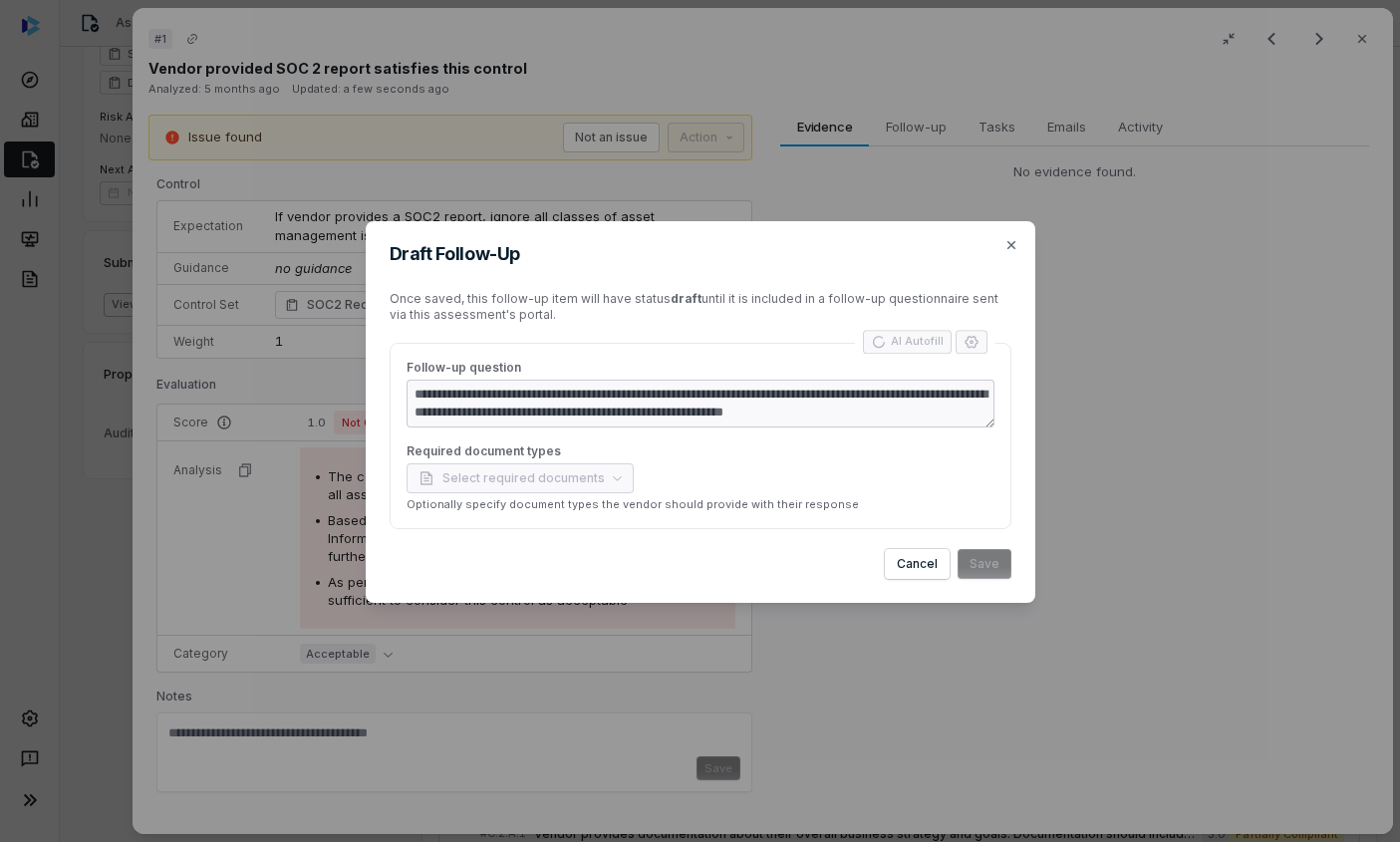 type on "*" 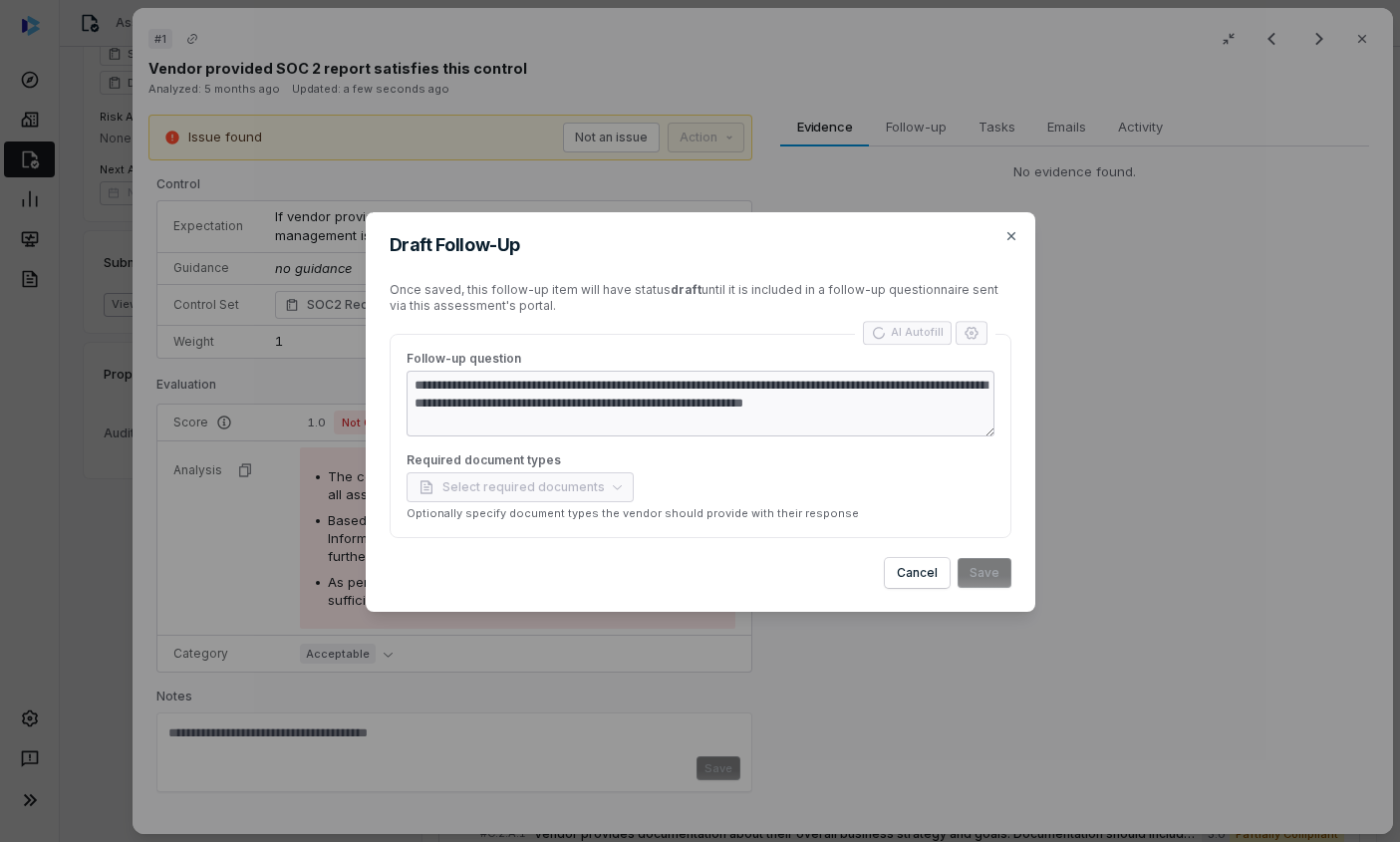 type on "*" 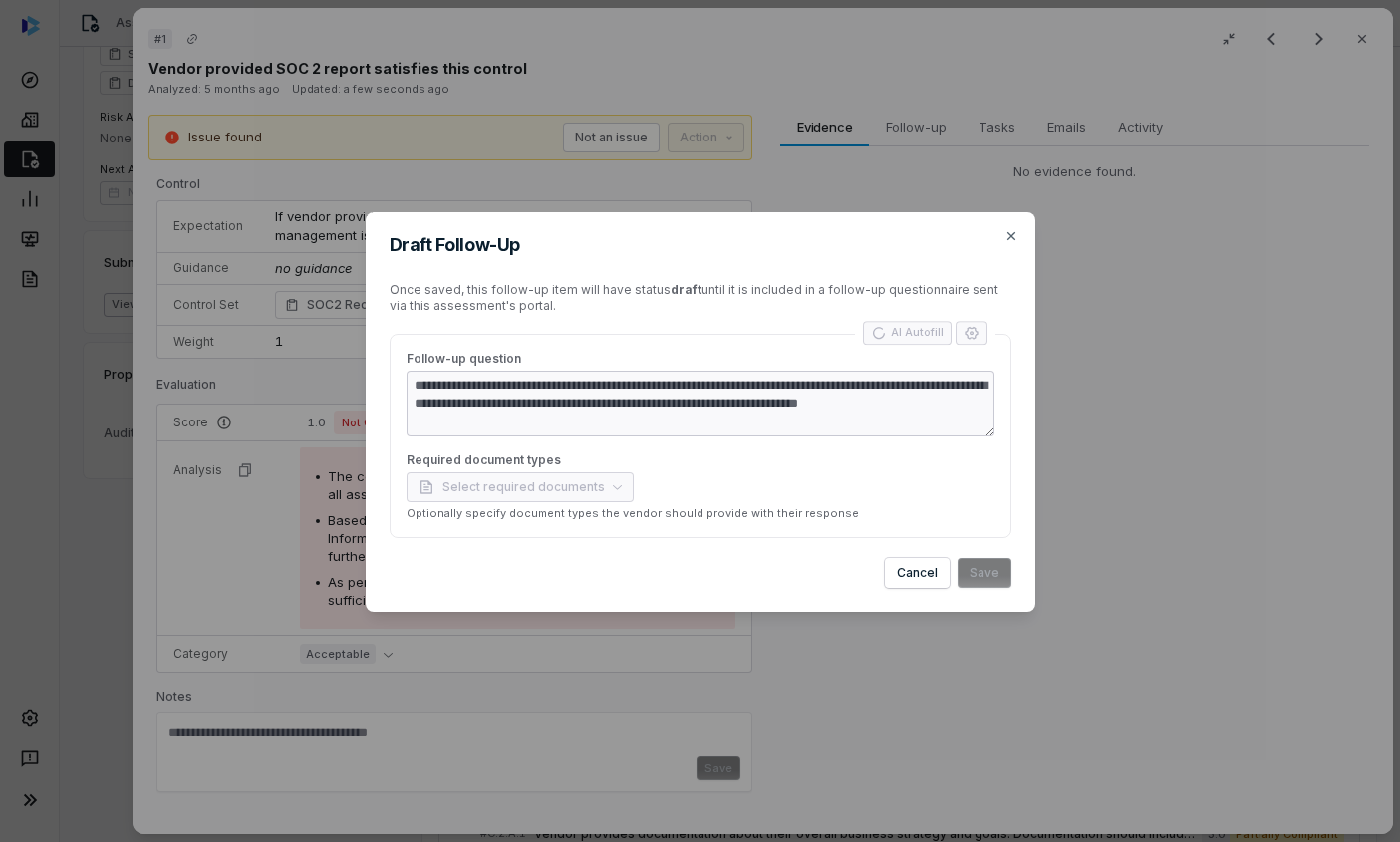 type on "*" 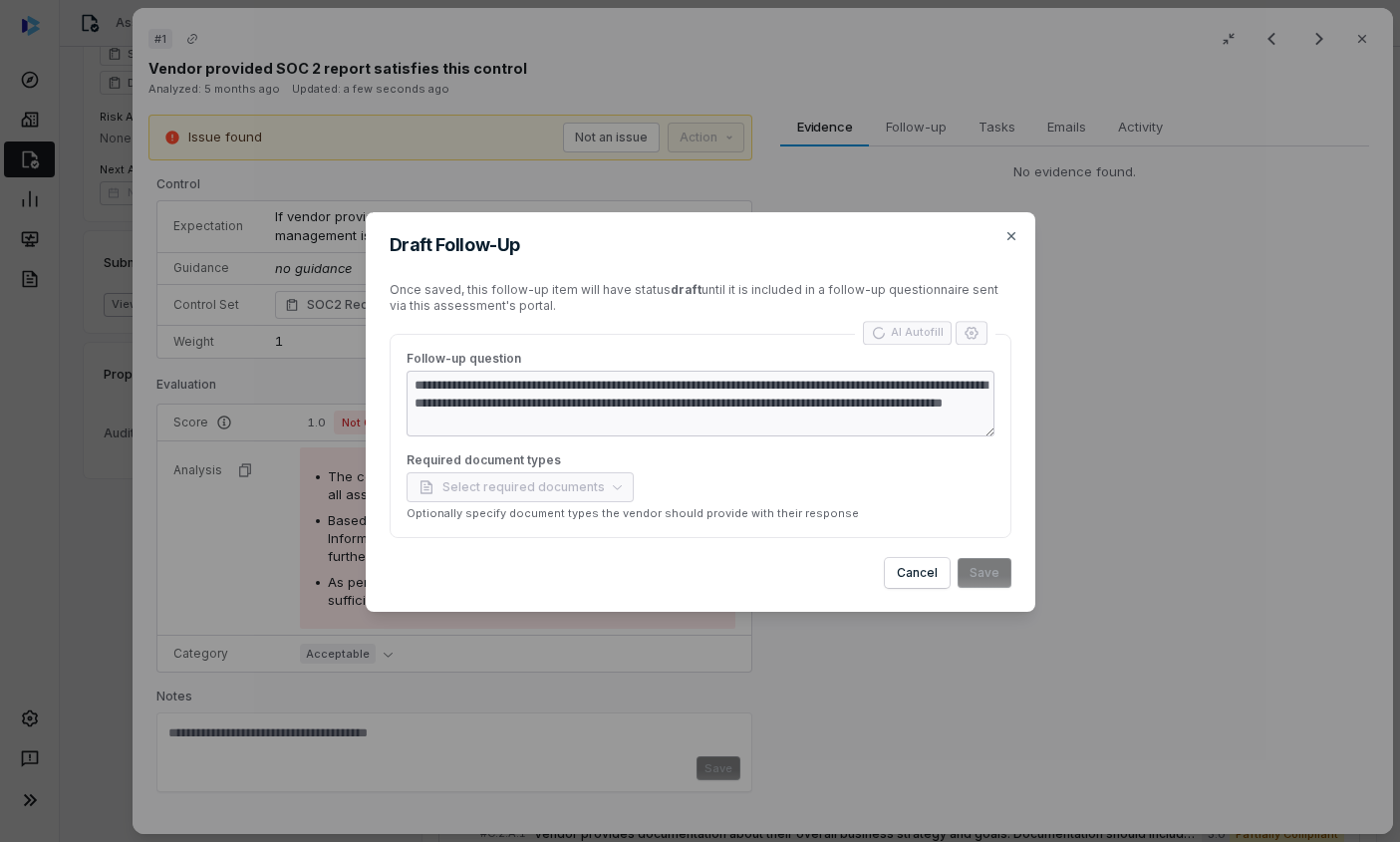 type on "*" 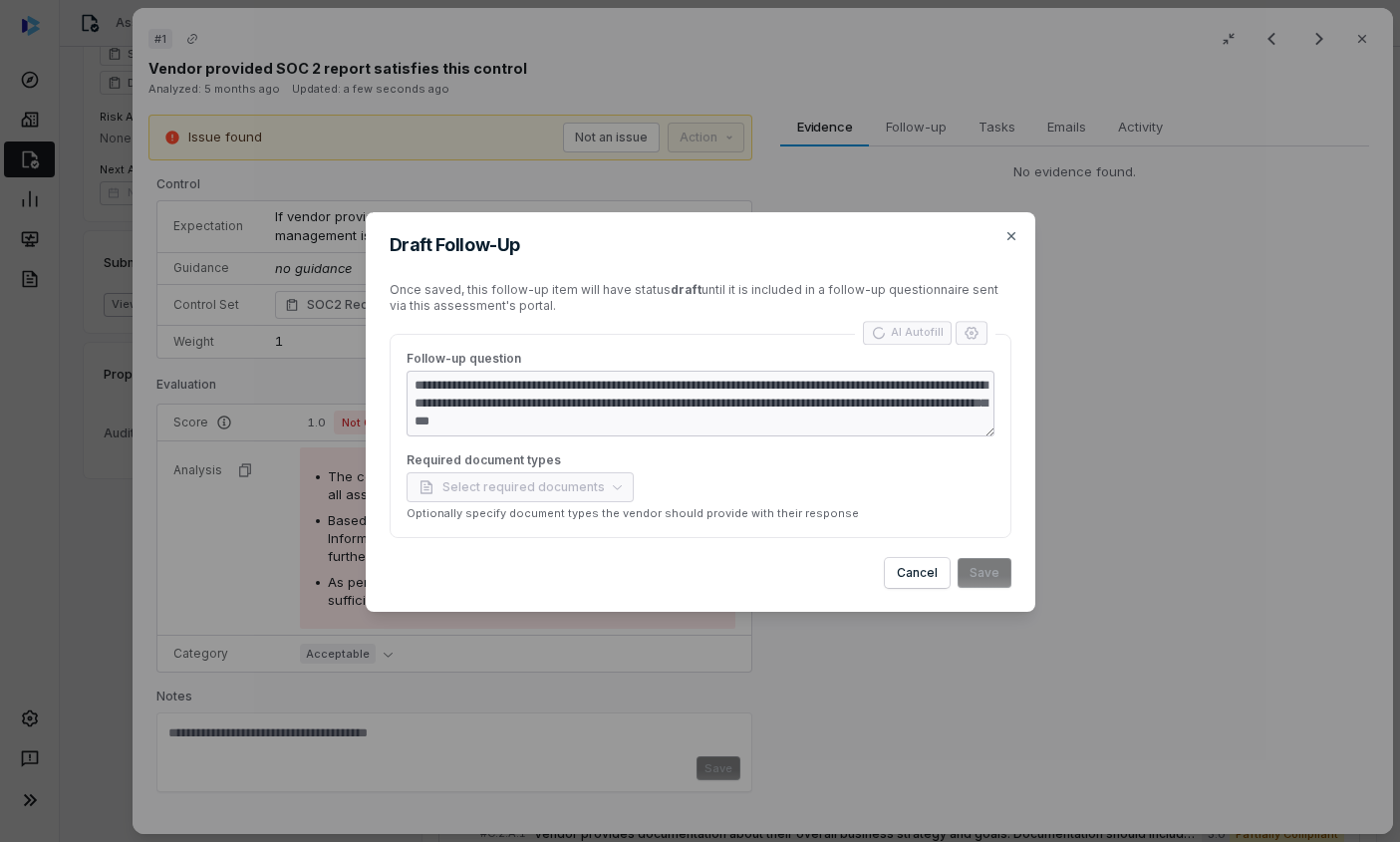 type on "*" 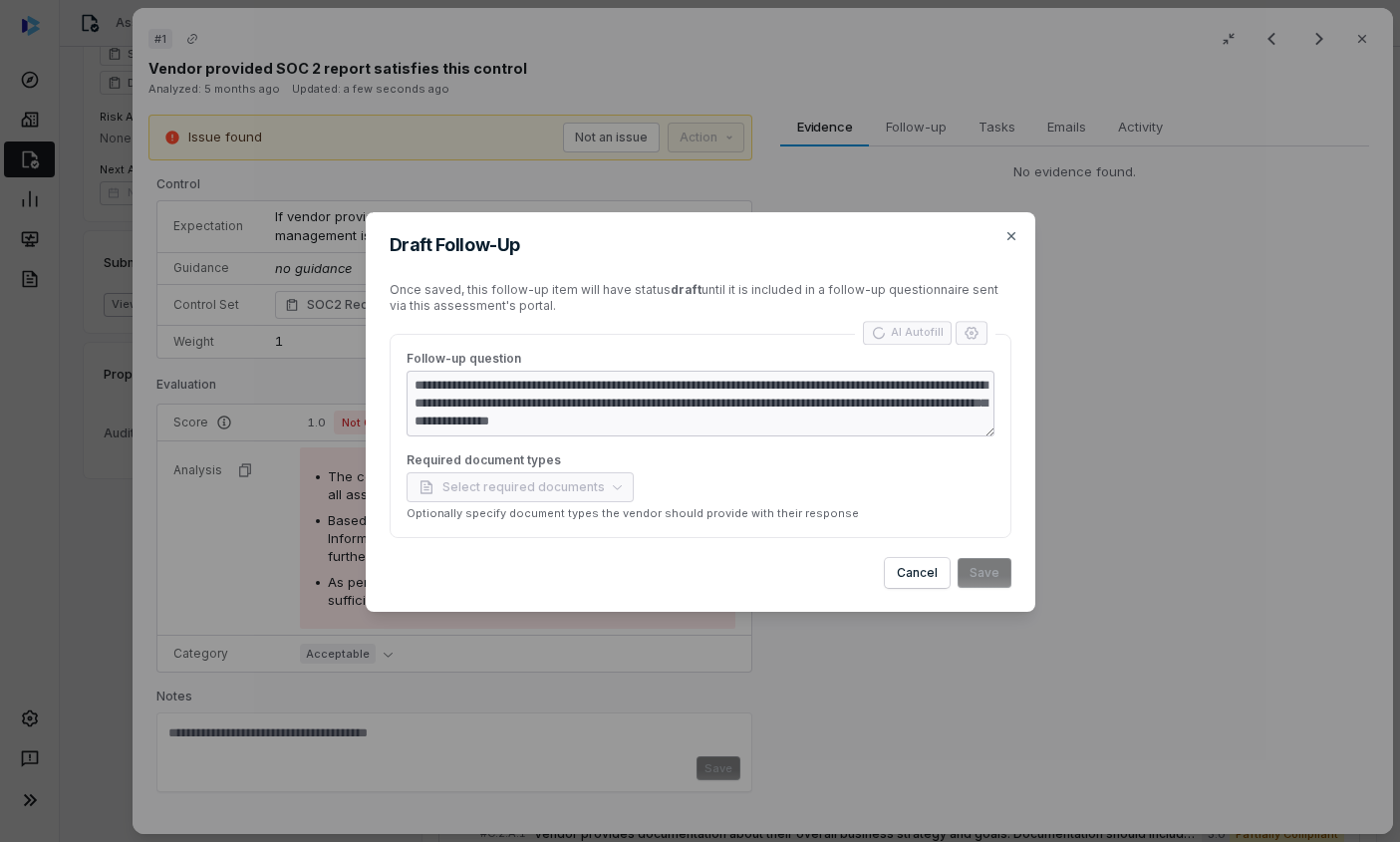 type on "*" 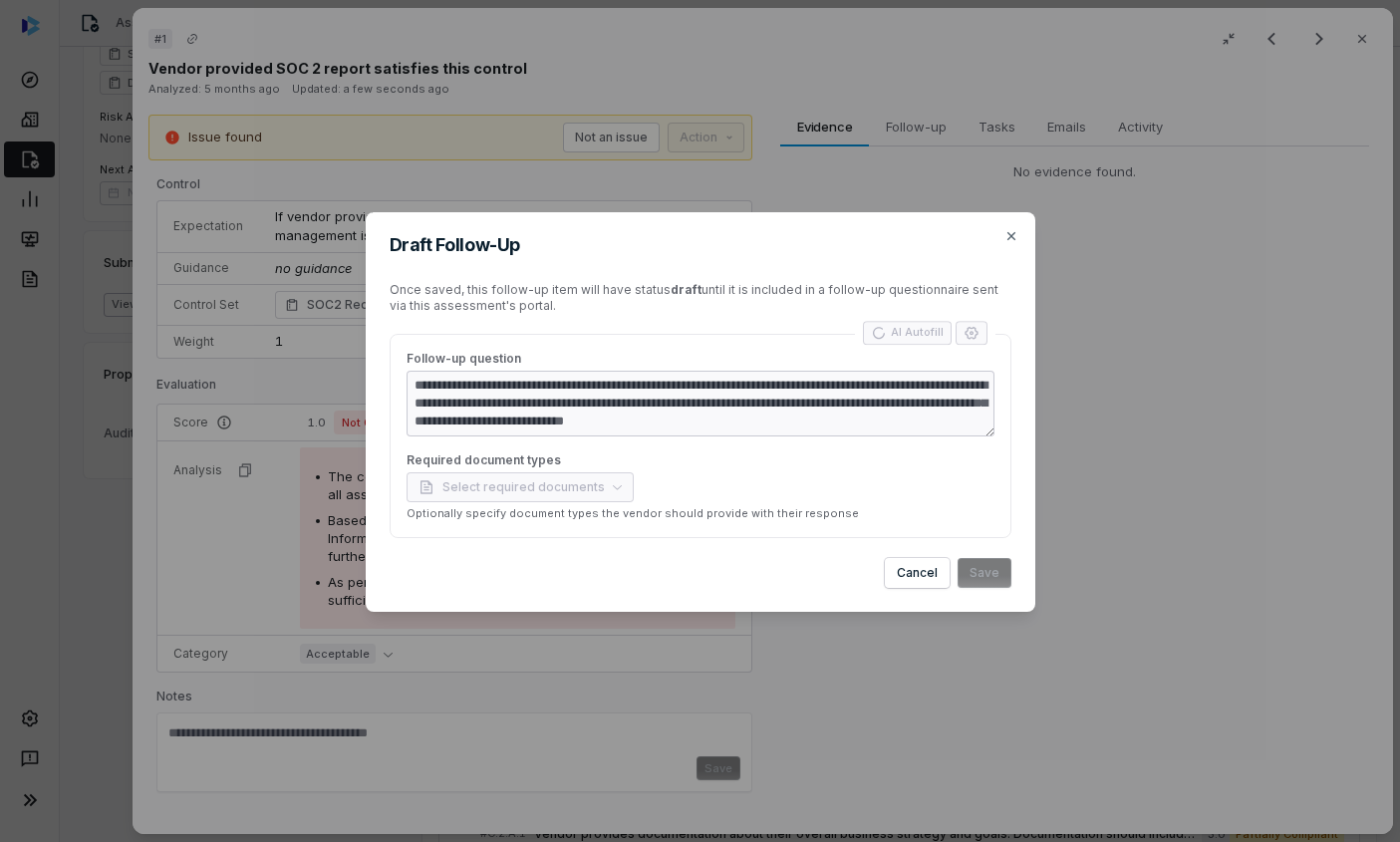 type on "*" 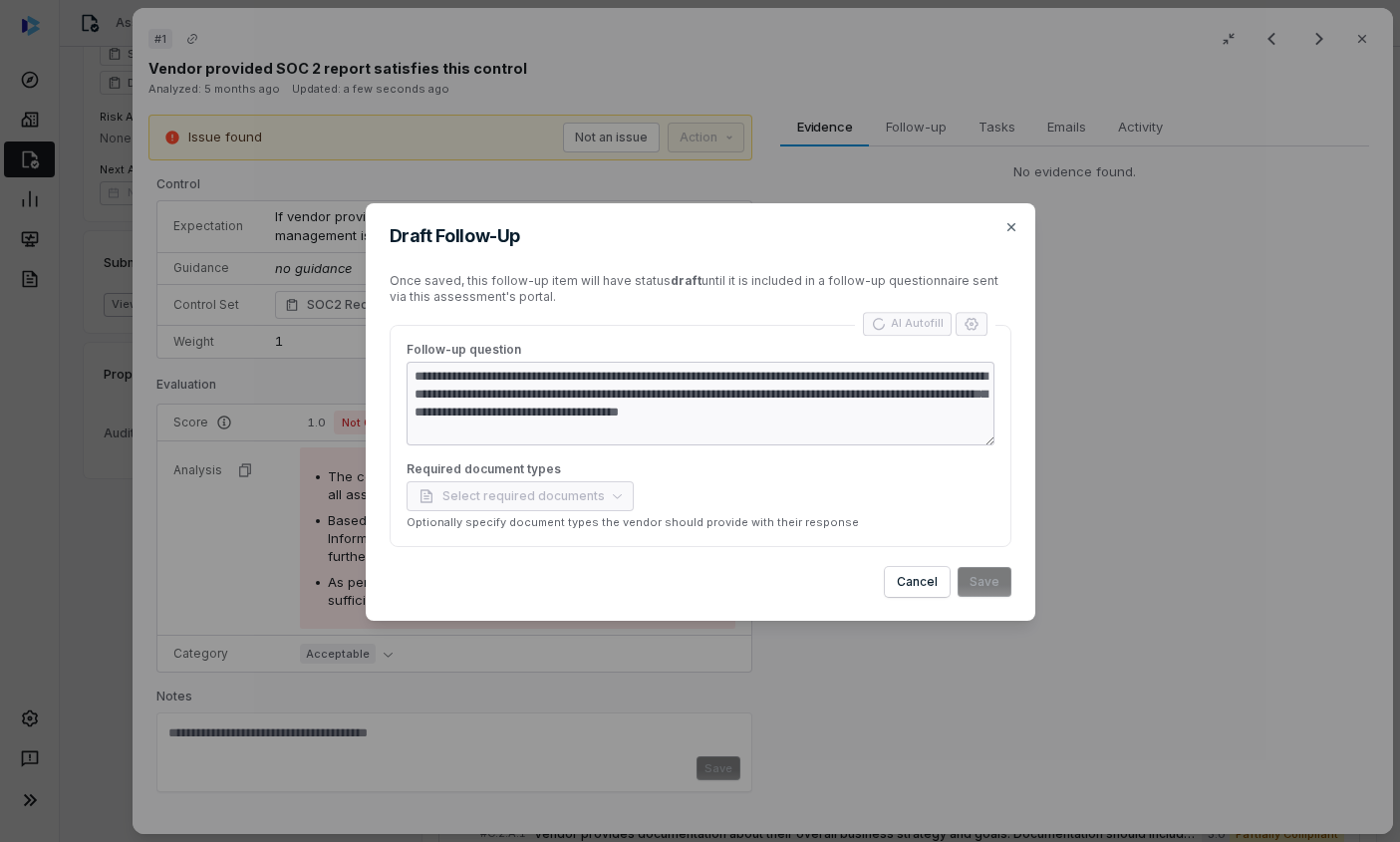 type on "*" 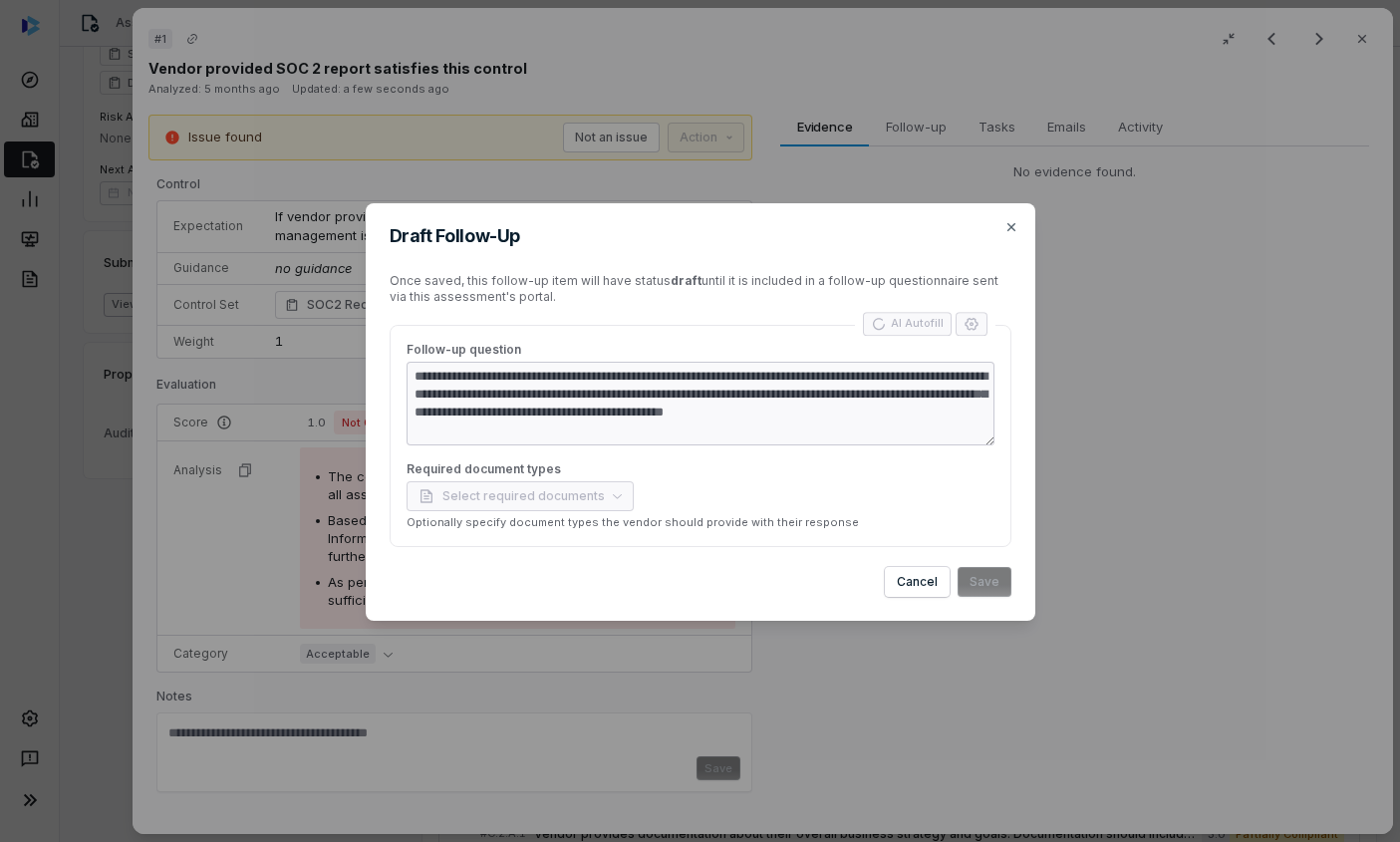 type on "*" 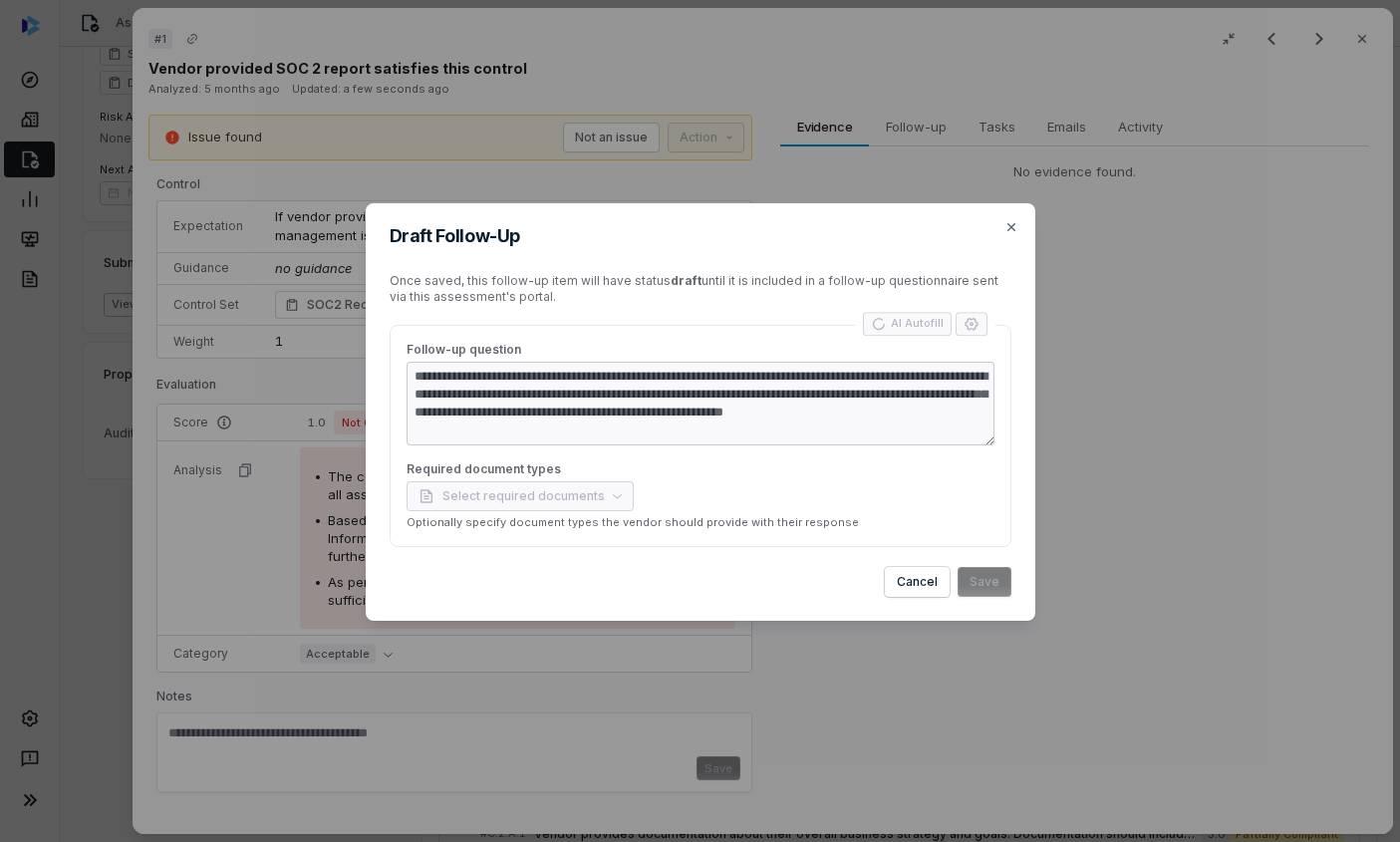 type on "*" 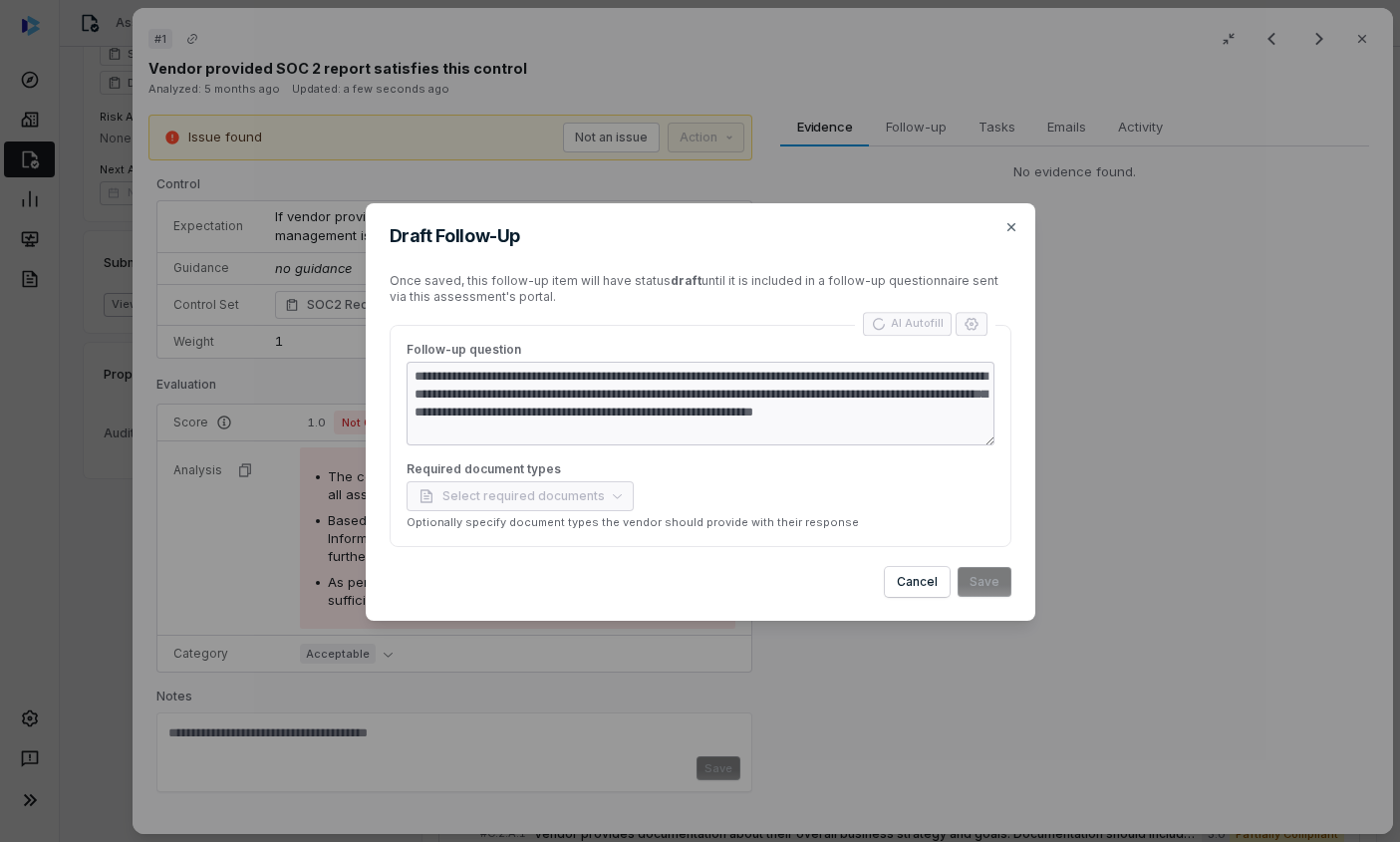 type on "*" 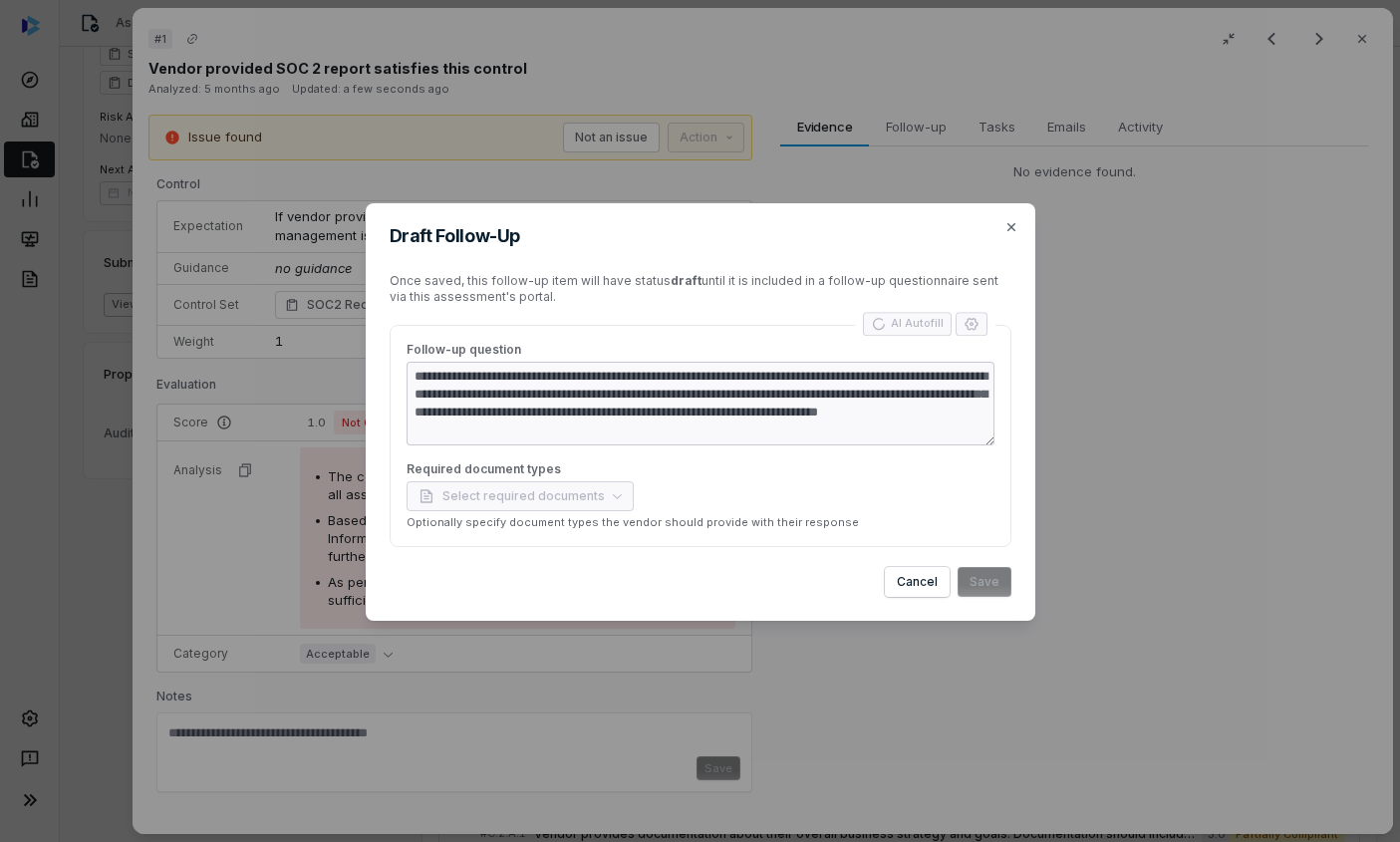 type on "*" 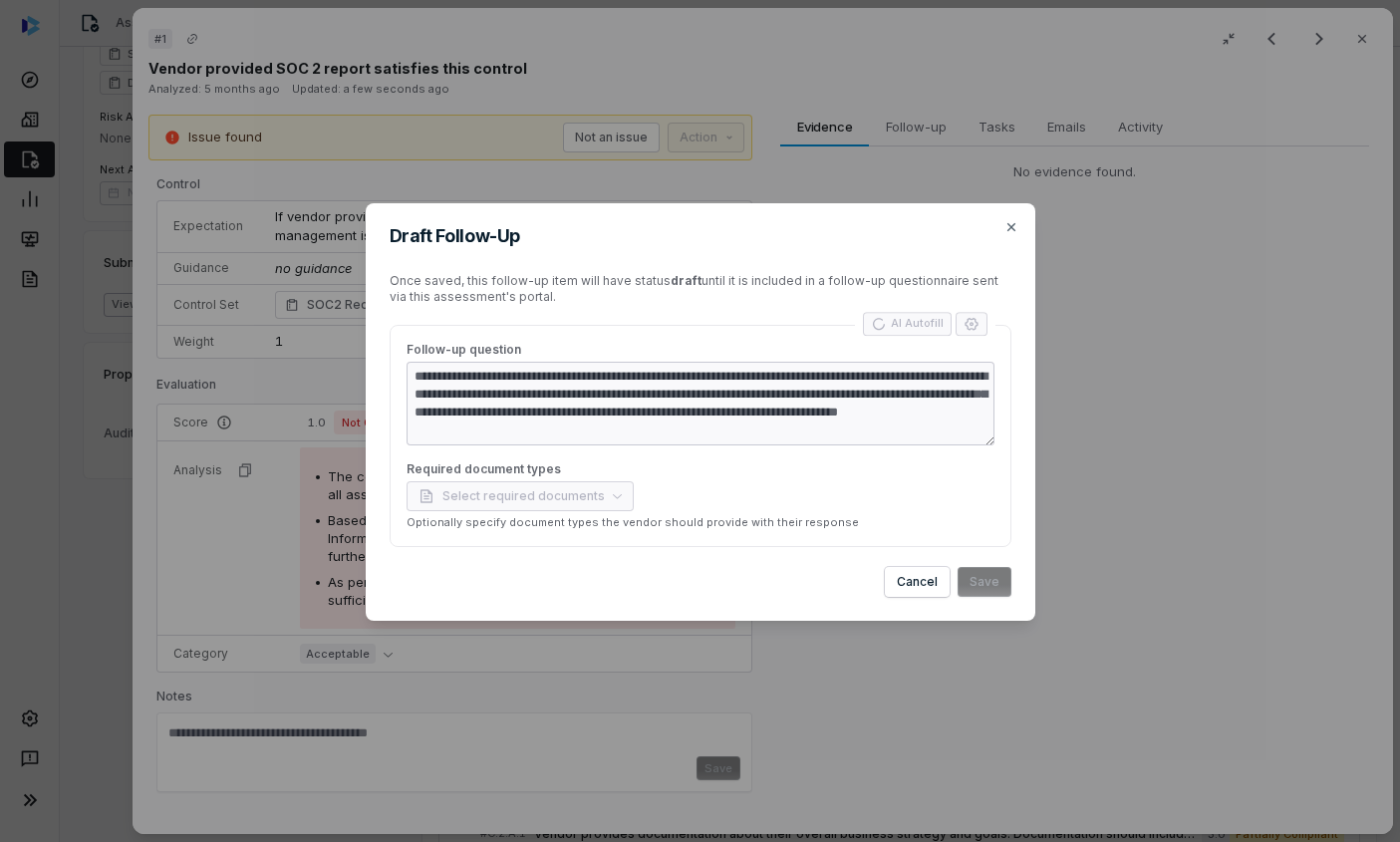 type on "*" 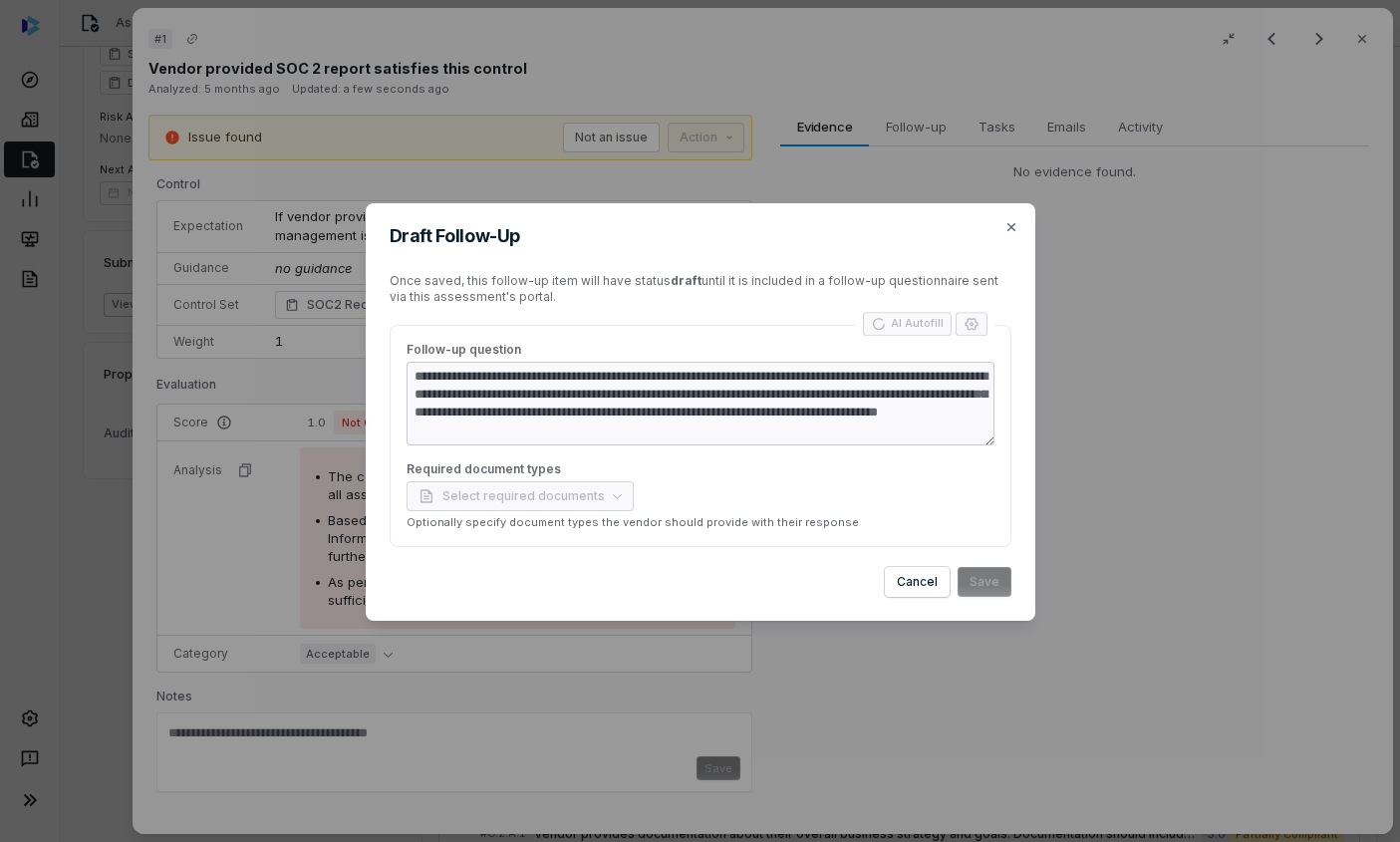type on "*" 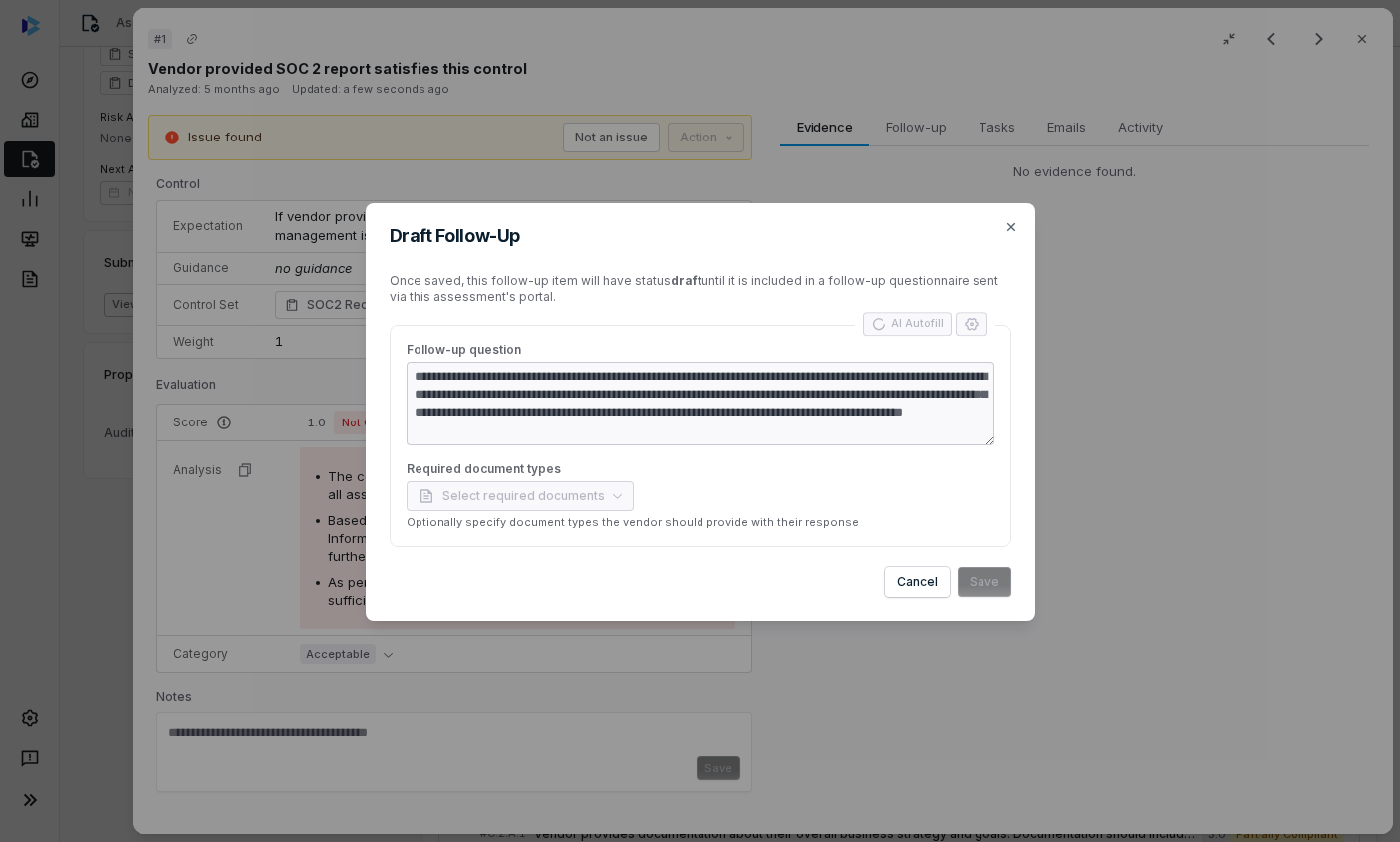 type on "*" 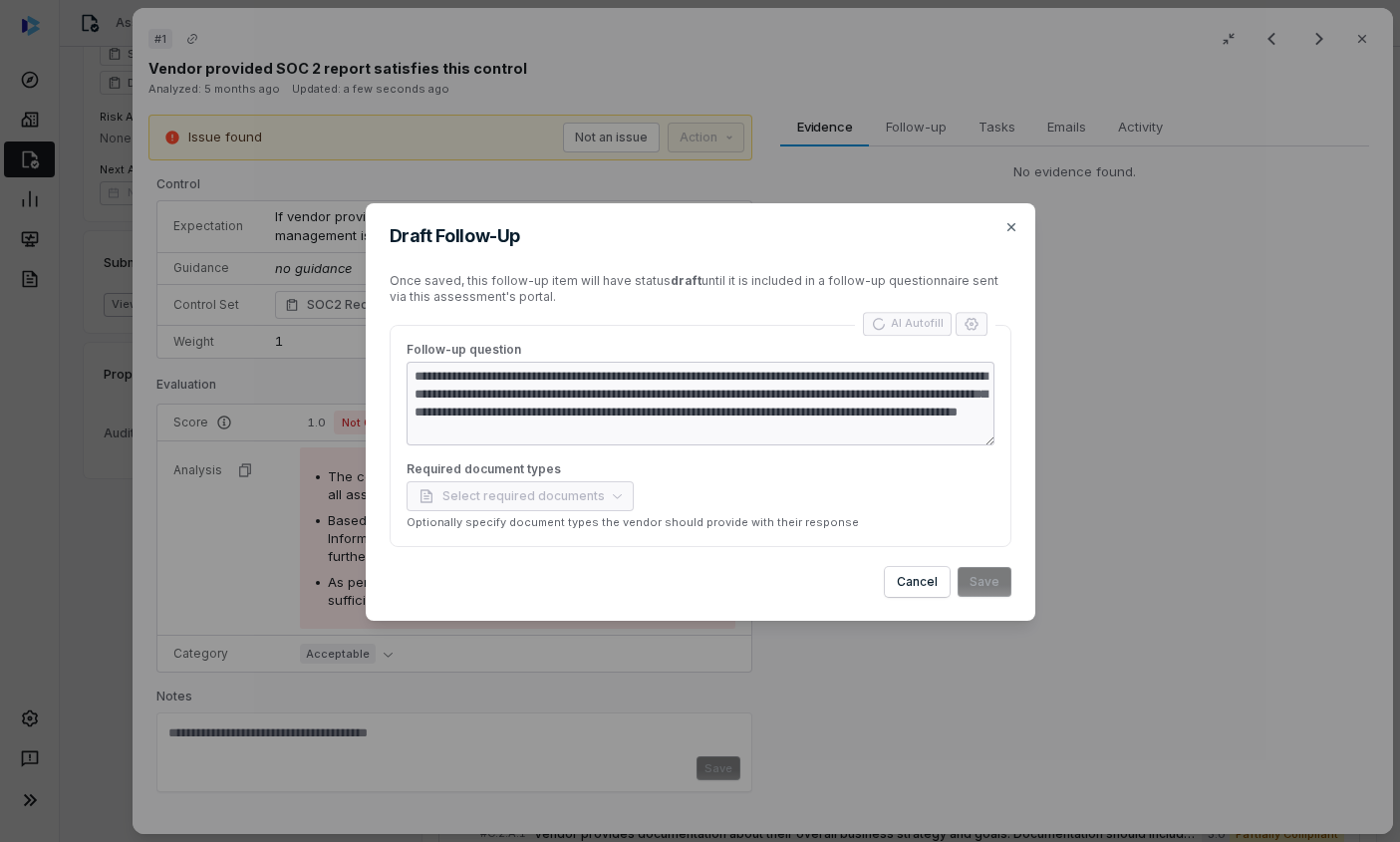 type on "*" 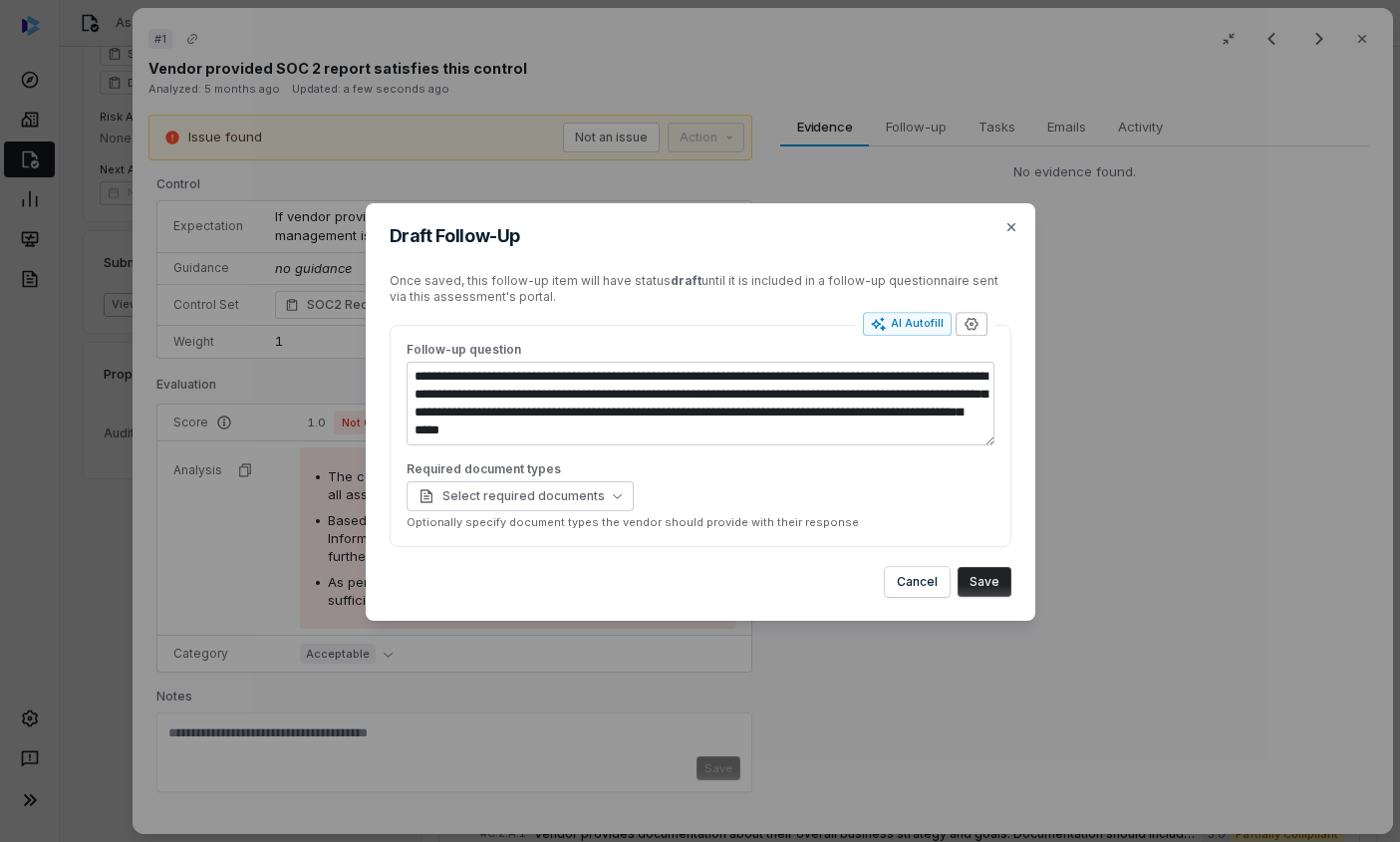 click 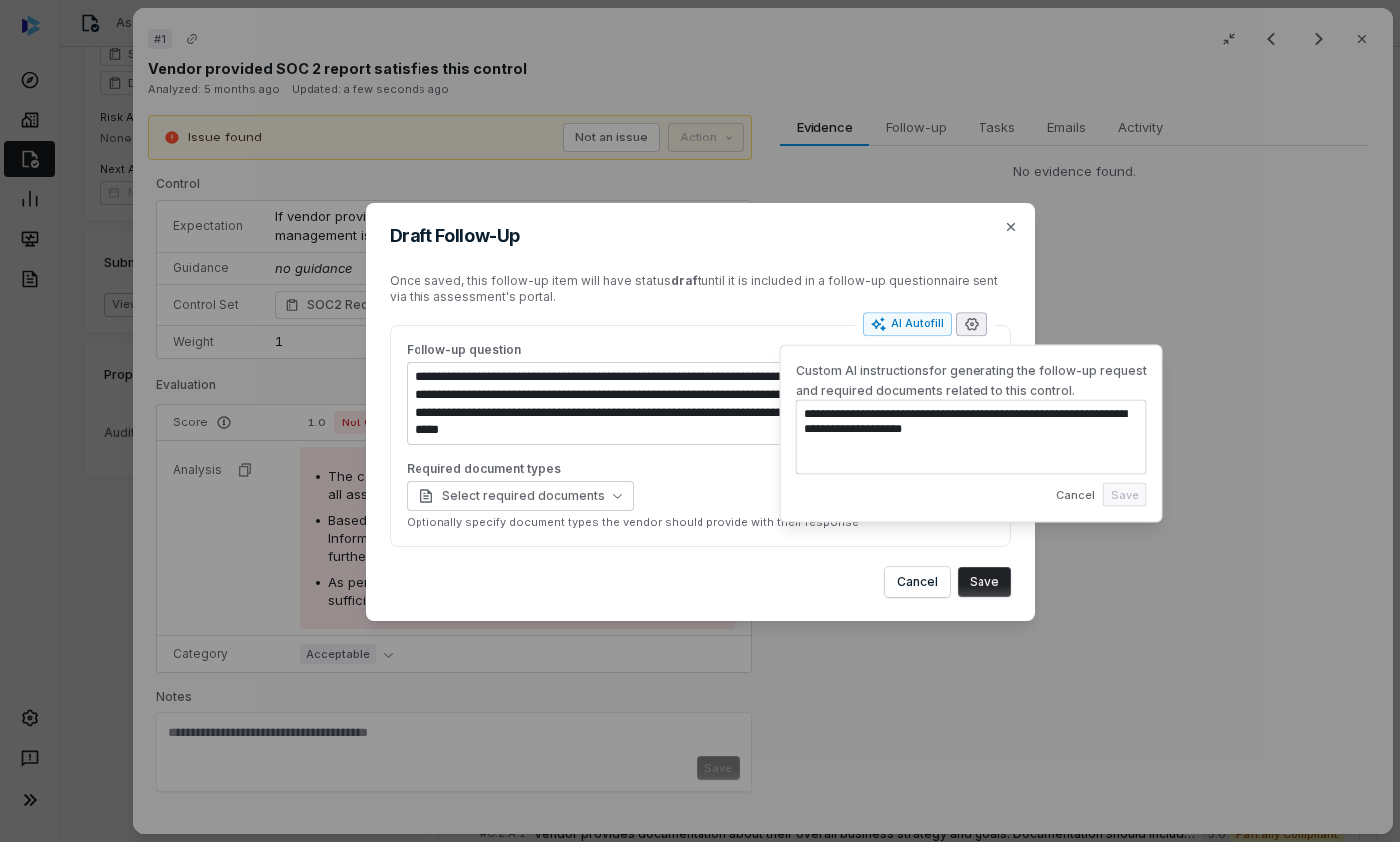 drag, startPoint x: 1009, startPoint y: 435, endPoint x: 961, endPoint y: 453, distance: 51.264022 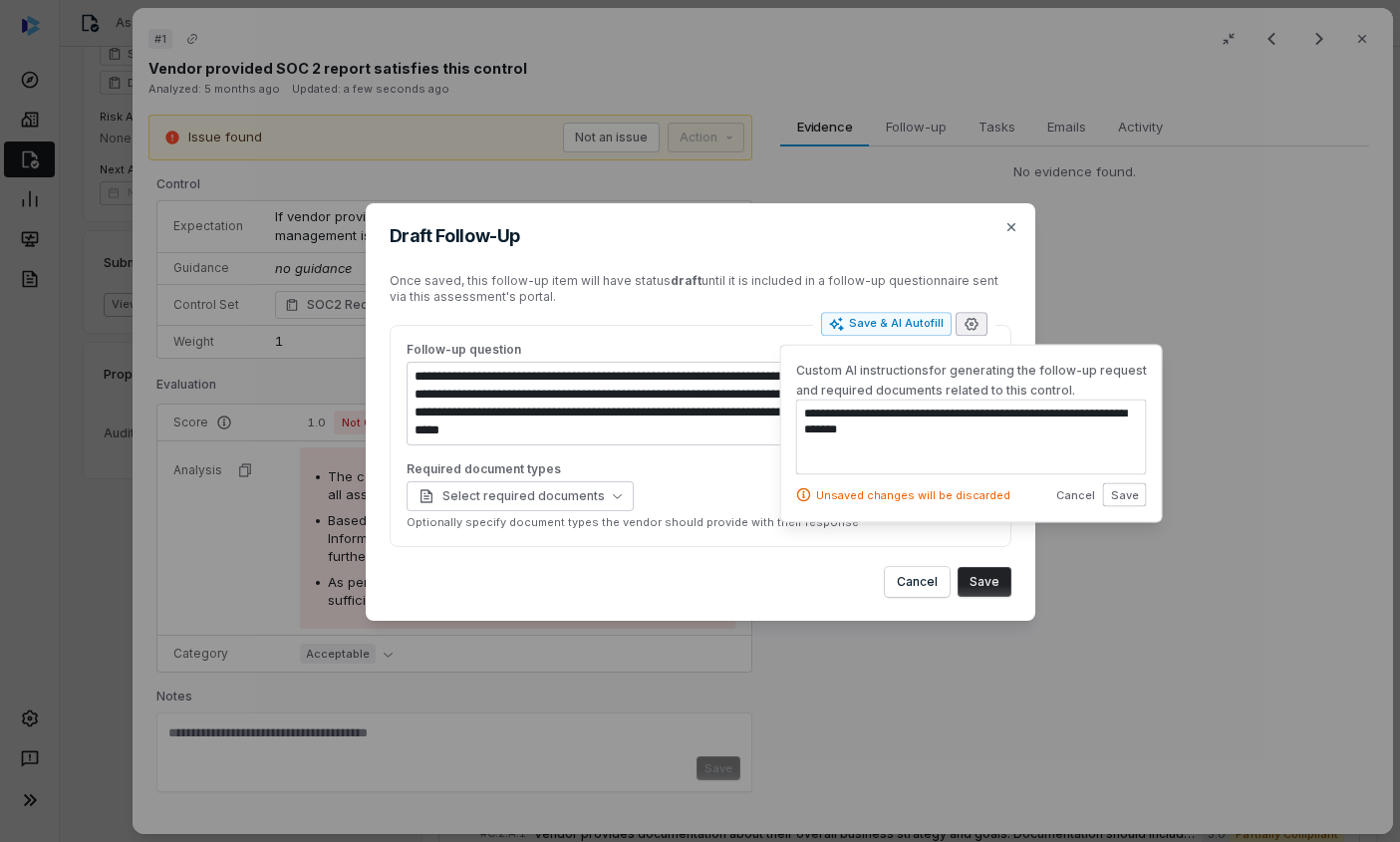 type on "**********" 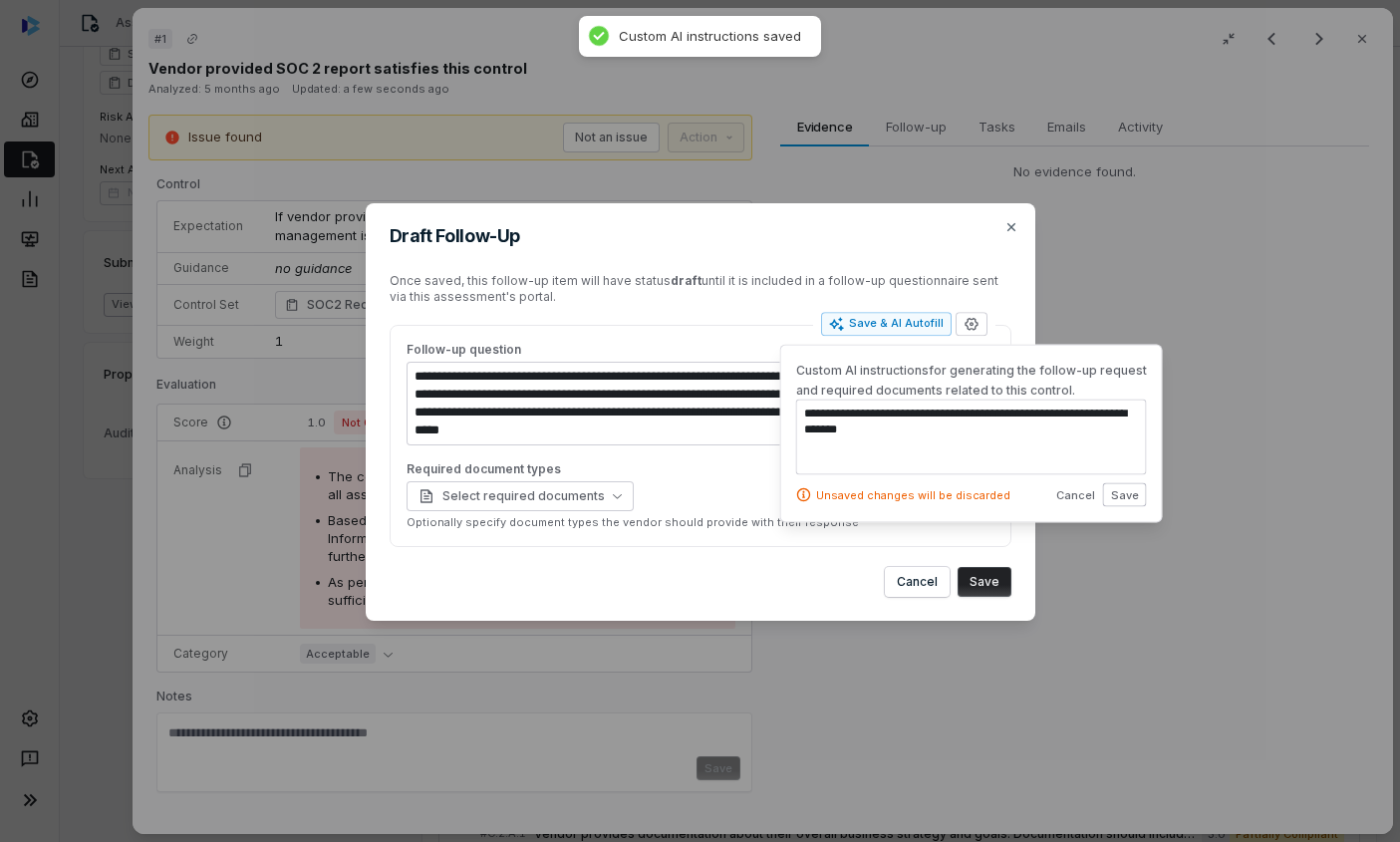 type on "*" 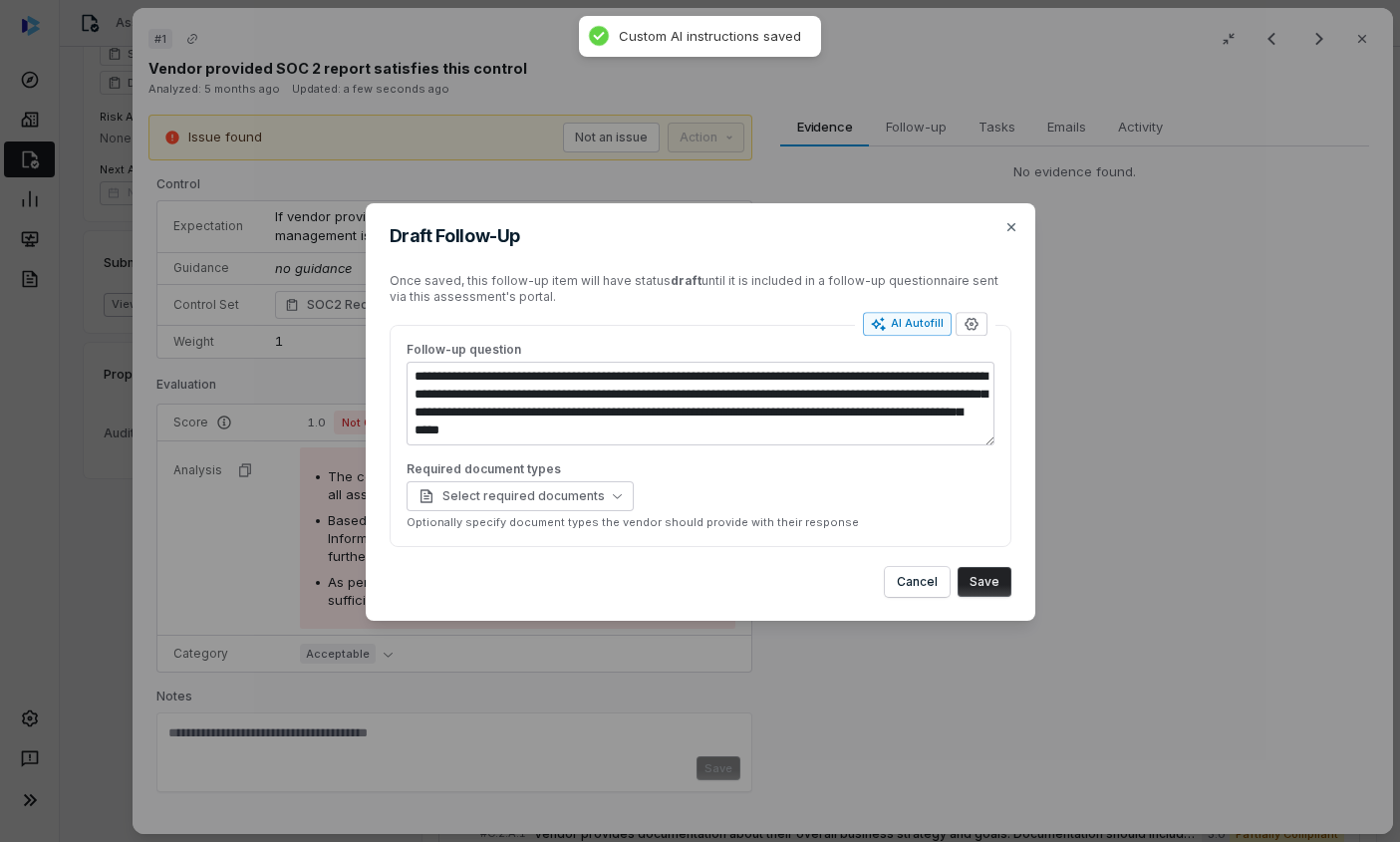 click on "AI Autofill" at bounding box center (907, 324) 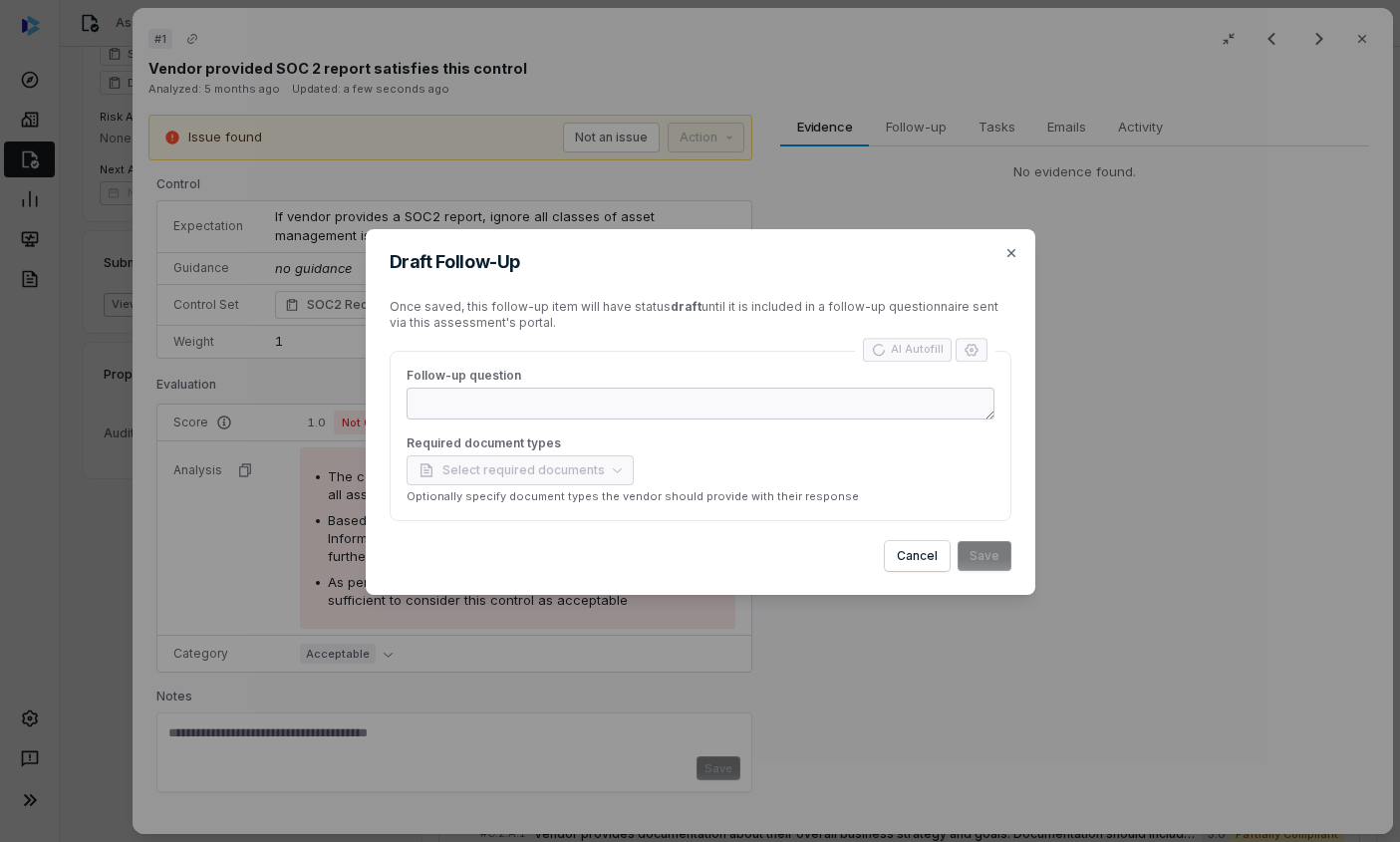 type on "*" 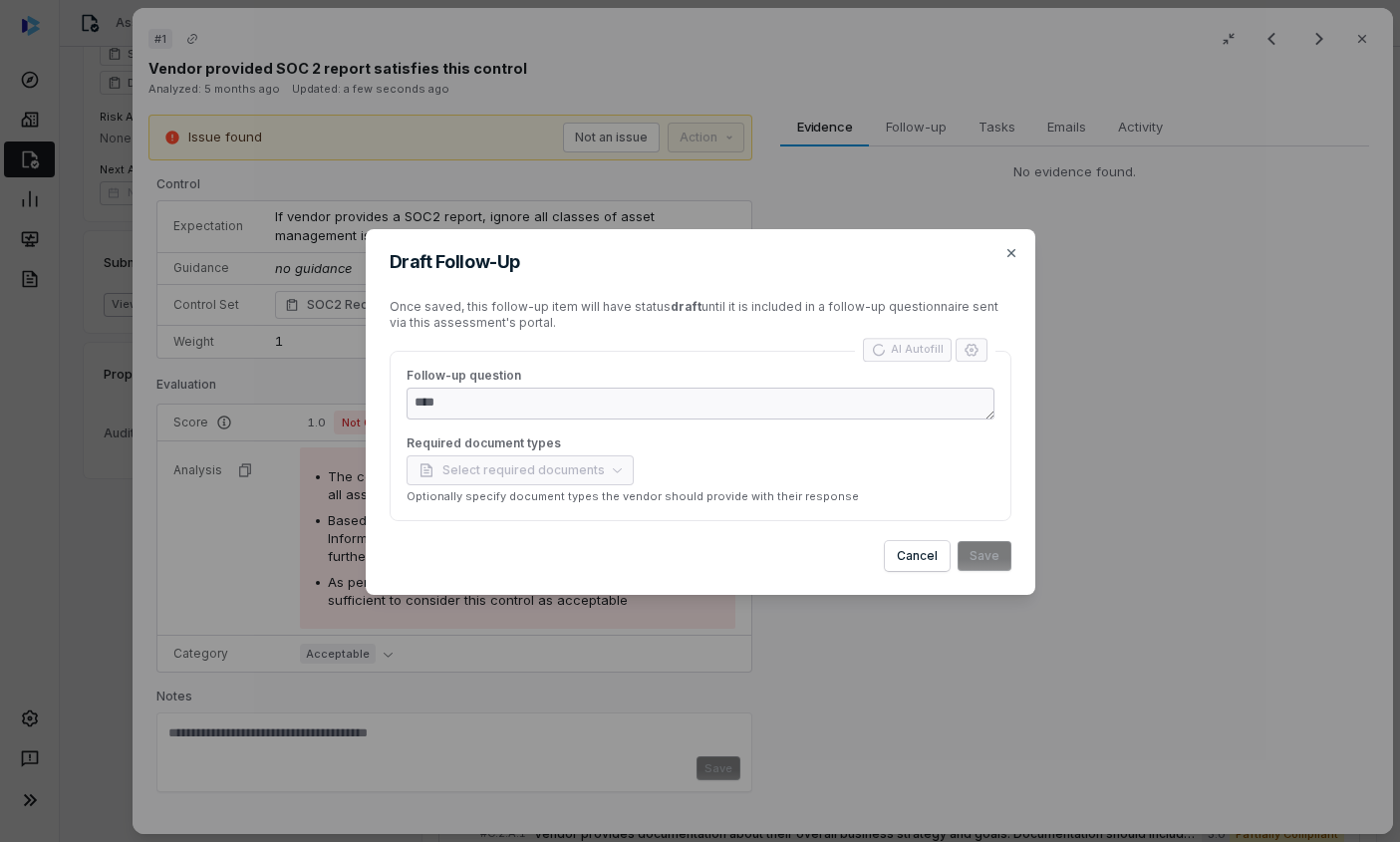 type on "*" 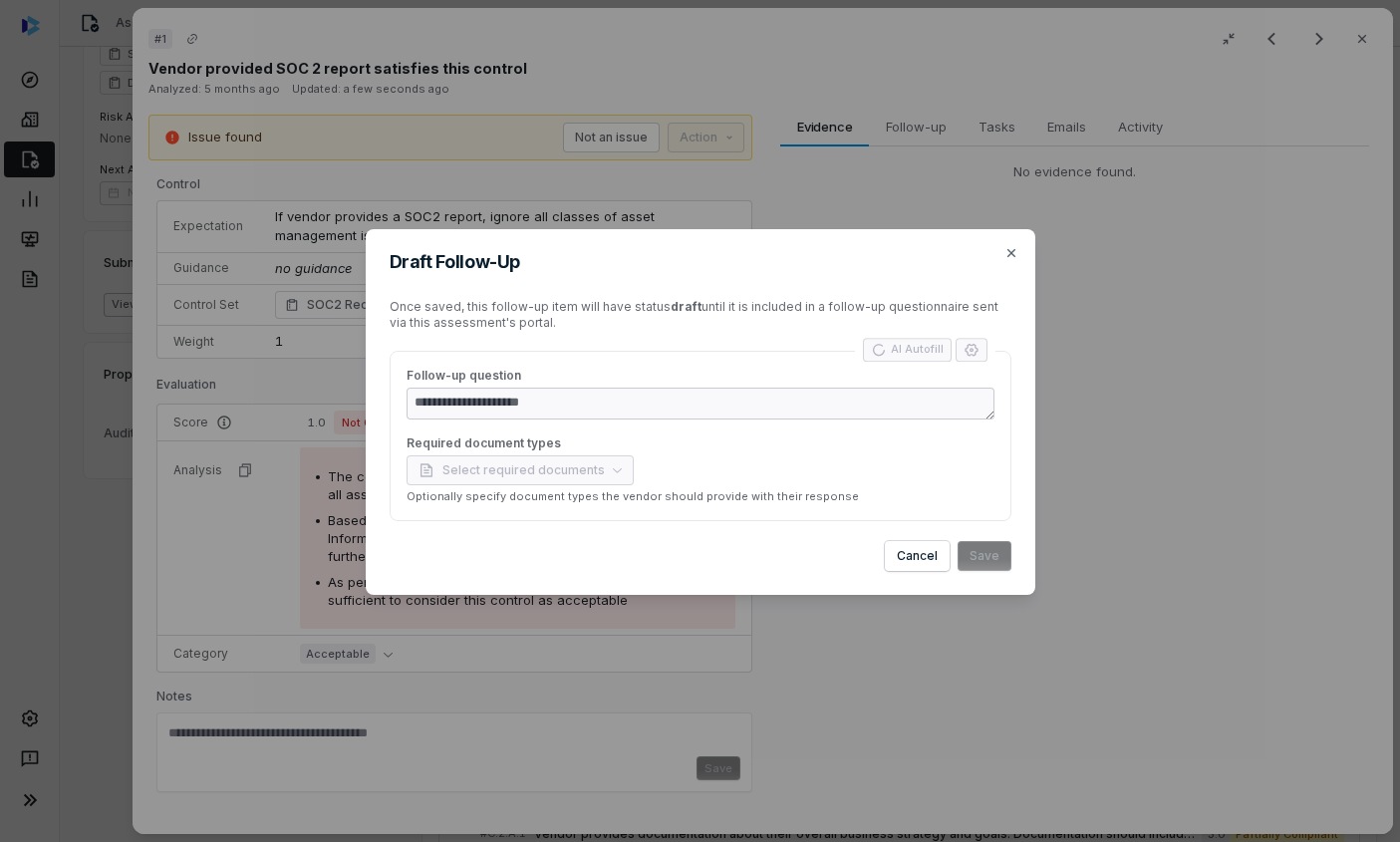 type on "*" 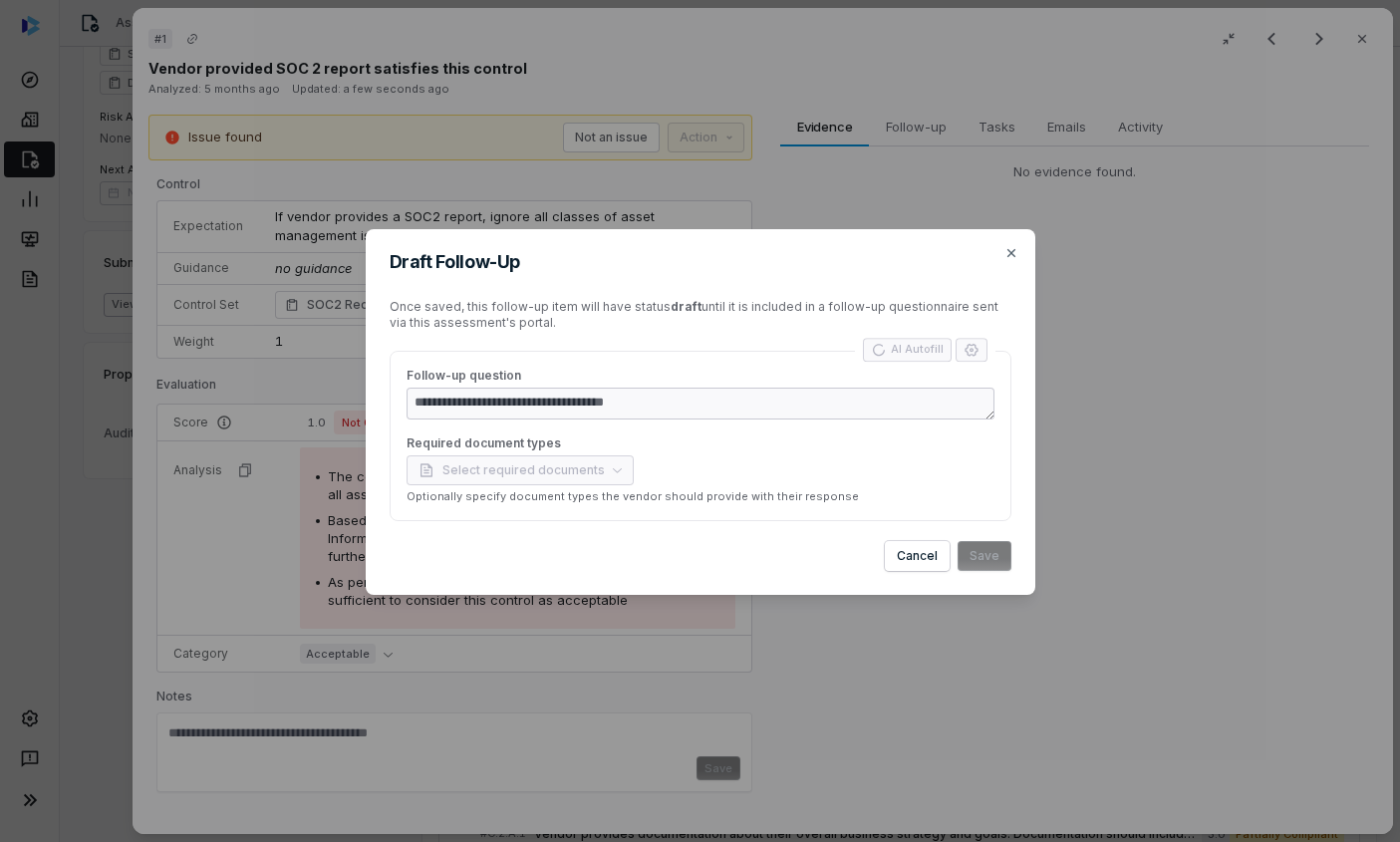 type on "*" 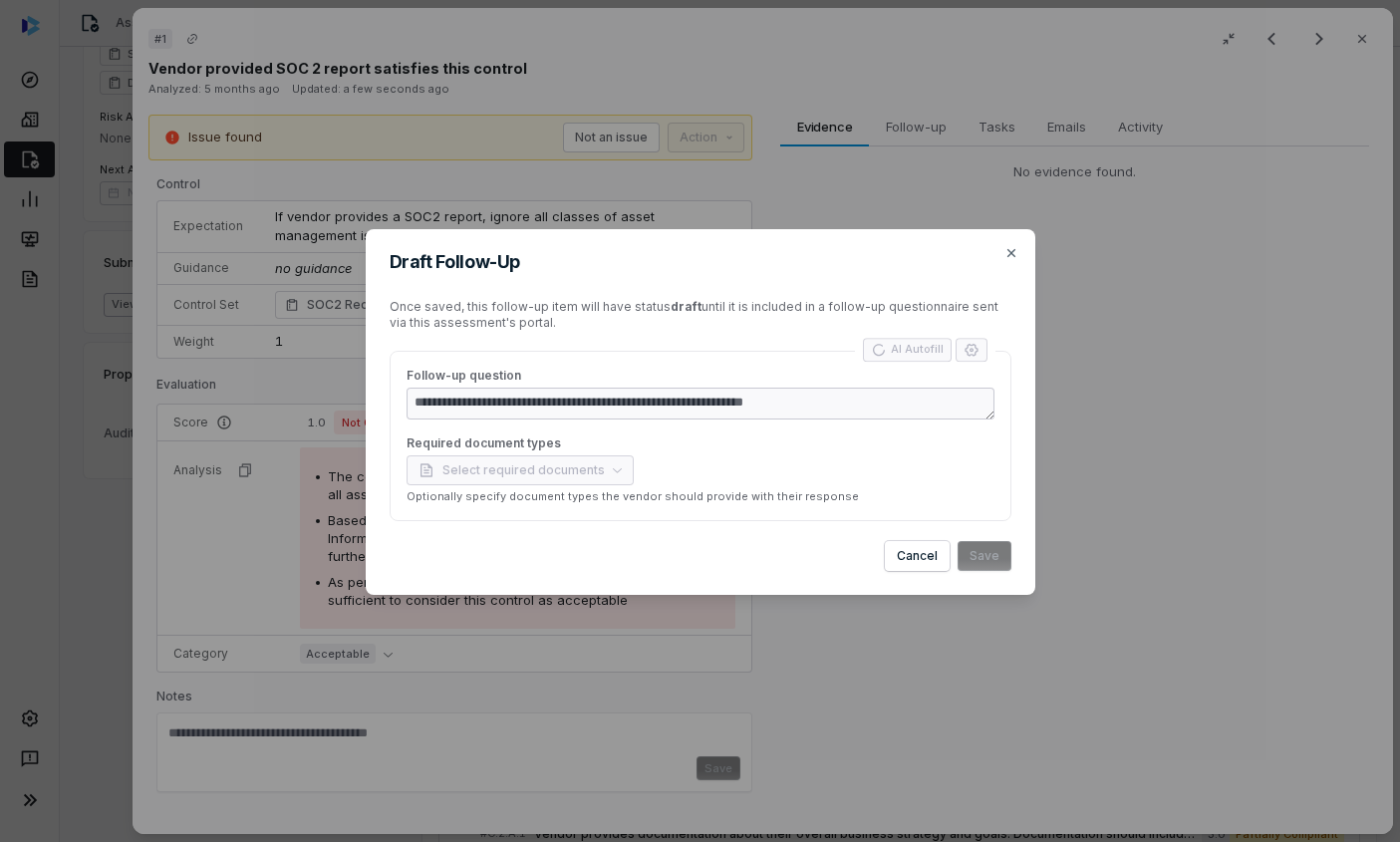 type on "*" 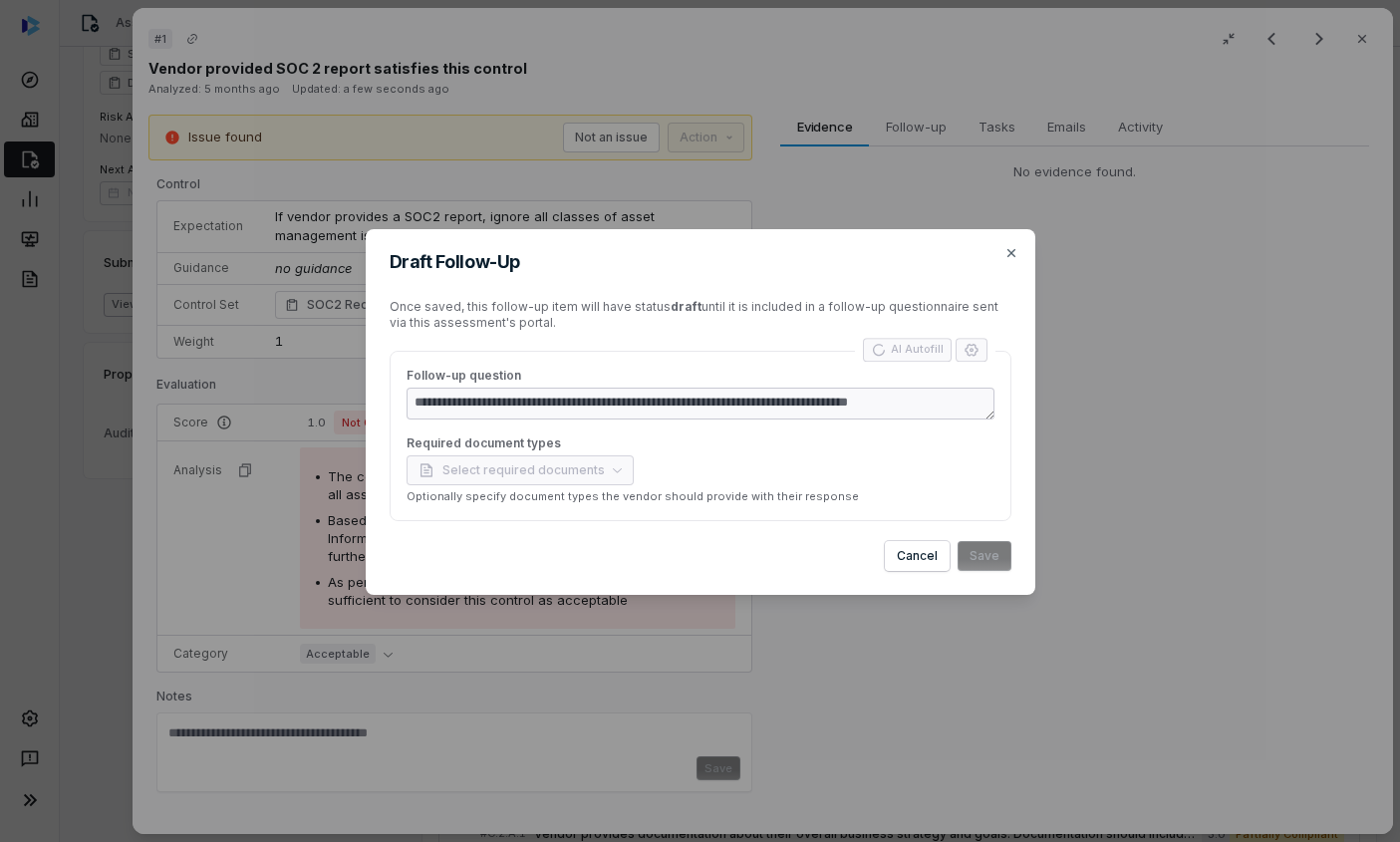 type on "*" 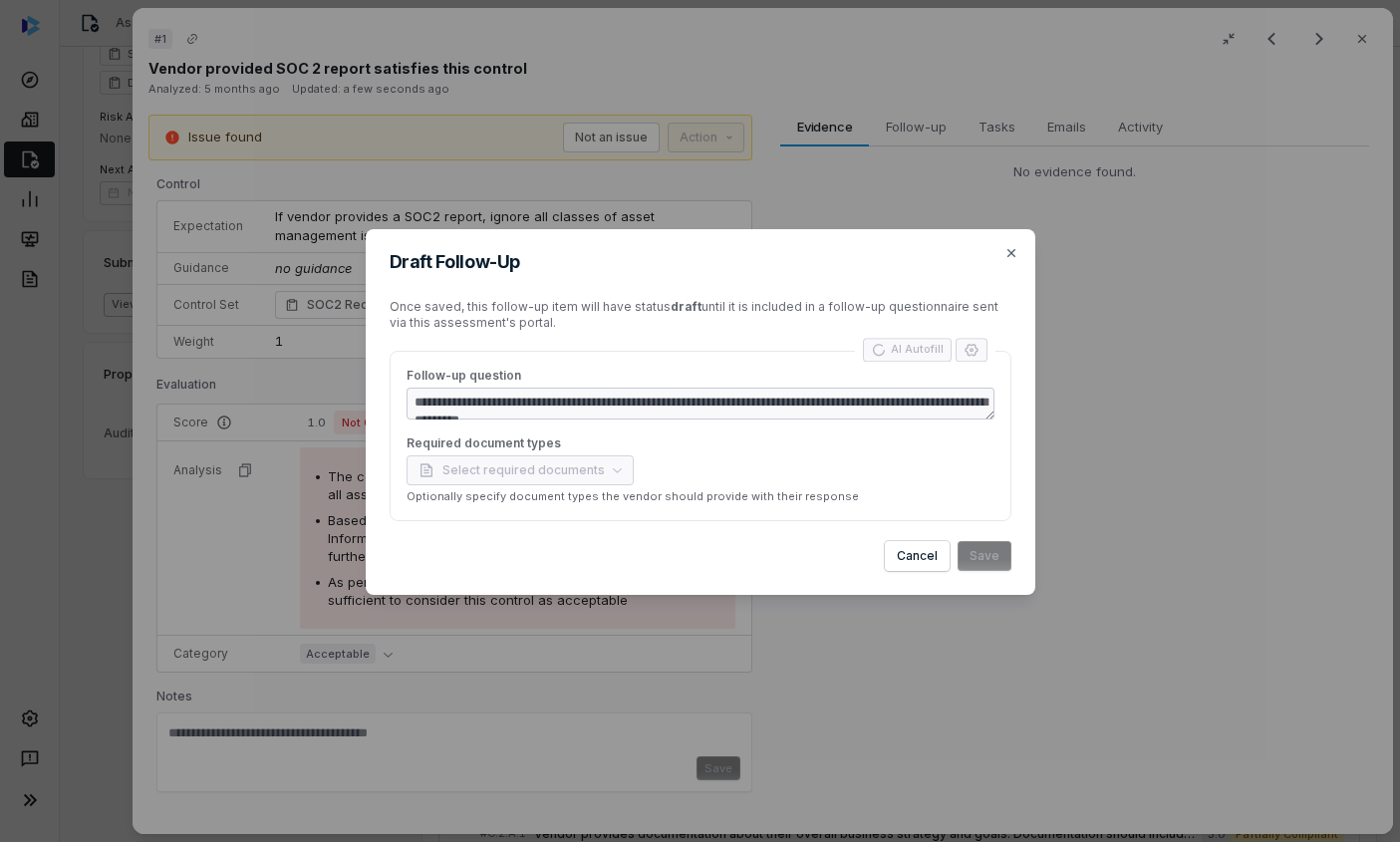 type on "*" 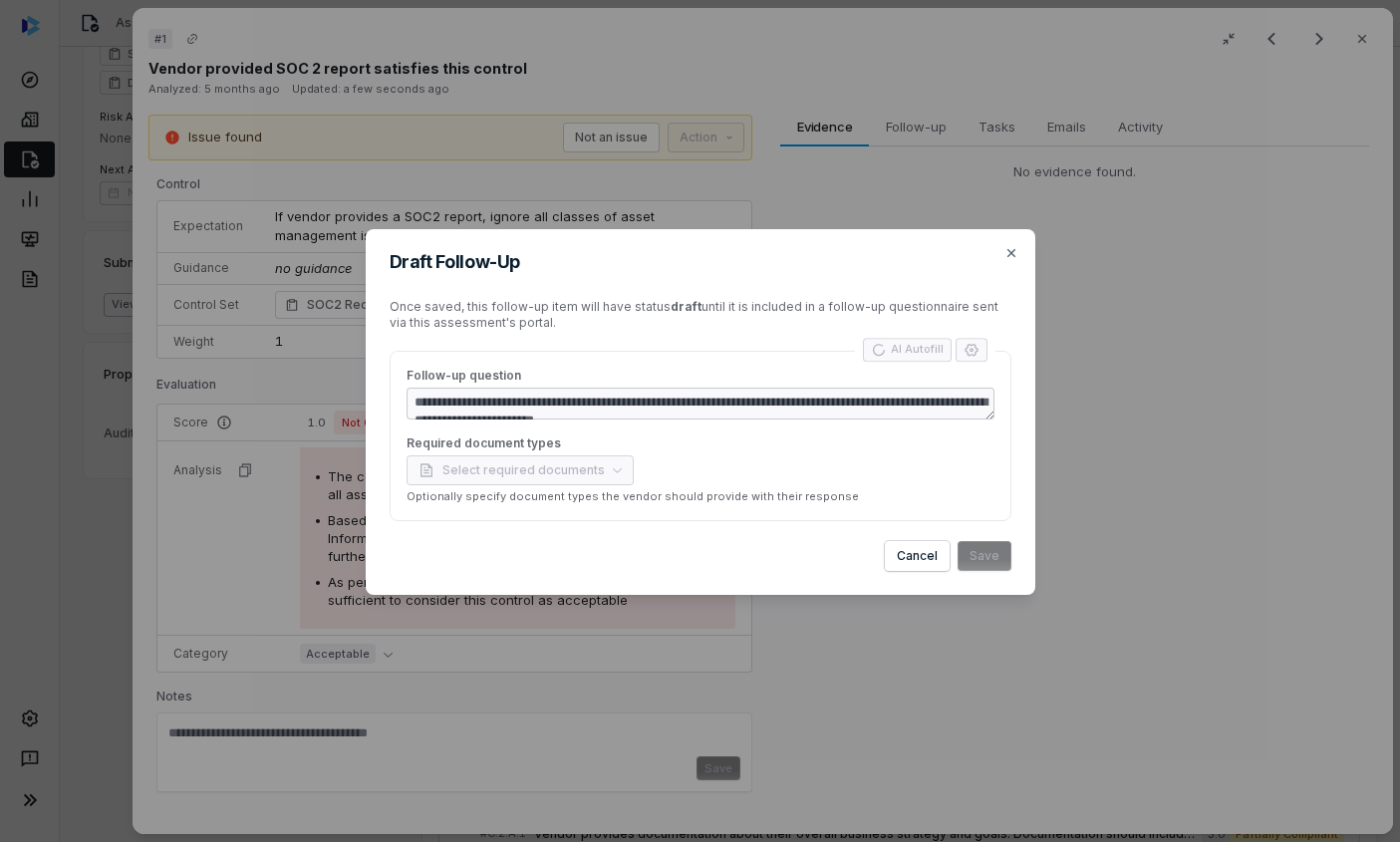 type on "*" 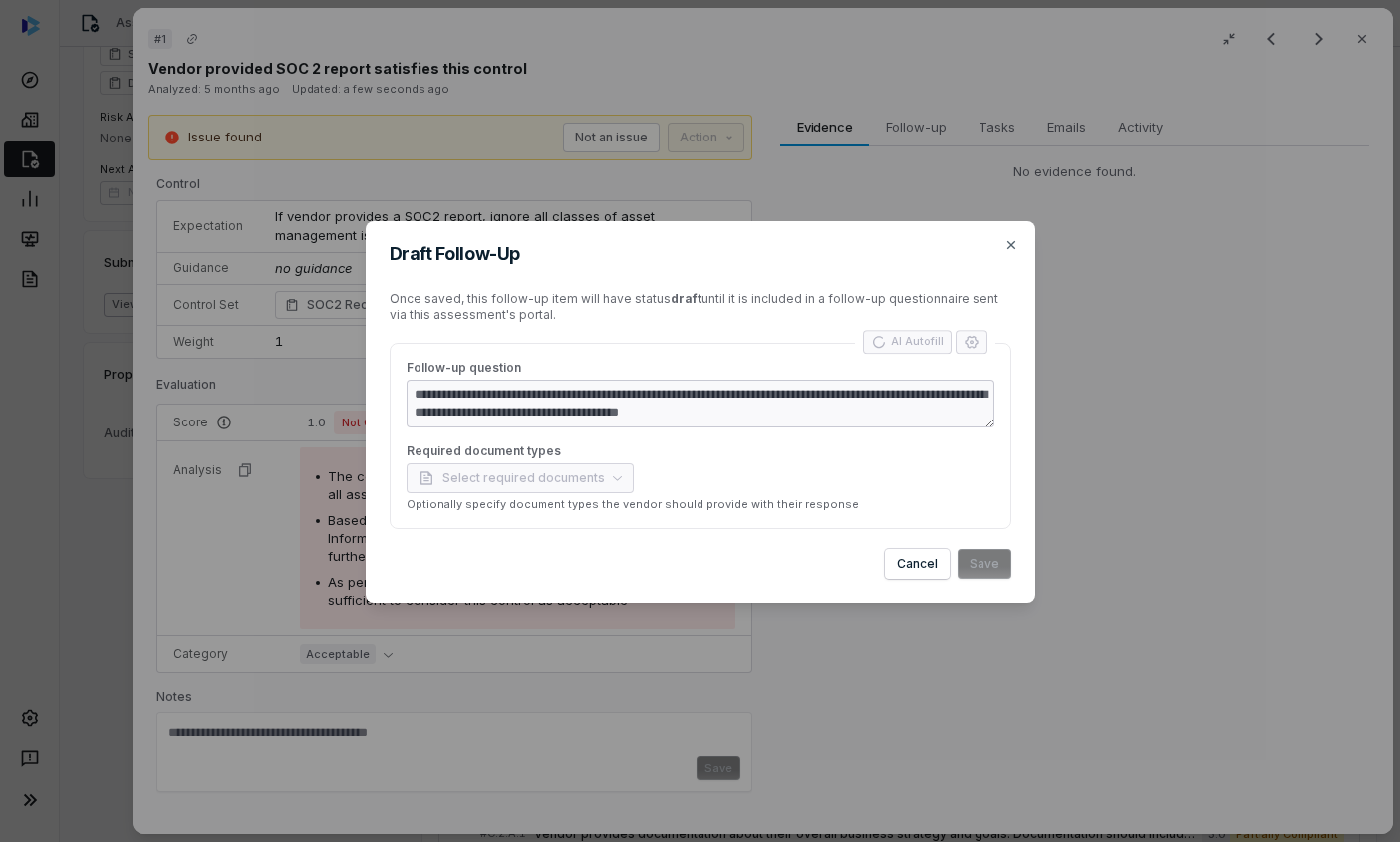 type on "*" 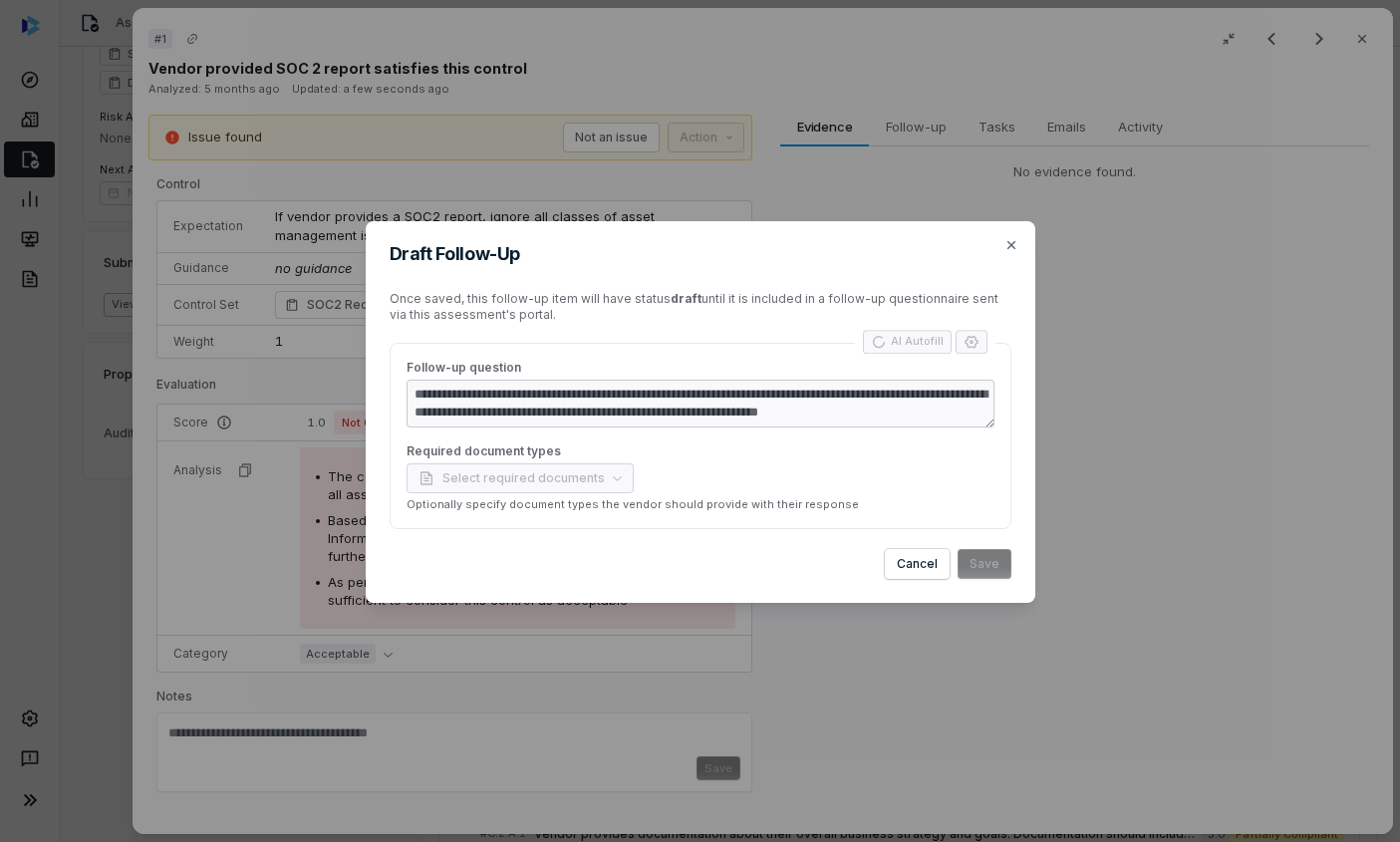 type on "*" 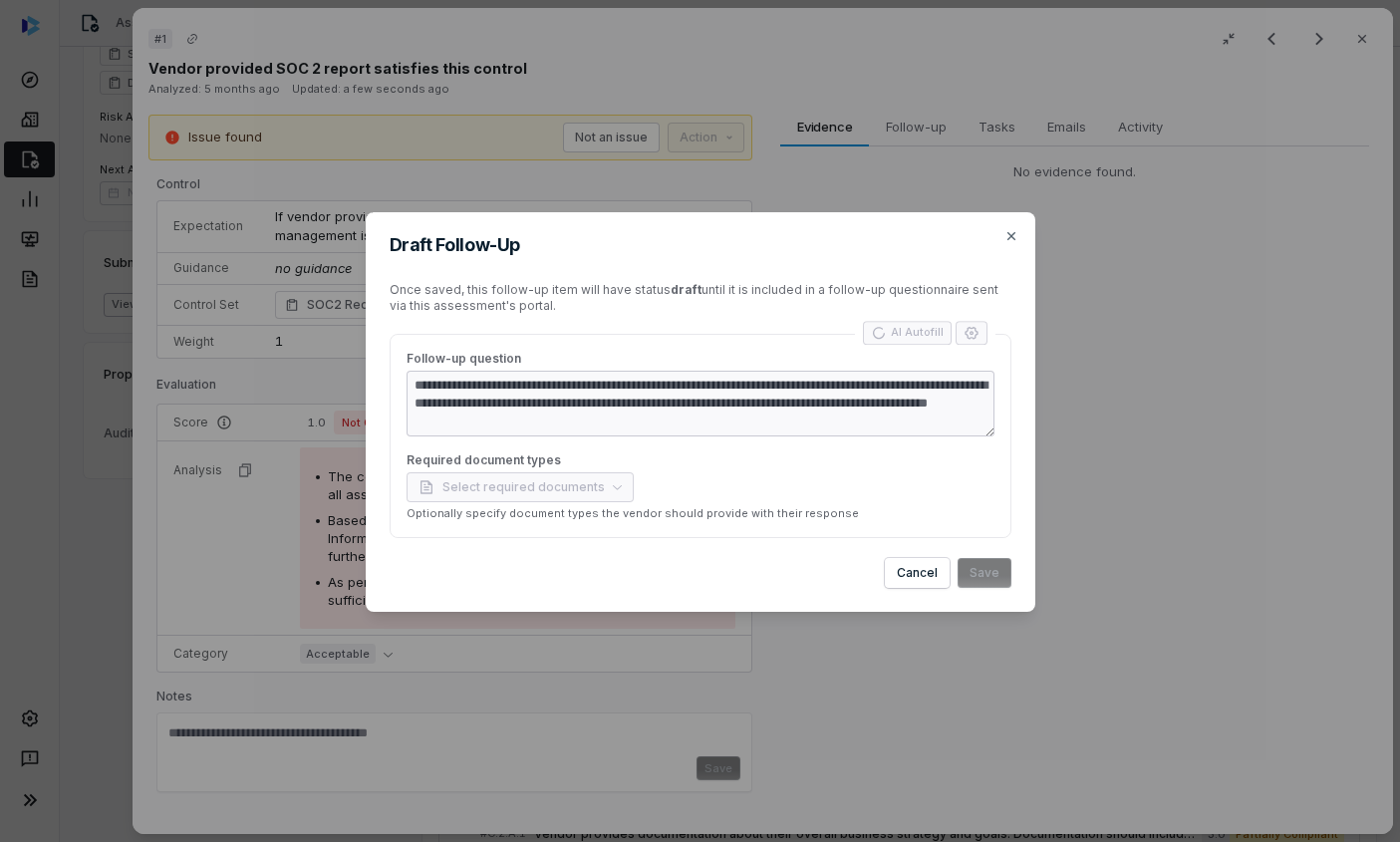type on "*" 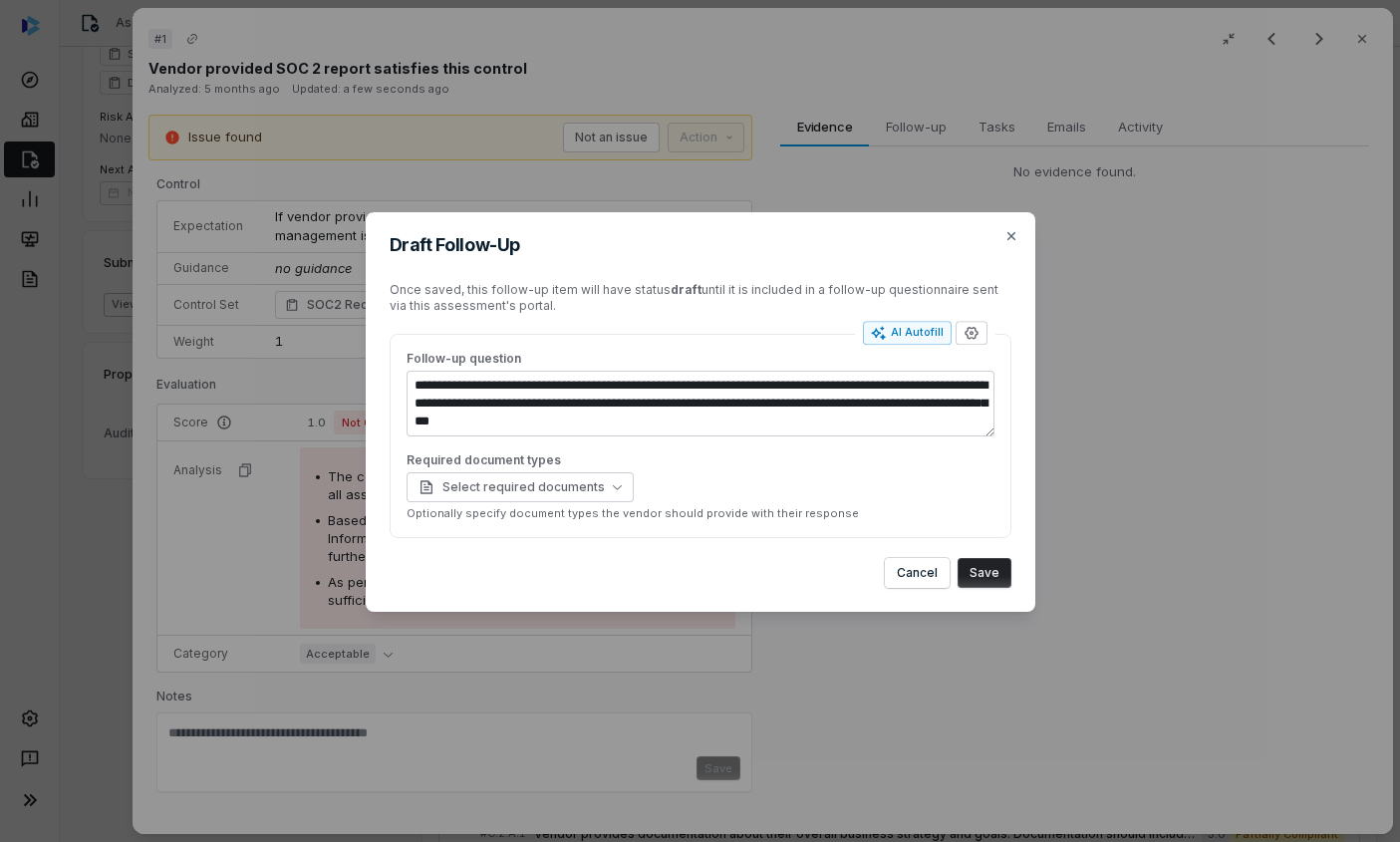 click on "**********" at bounding box center [700, 421] 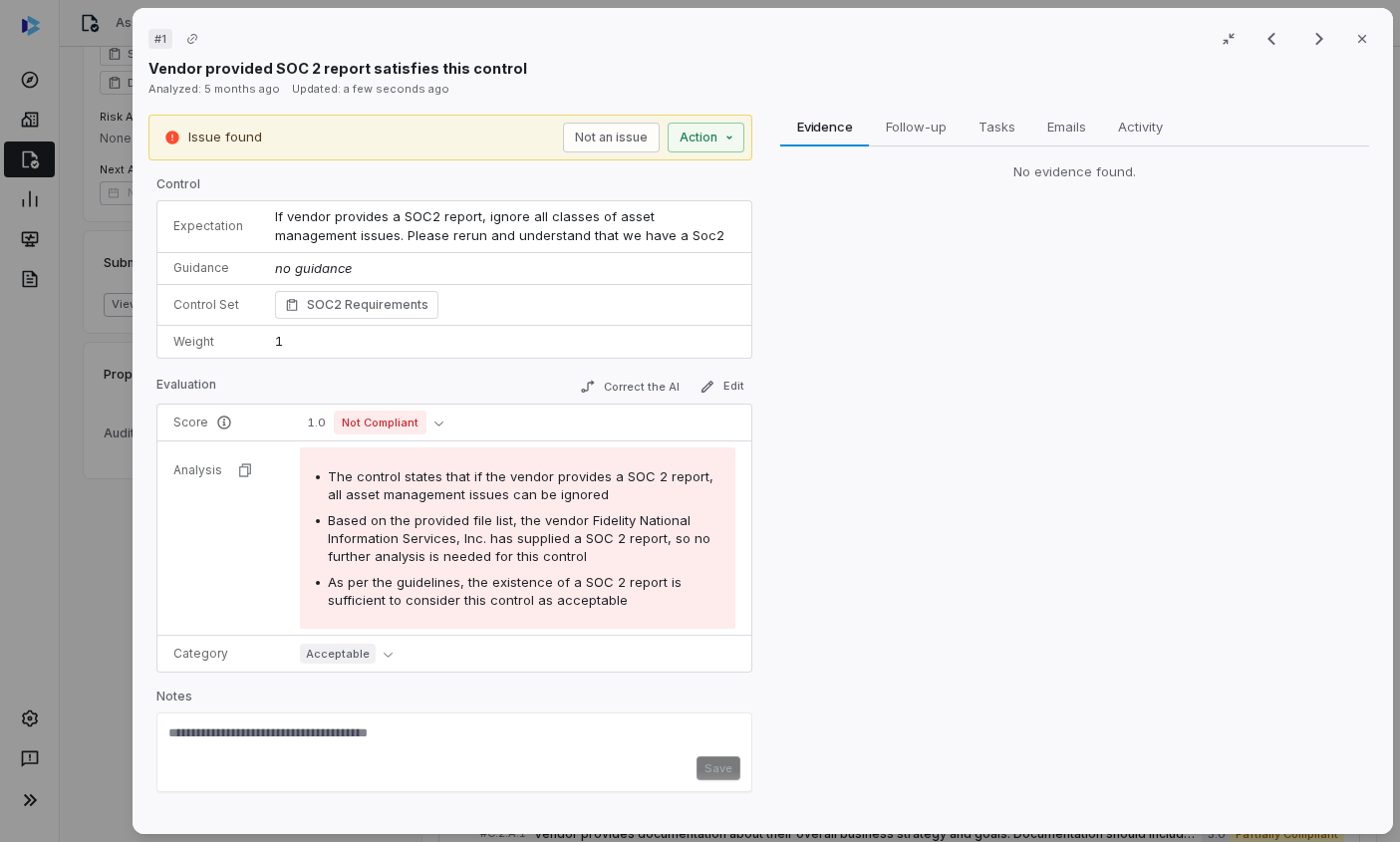 click on "Fidelity National Information Services, Inc." at bounding box center (700, 421) 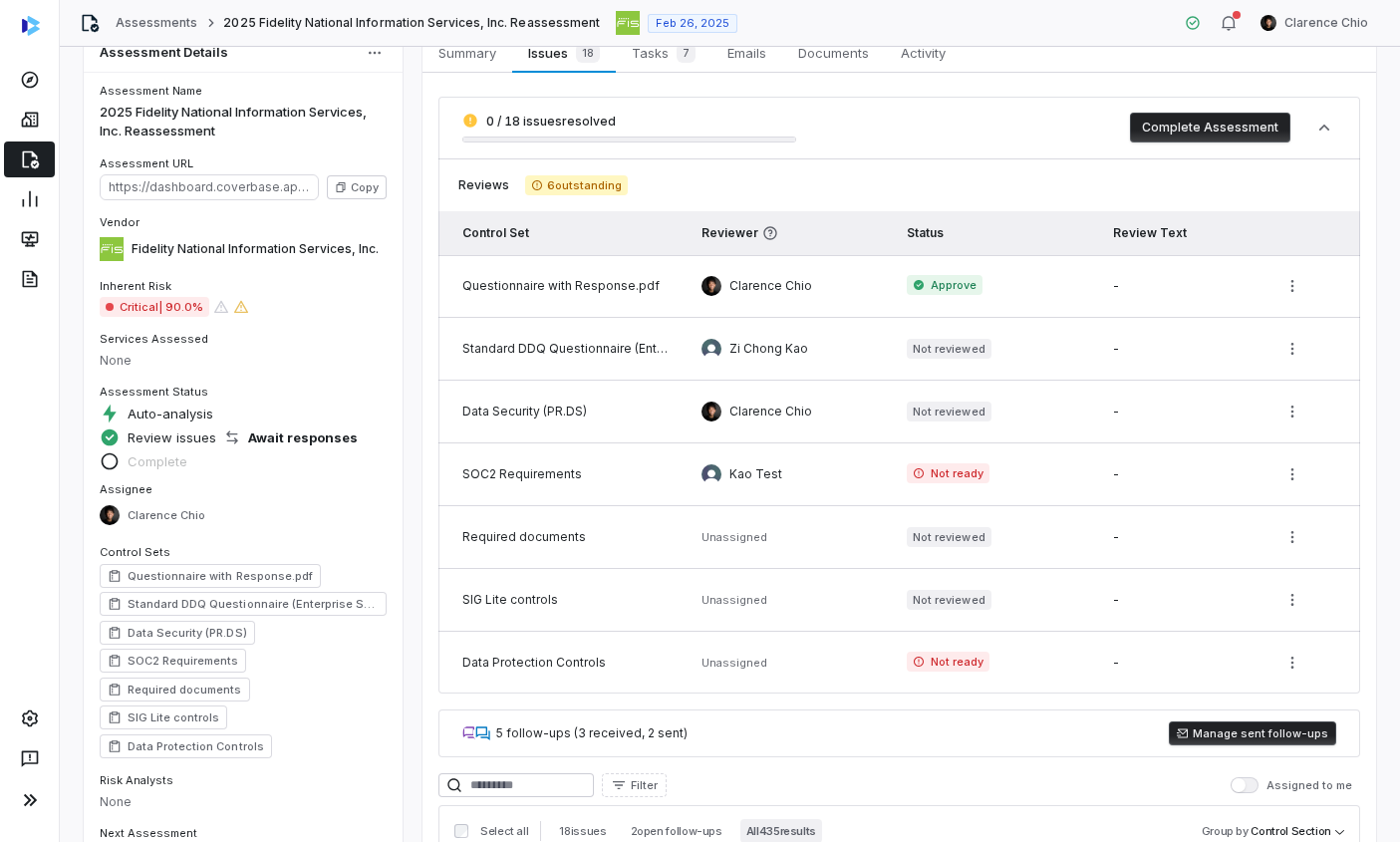 scroll, scrollTop: 0, scrollLeft: 0, axis: both 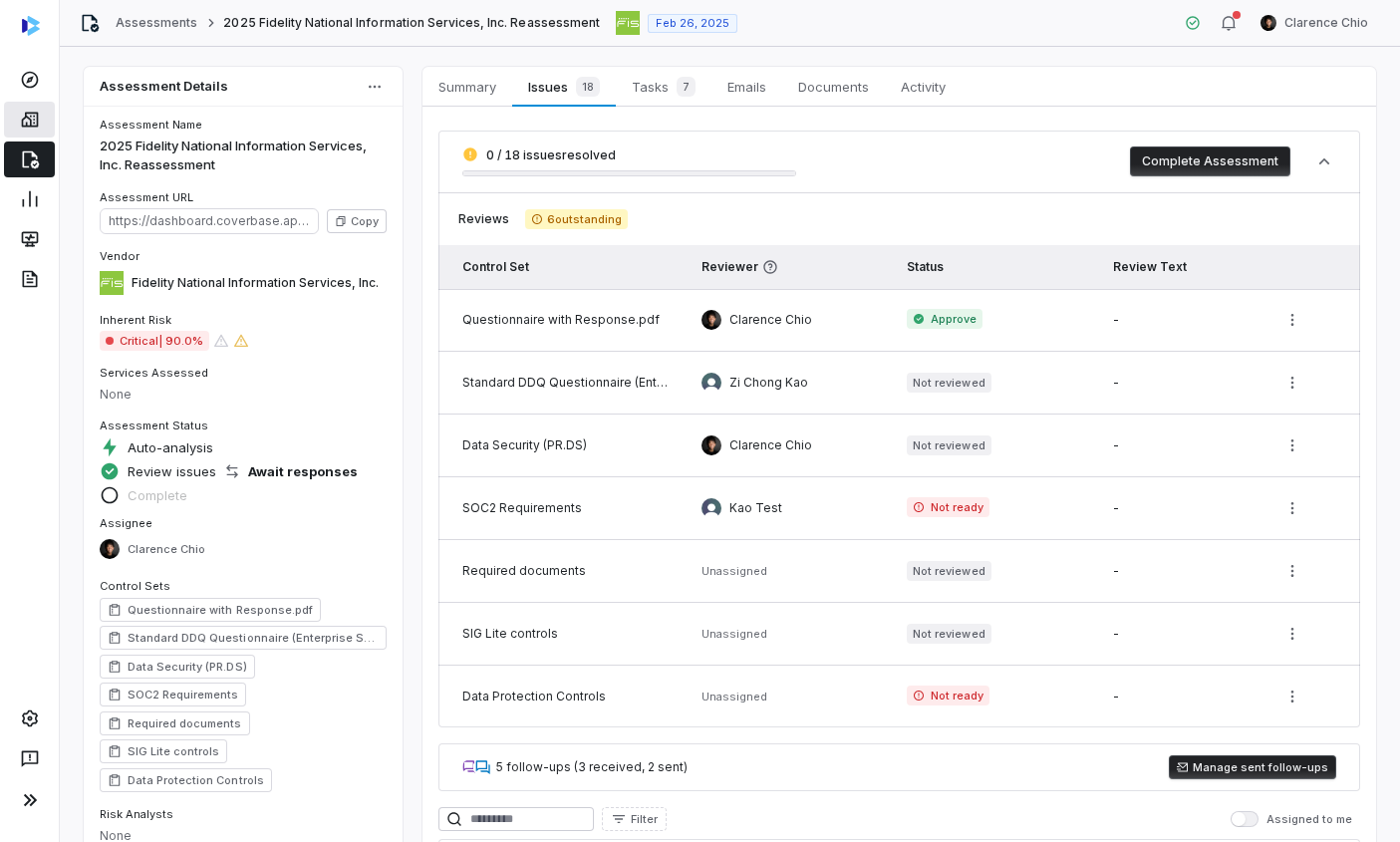 click at bounding box center (29, 120) 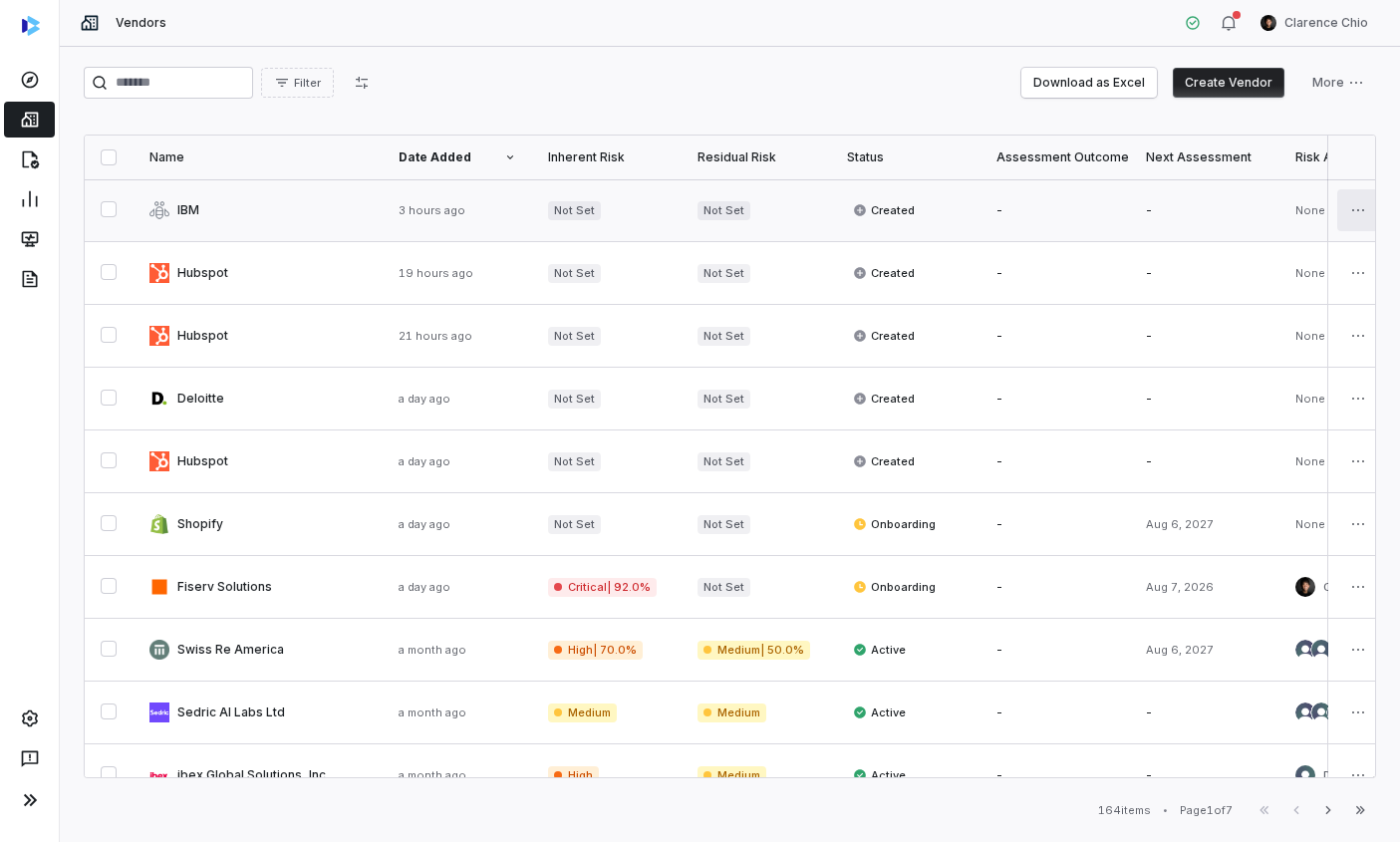click on "Fiserv Solutions a day ago Critical  | 92.0% Not Set Onboarding - Aug 7, 2026 [FIRST] [LAST] [FIRST] [LAST] 73 73 $548,000.00 5 years Product   Swiss Re America a month ago High  | 70.0% Medium  | 50.0% Active - Aug 6, 2027 2  users 2  users 0 0 $157,000.00 1 year Finance   Sedric AI Labs Ltd a month ago Medium Medium Active - - 3" at bounding box center (700, 421) 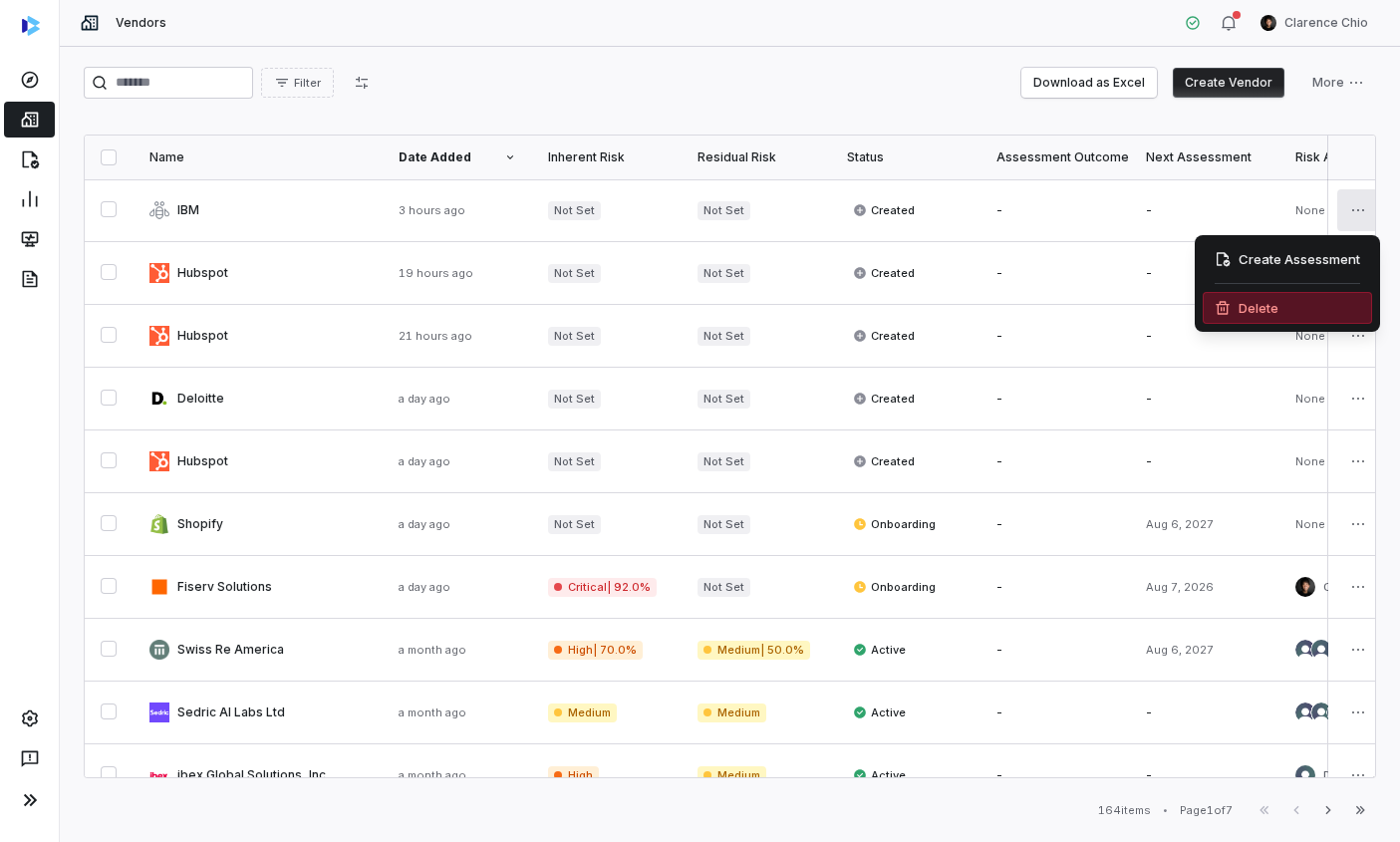 click on "Delete" at bounding box center [1287, 308] 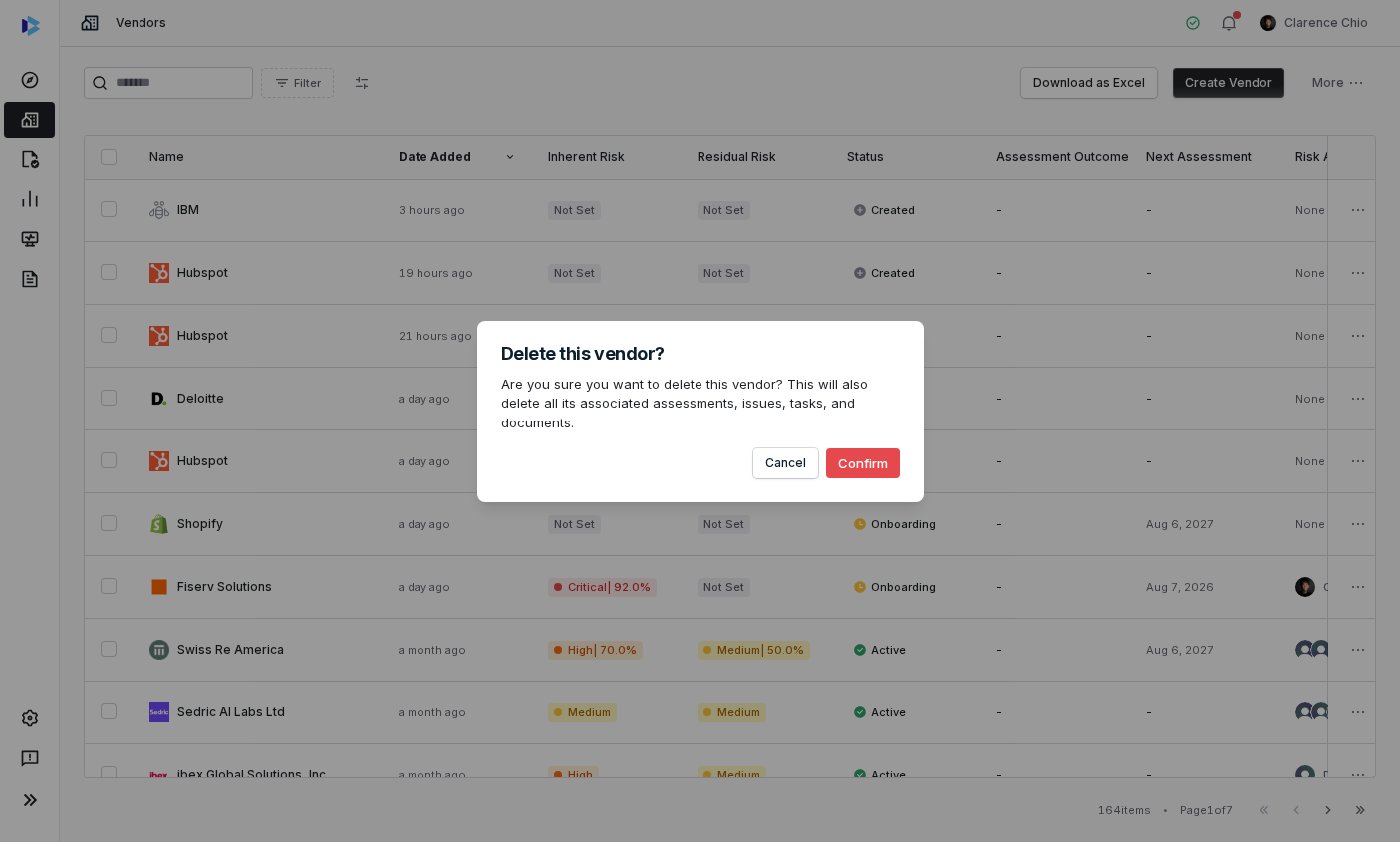 click on "Confirm" at bounding box center (863, 463) 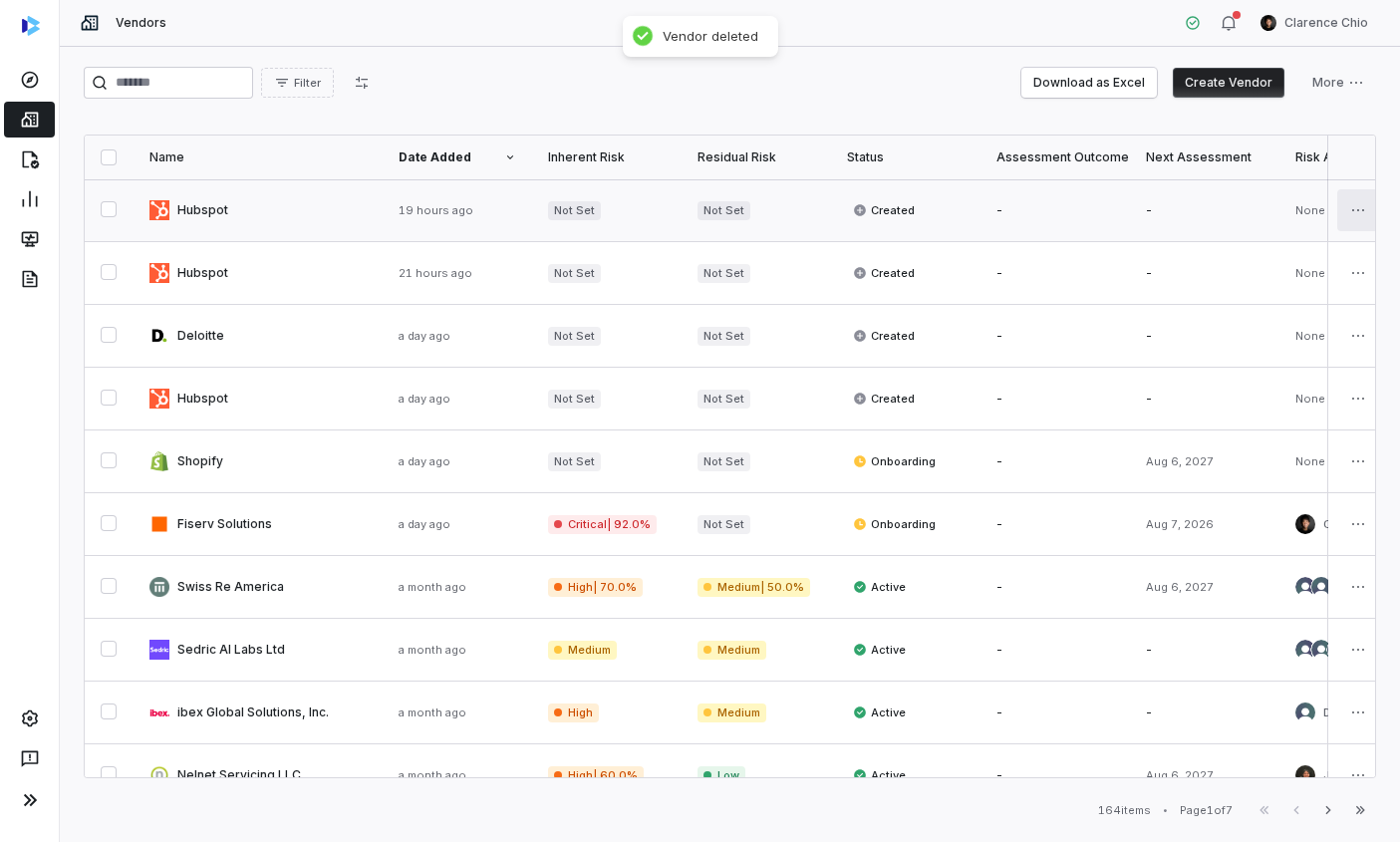 click on "Fiserv Solutions a day ago Critical  | 92.0% Not Set Onboarding - Aug 7, 2026 [FIRST] [LAST] [FIRST] [LAST] 73 73 $548,000.00 5 years Product   Swiss Re America a month ago High  | 70.0% Medium  | 50.0% Active - Aug 6, 2027 2  users 2  users 0 0 $157,000.00 1 year Finance   Sedric AI Labs Ltd a month ago Medium Medium Active - - 3  users [FIRST] [LAST] 0 0 $12,000.00 1 year IT   a month ago High -" at bounding box center [700, 421] 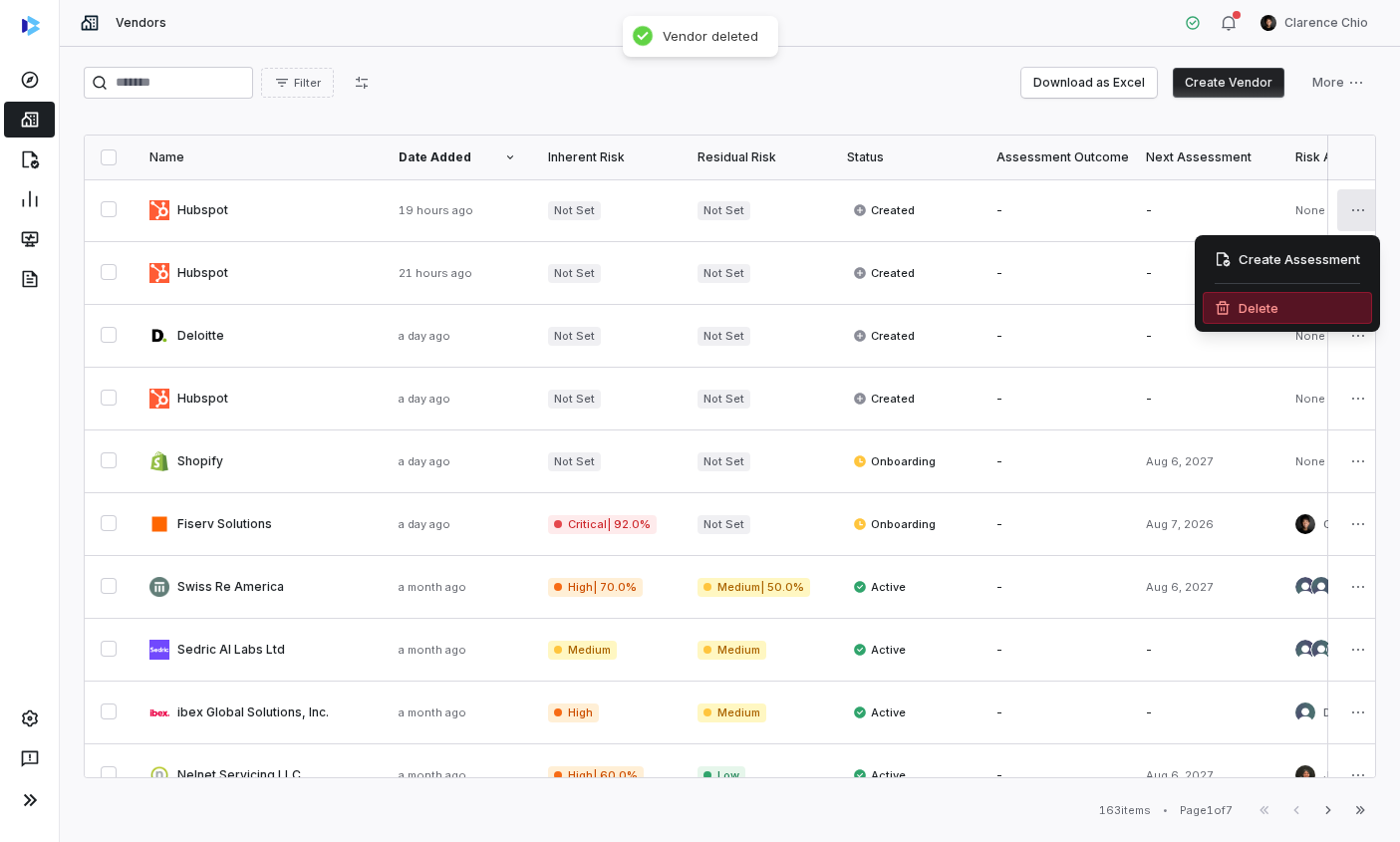 click on "Delete" at bounding box center (1287, 308) 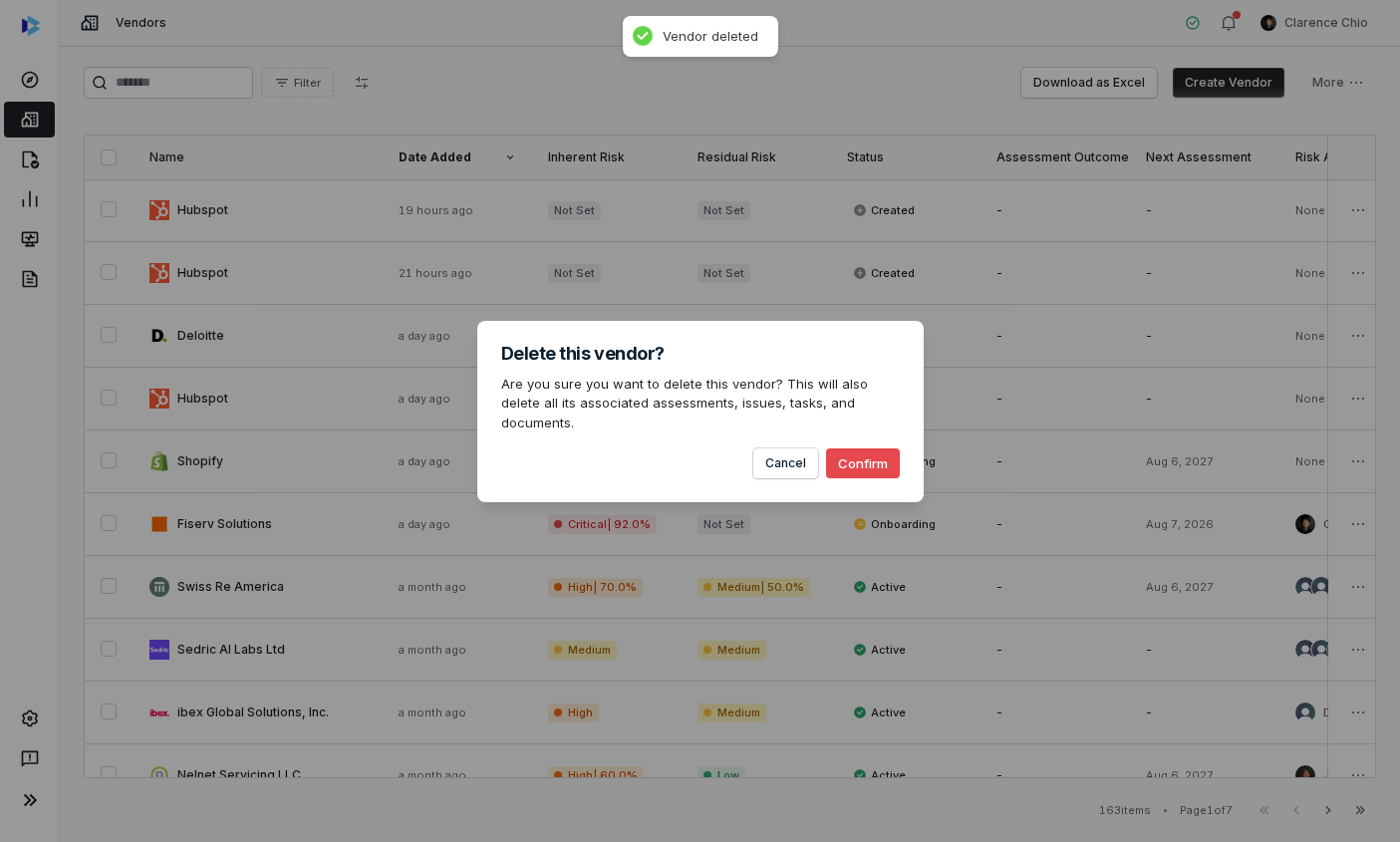 click on "Delete this vendor? Are you sure you want to delete this vendor? This will also delete all its associated assessments, issues, tasks, and documents. Cancel Confirm" at bounding box center (700, 412) 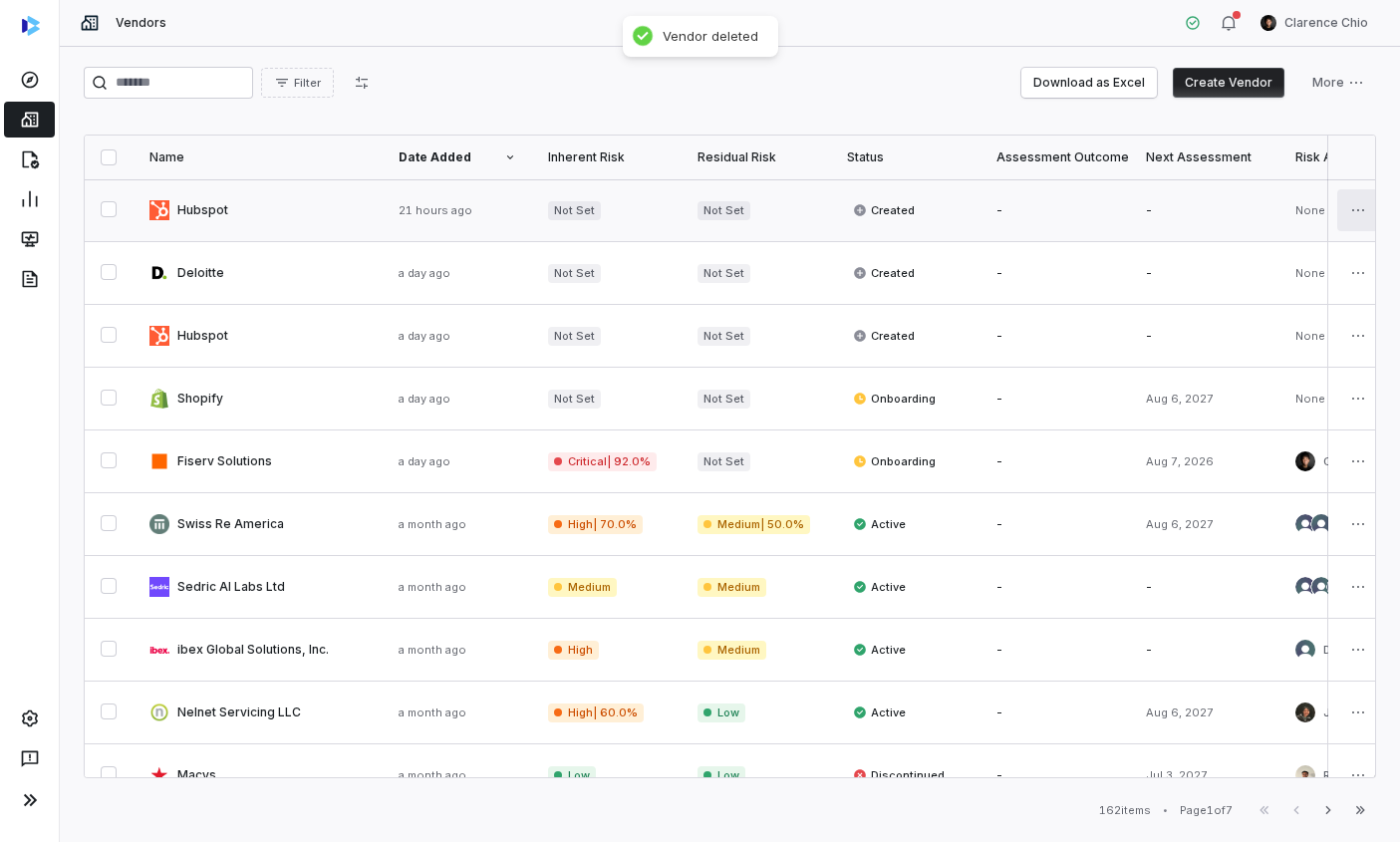 click on "Fiserv Solutions a day ago Critical  | 92.0% Not Set Onboarding - Aug 7, 2026 [FIRST] [LAST] [FIRST] [LAST] 73 73 $548,000.00 5 years Product   Swiss Re America a month ago High  | 70.0% Medium  | 50.0% Active - Aug 6, 2027 2  users 2  users 0 0 $157,000.00 1 year Finance   Sedric AI Labs Ltd a month ago Medium Medium Active - - 3  users [FIRST] [LAST] 0 0 $12,000.00 1 year IT   ibex Global Solutions, Inc. a month ago High Medium Active - - [FIRST] [LAST] [FIRST] [LAST] 0 0" at bounding box center [700, 421] 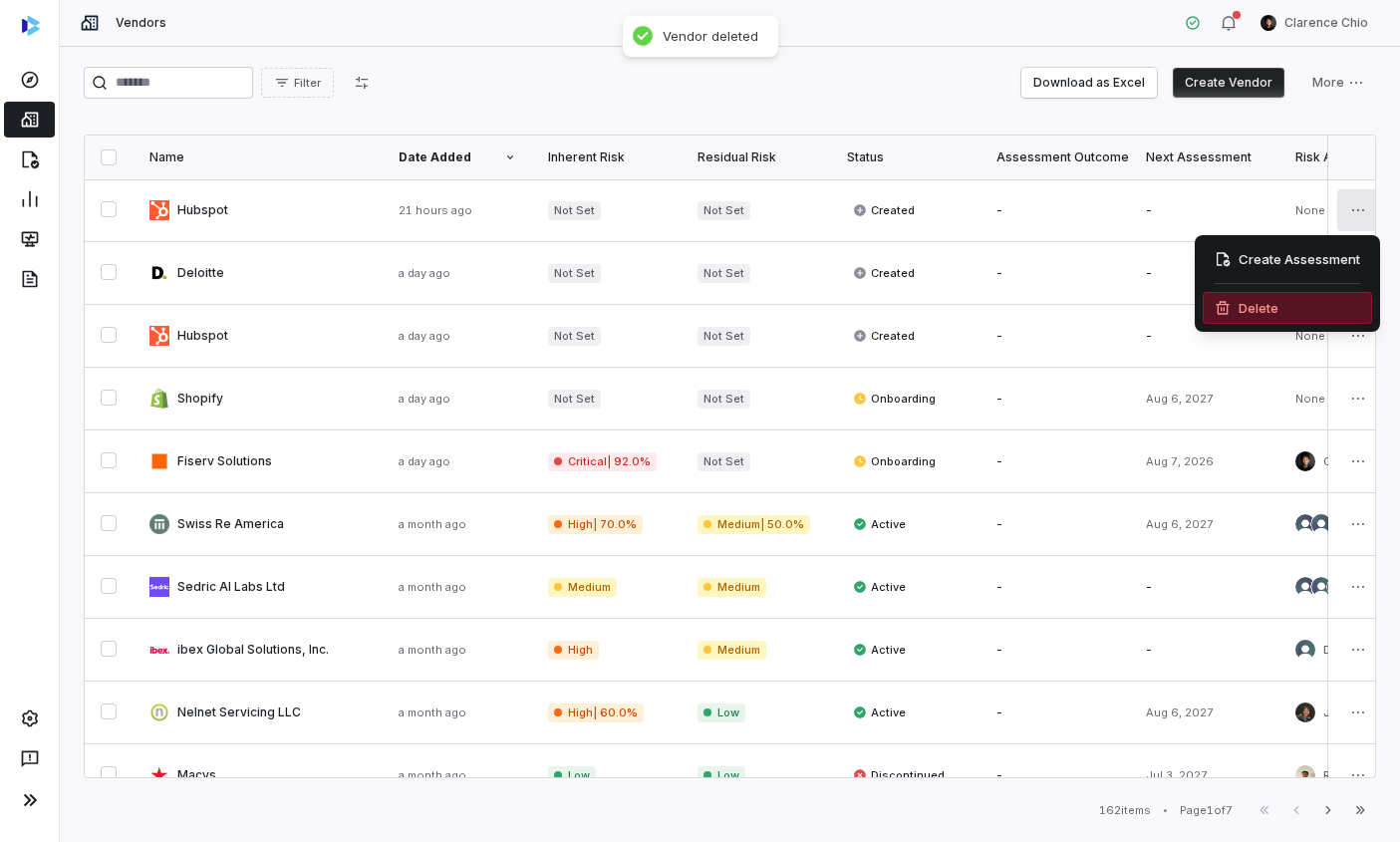 click on "Delete" at bounding box center [1287, 308] 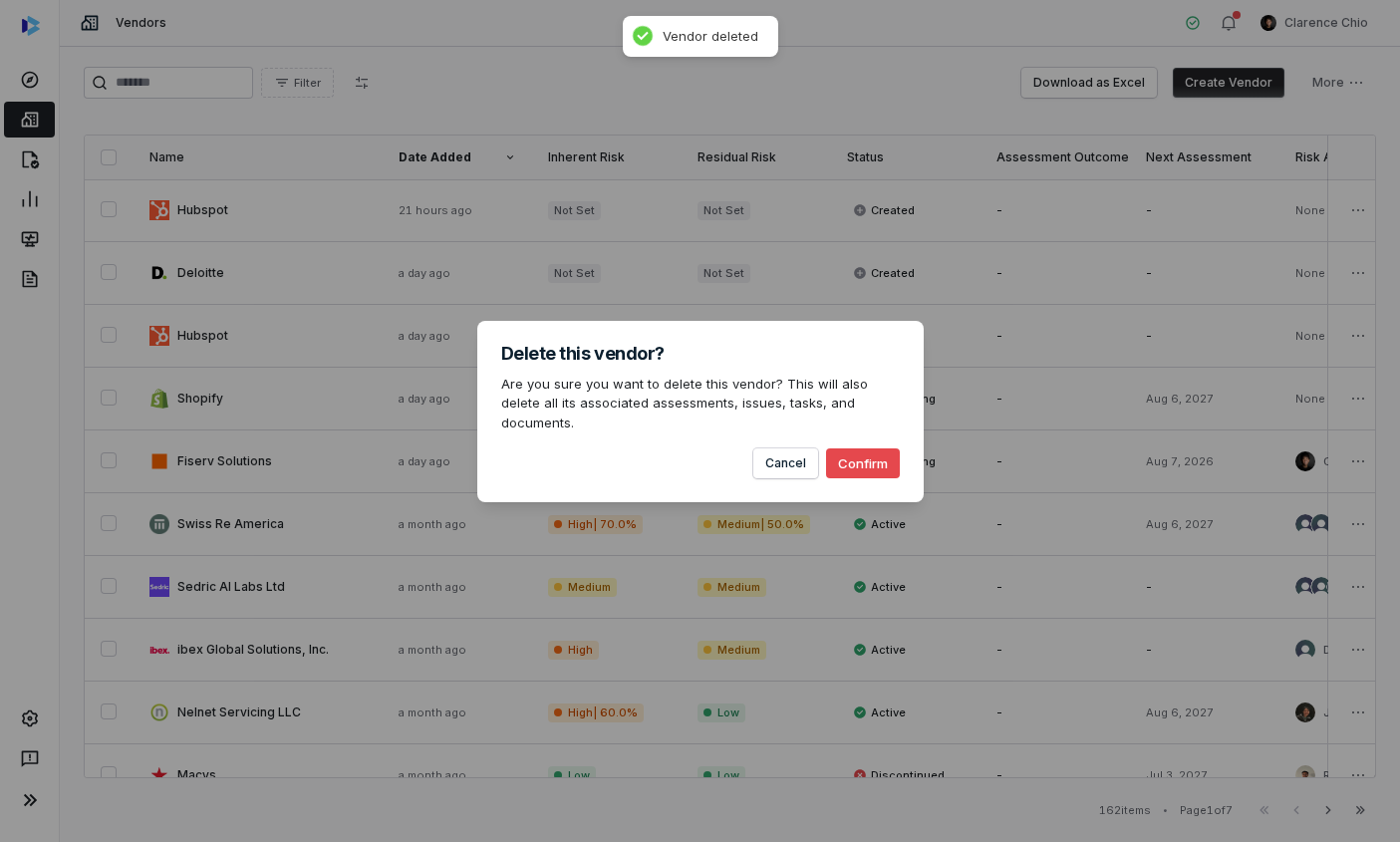 click on "Confirm" at bounding box center (863, 463) 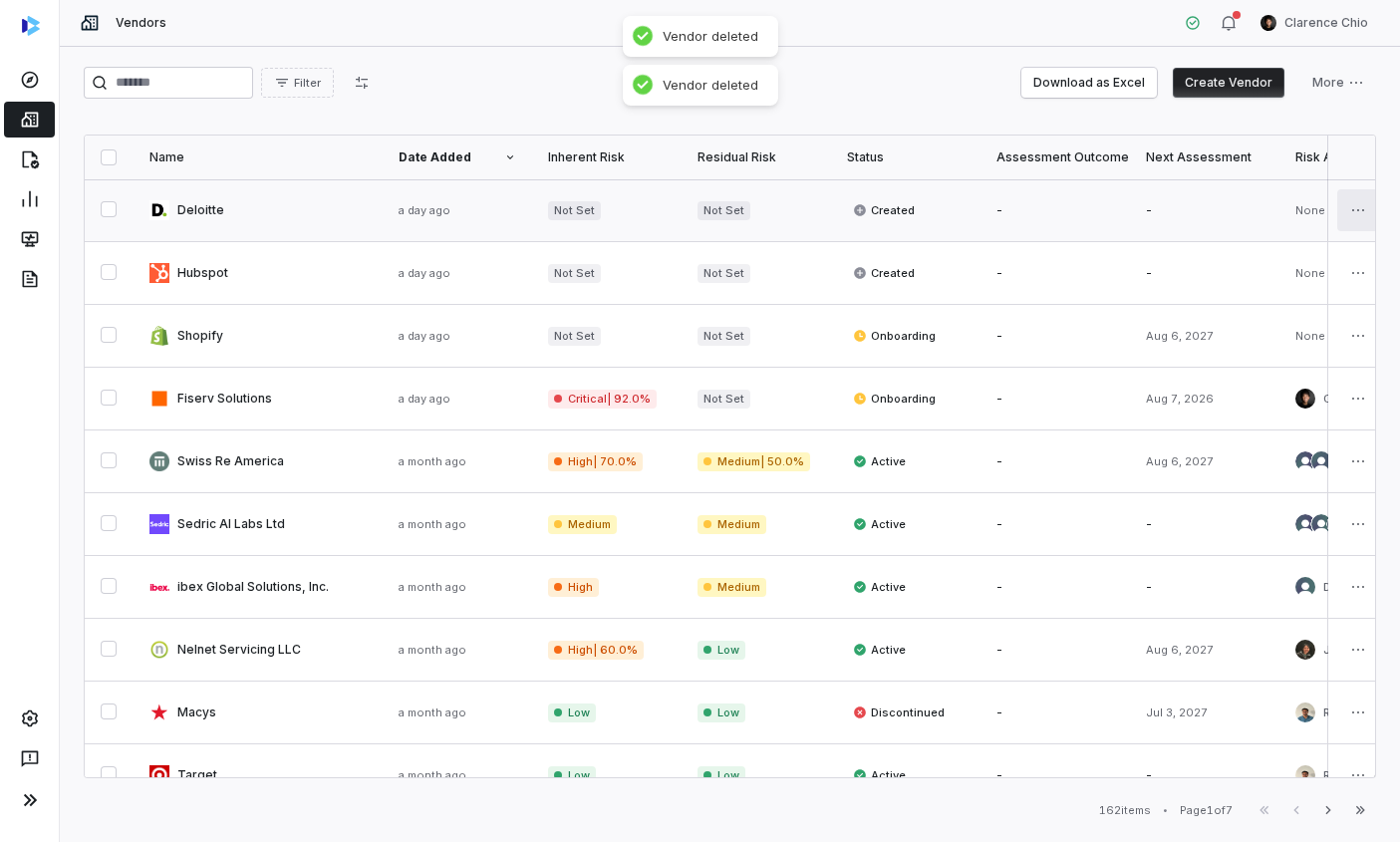 click on "Fiserv Solutions a day ago Critical  | 92.0% Not Set Onboarding - Aug 7, 2026 [FIRST] [LAST] [FIRST] [LAST] 73 73 $548,000.00 5 years Product   Swiss Re America a month ago High  | 70.0% Medium  | 50.0% Active - Aug 6, 2027 2  users 2  users 0 0 $157,000.00 1 year Finance   Sedric AI Labs Ltd a month ago Medium Medium Active - - 3  users [FIRST] [LAST] 0 0 $12,000.00 1 year IT   ibex Global Solutions, Inc. a month ago High Medium Active - - [FIRST] [LAST] [FIRST] [LAST] 0 0 $5,200.00 2 years Operations   Nelnet Servicing LLC a month ago High Low" at bounding box center [700, 421] 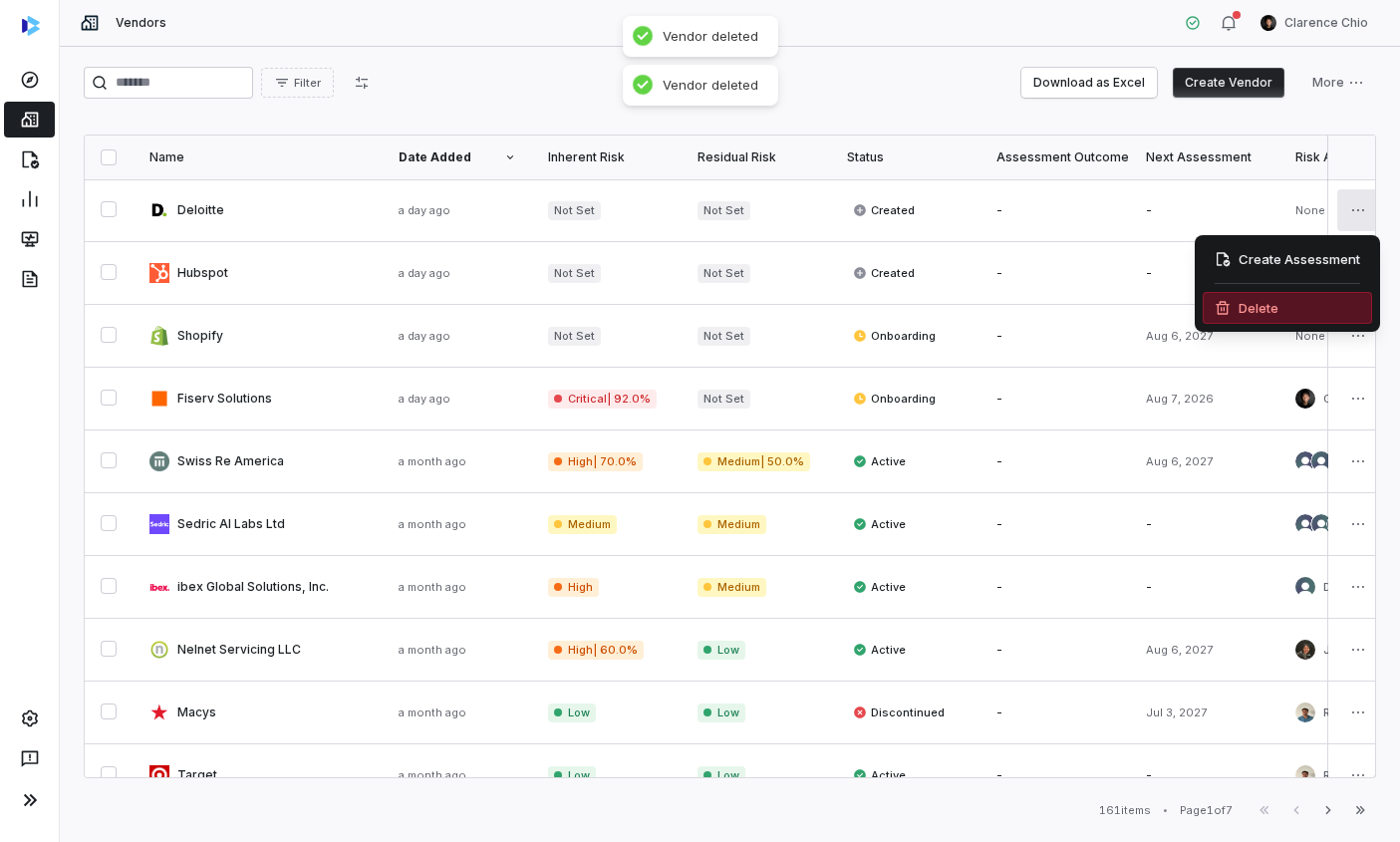 click on "Delete" at bounding box center (1287, 308) 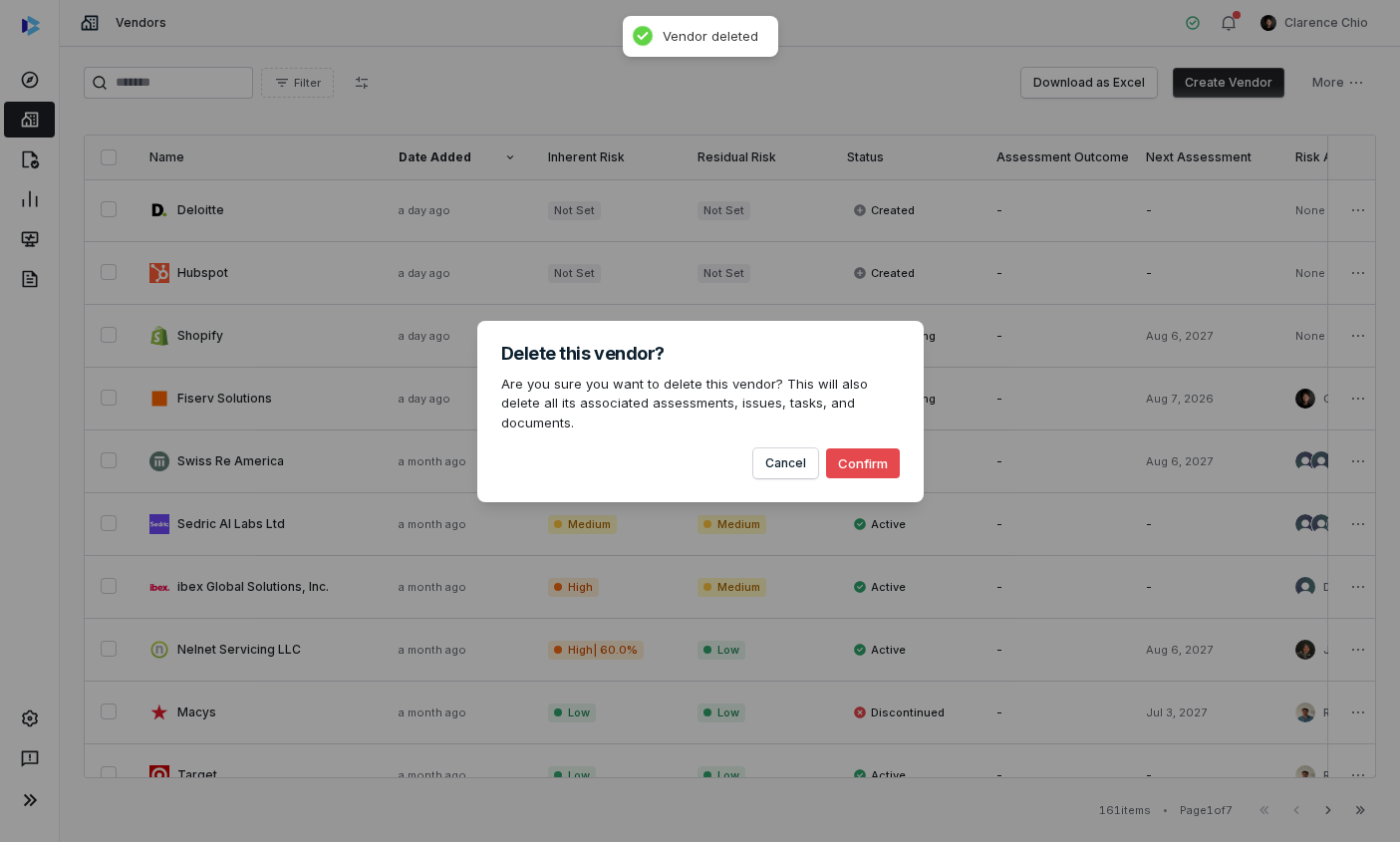 click on "Confirm" at bounding box center [863, 463] 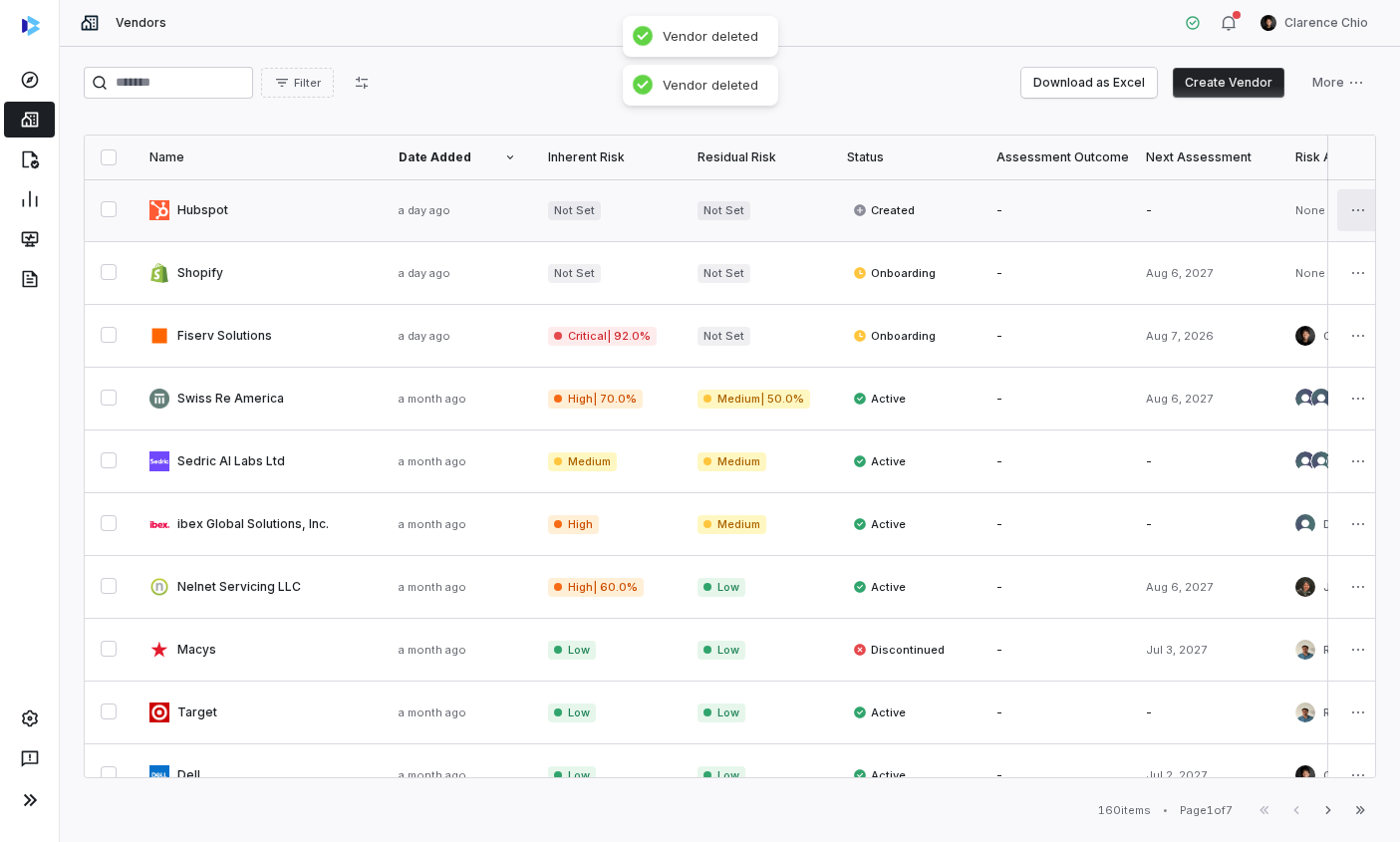 click on "Fiserv Solutions a day ago Critical  | 92.0% Not Set Onboarding - Aug 7, 2026 [FIRST] [LAST] [FIRST] [LAST] 73 73 $548,000.00 5 years Product   Swiss Re America a month ago High  | 70.0% Medium  | 50.0% Active - Aug 6, 2027 2  users 2  users 0 0 $157,000.00 1 year Finance   Sedric AI Labs Ltd a month ago Medium Medium Active - - 3  users [FIRST] [LAST] 0 0 $12,000.00 1 year IT   ibex Global Solutions, Inc. a month ago High Medium Active - - [FIRST] [LAST] [FIRST] [LAST] 0 0 $5,200.00 2 years Operations   Nelnet Servicing LLC a month ago High  | 60.0% Low Active - Aug 6, 2027 [FIRST] [LAST] [FIRST] [LAST] 59 59 $34,000.00" at bounding box center [700, 421] 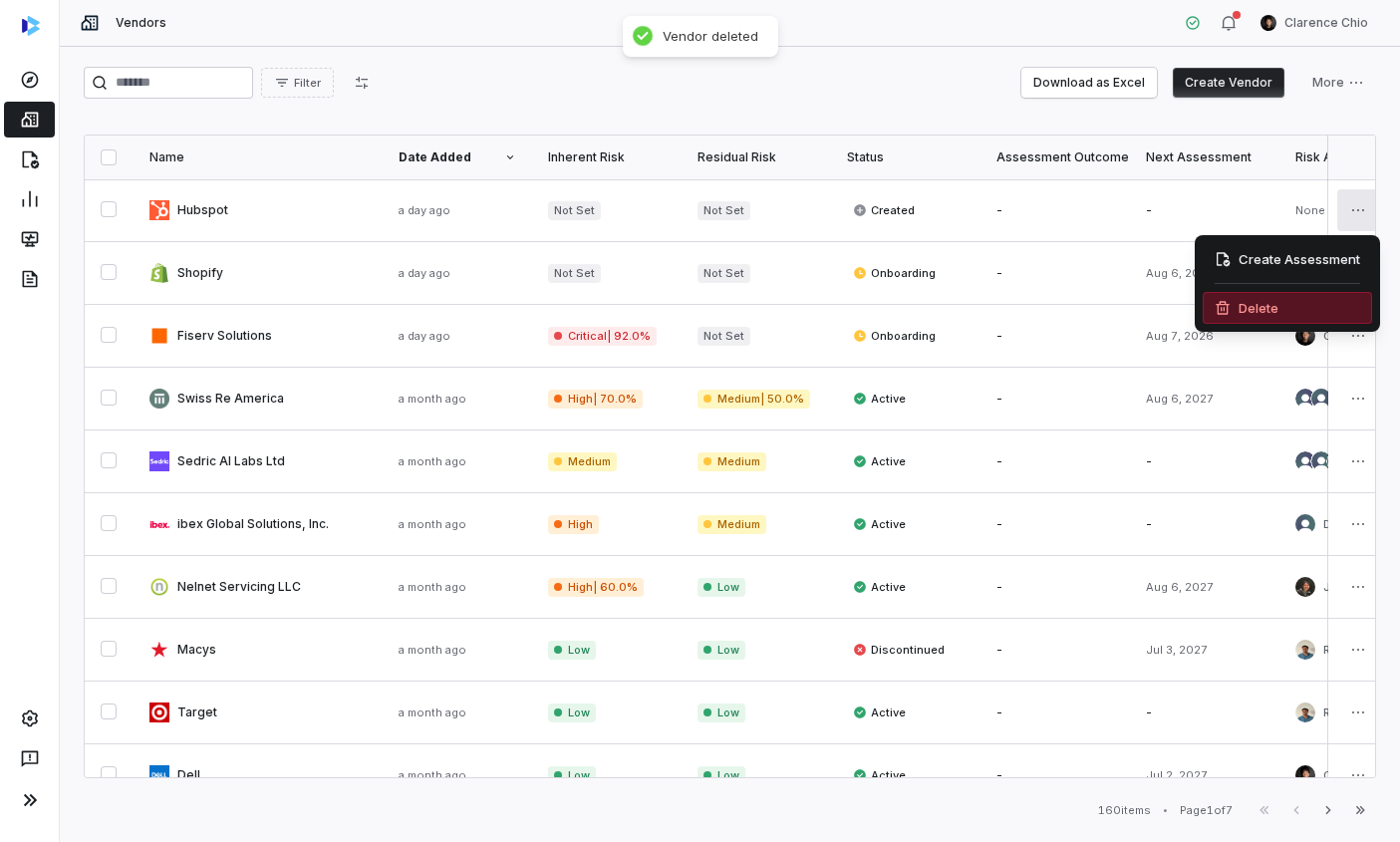 click on "Delete" at bounding box center [1287, 308] 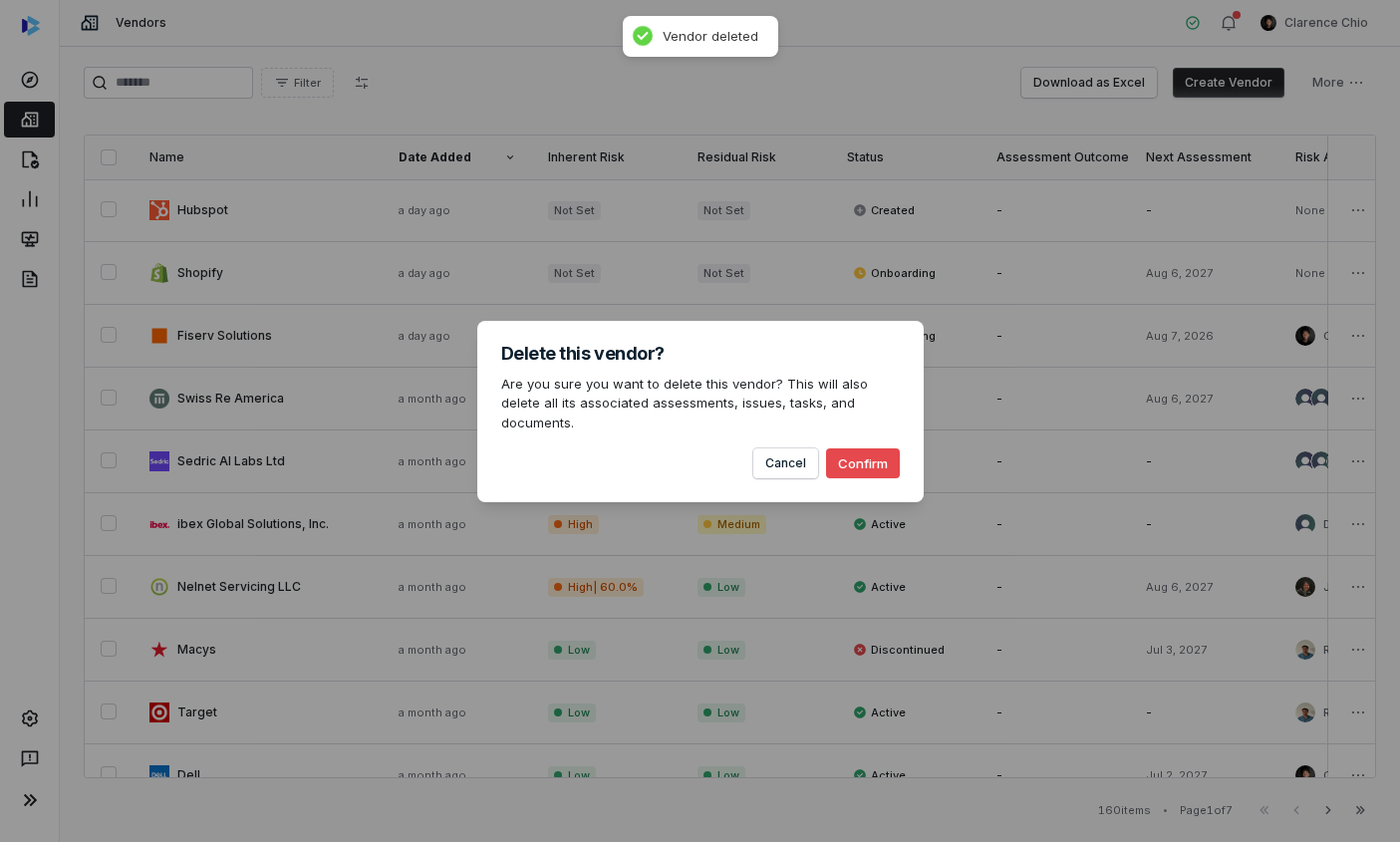 click on "Confirm" at bounding box center (863, 463) 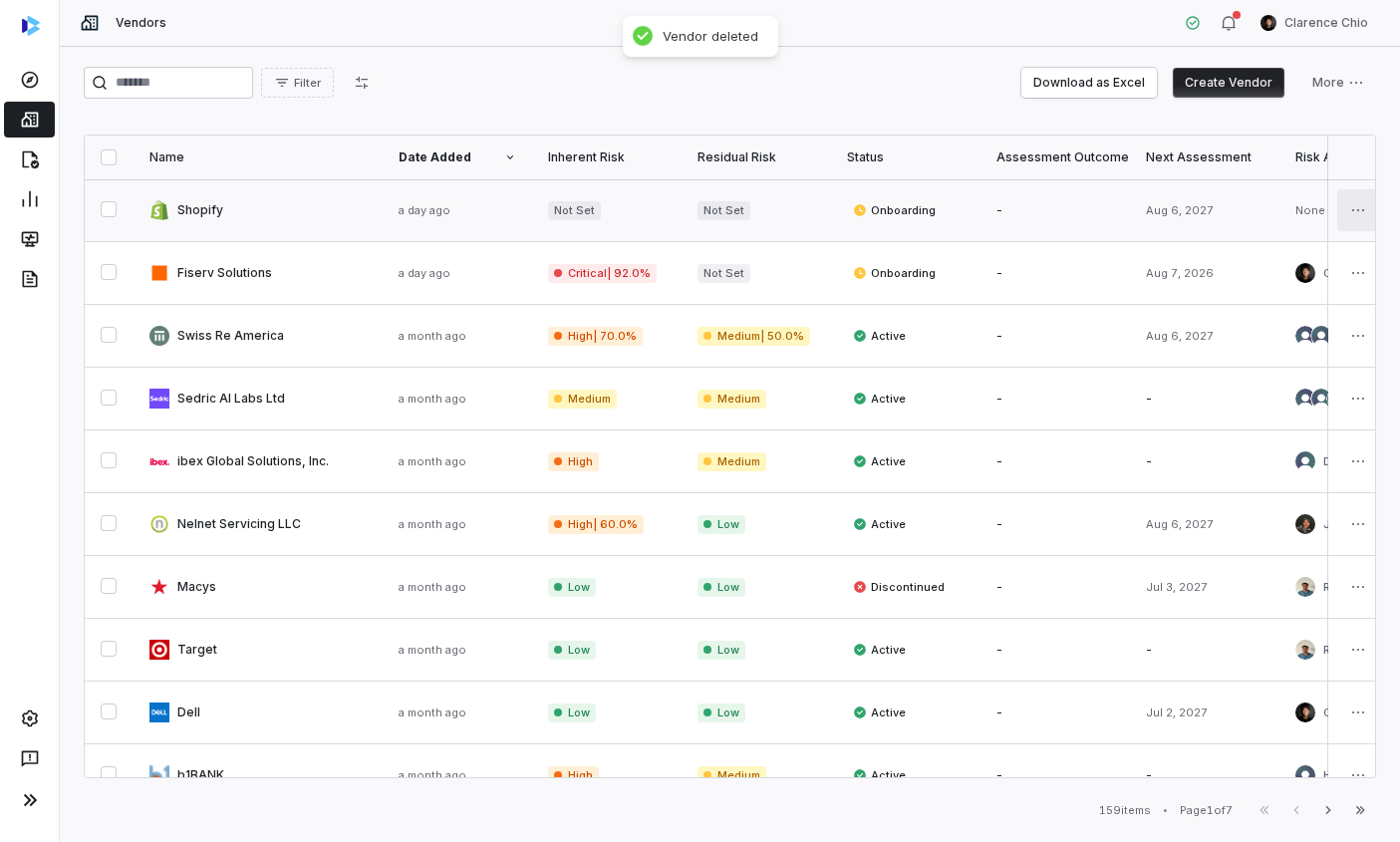 click on "Fiserv Solutions a day ago Critical  | 92.0% Not Set Onboarding - Aug 7, 2026 [FIRST] [LAST] [FIRST] [LAST] 73 73 $548,000.00 5 years Product   Swiss Re America a month ago High  | 70.0% Medium  | 50.0% Active - Aug 6, 2027 2  users 2  users 0 0 $157,000.00 1 year Finance   Sedric AI Labs Ltd a month ago Medium Medium Active - - 3  users [FIRST] [LAST] 0 0 $12,000.00 1 year IT   ibex Global Solutions, Inc. a month ago High Medium Active - - [FIRST] [LAST] [FIRST] [LAST] 0 0 $5,200.00 2 years Operations   Nelnet Servicing LLC a month ago High  | 60.0% Low Active - Aug 6, 2027 [FIRST] [LAST] [FIRST] [LAST] 59 59 $34,000.00 1 year Finance   Macys a month ago Low Low Discontinued - 2  users" at bounding box center (700, 421) 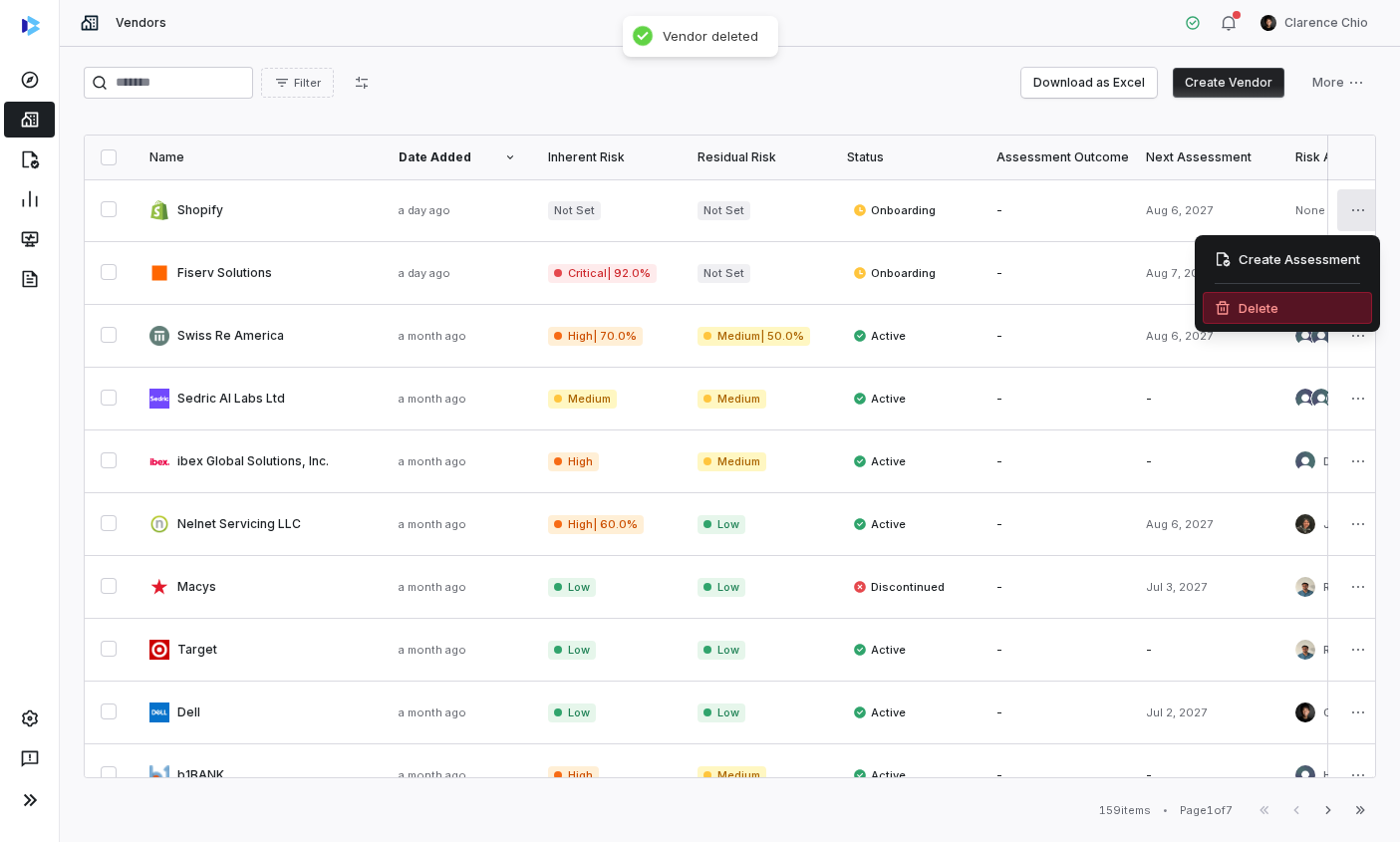 click on "Delete" at bounding box center [1287, 308] 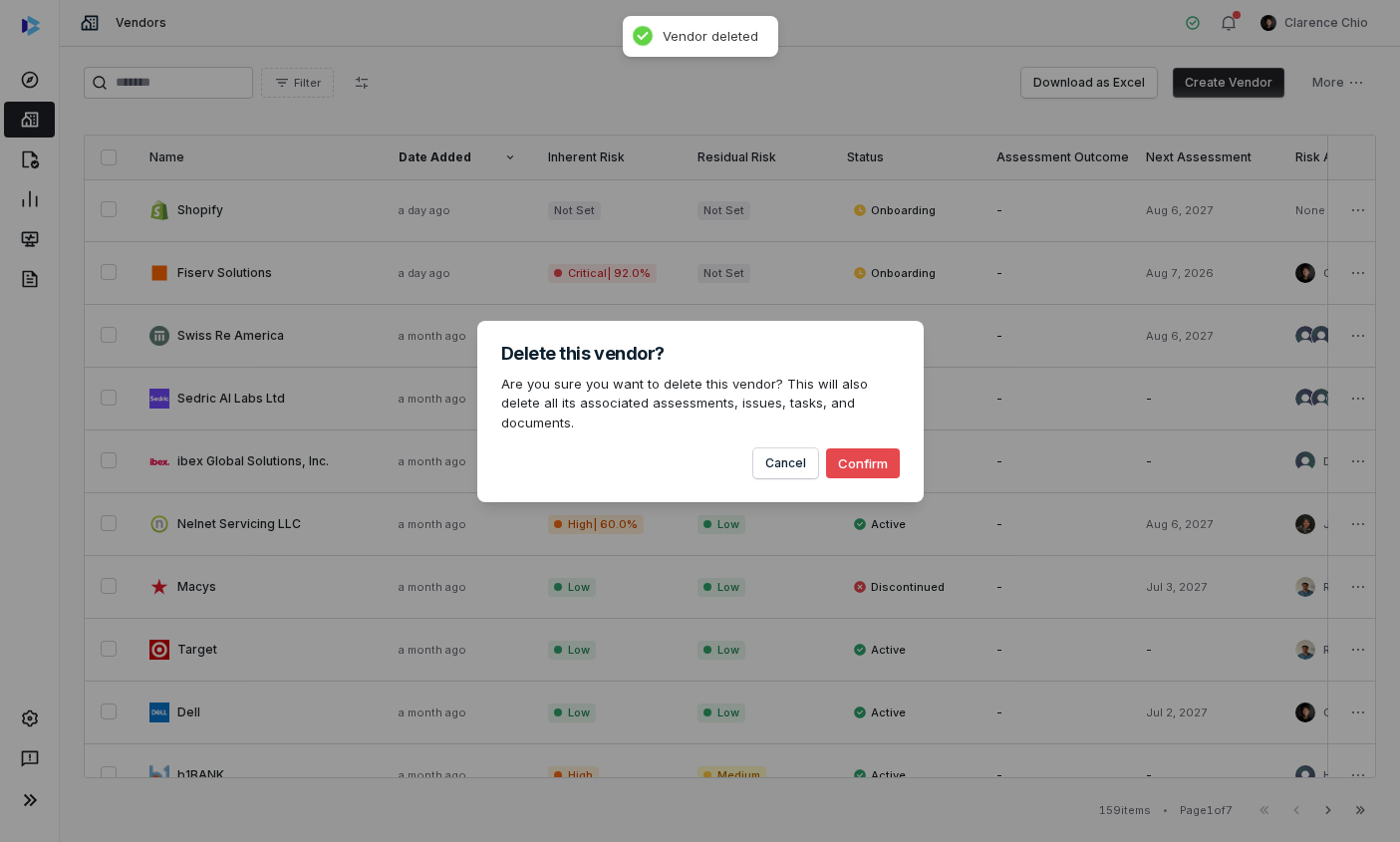 click on "Cancel Confirm" at bounding box center [700, 455] 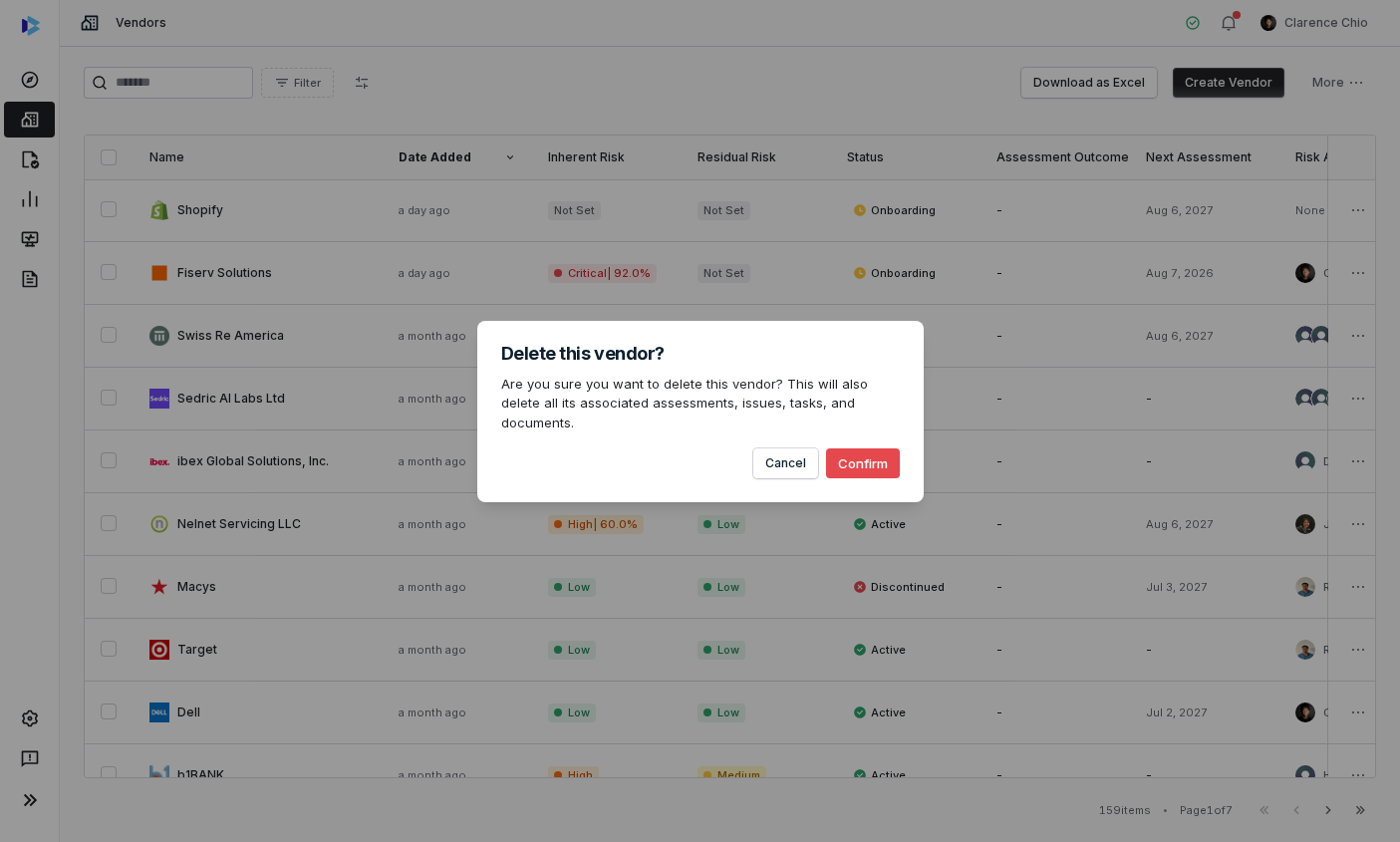 click on "Confirm" at bounding box center [863, 463] 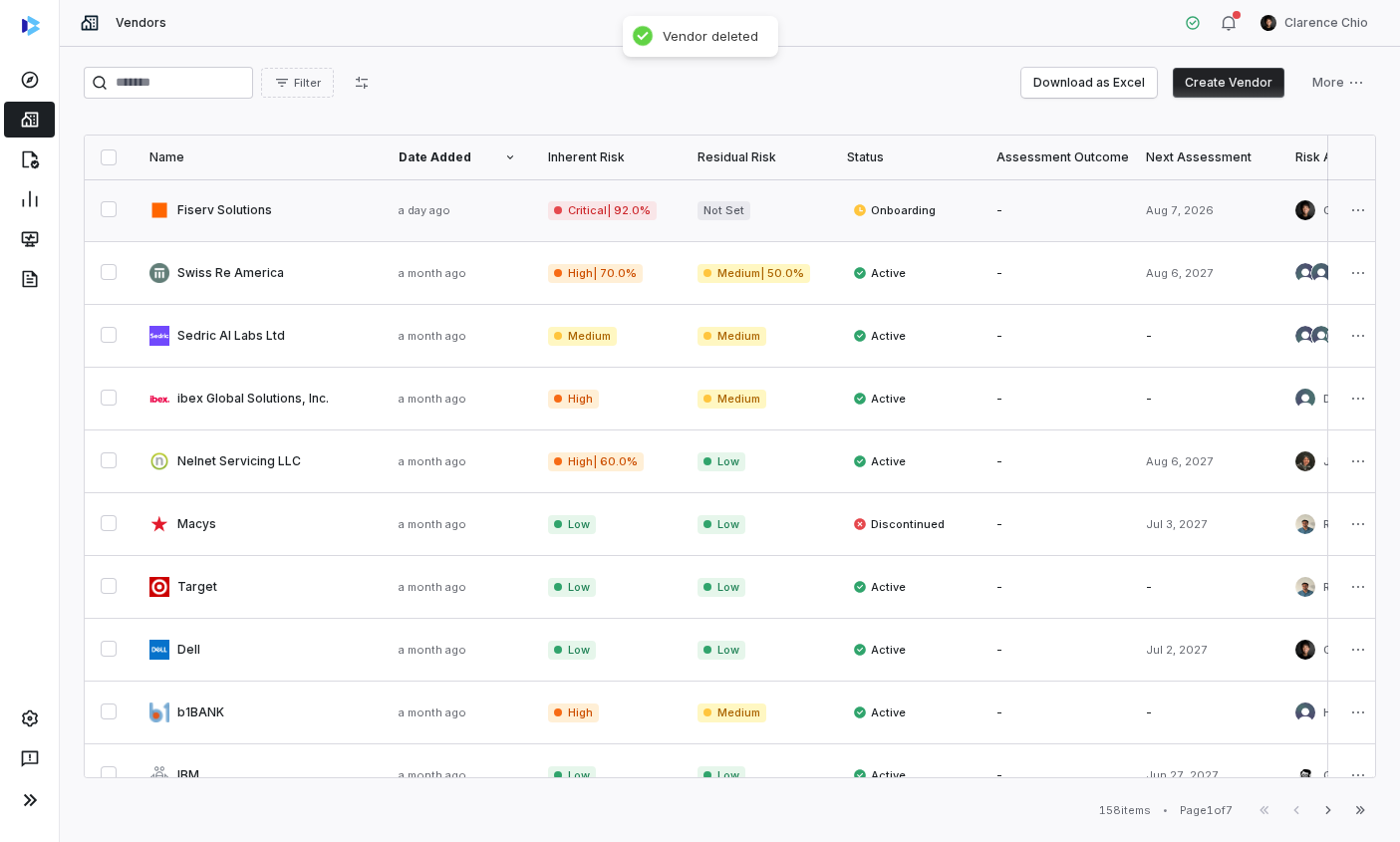 click at bounding box center [258, 210] 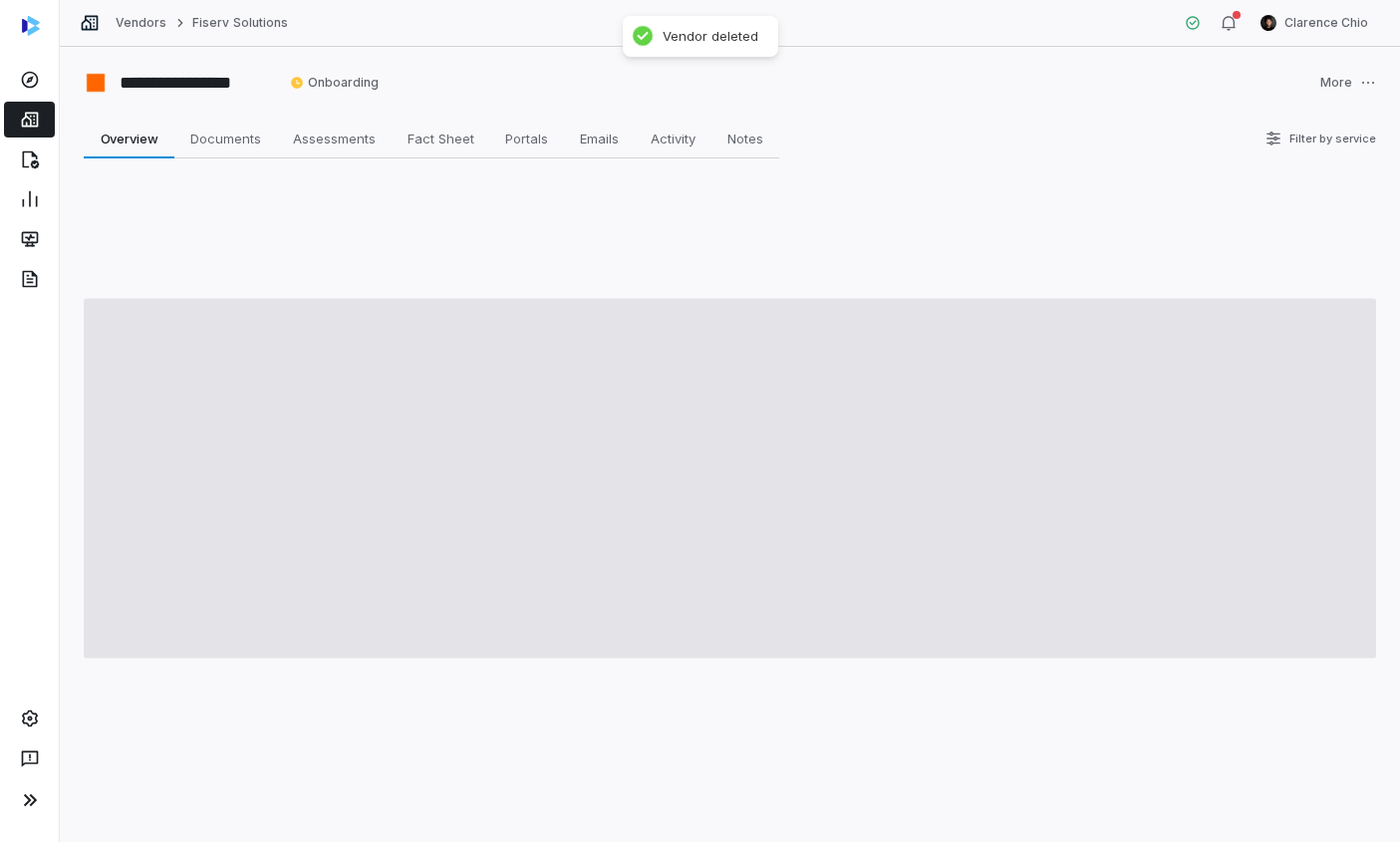 type on "*" 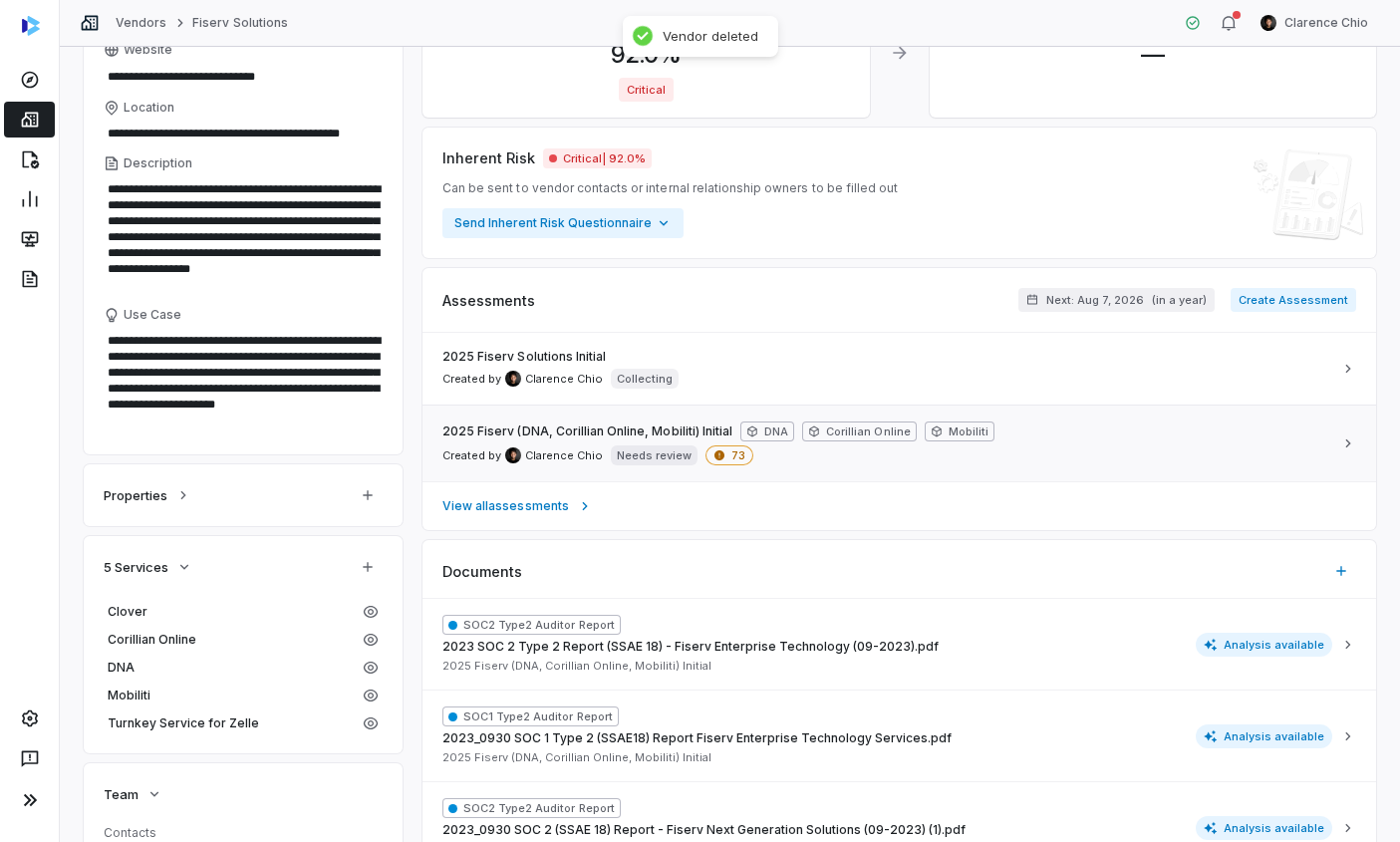 scroll, scrollTop: 238, scrollLeft: 0, axis: vertical 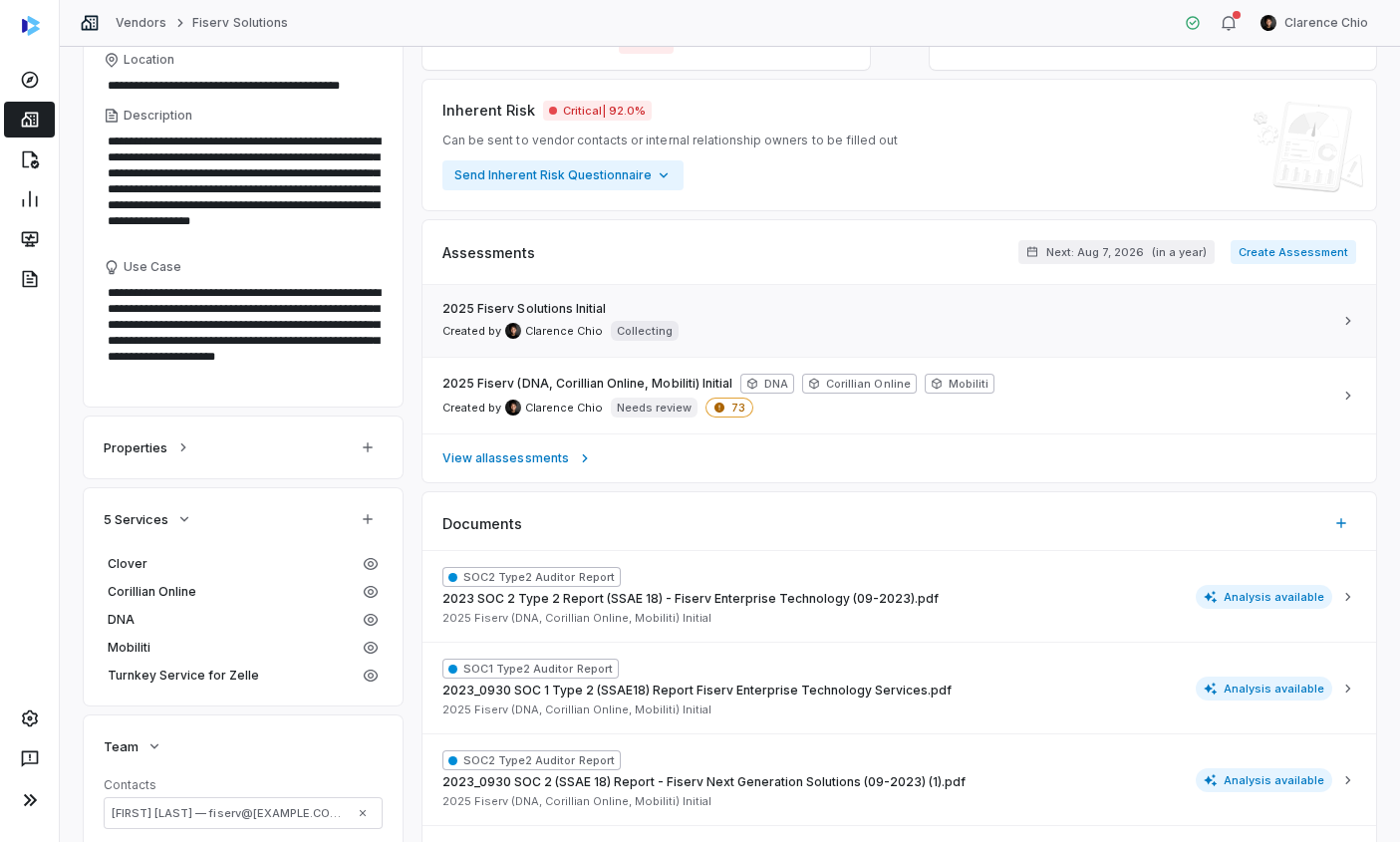 click on "2025 Fiserv Solutions Initial Created by   [FIRST] [LAST] Collecting" at bounding box center (887, 321) 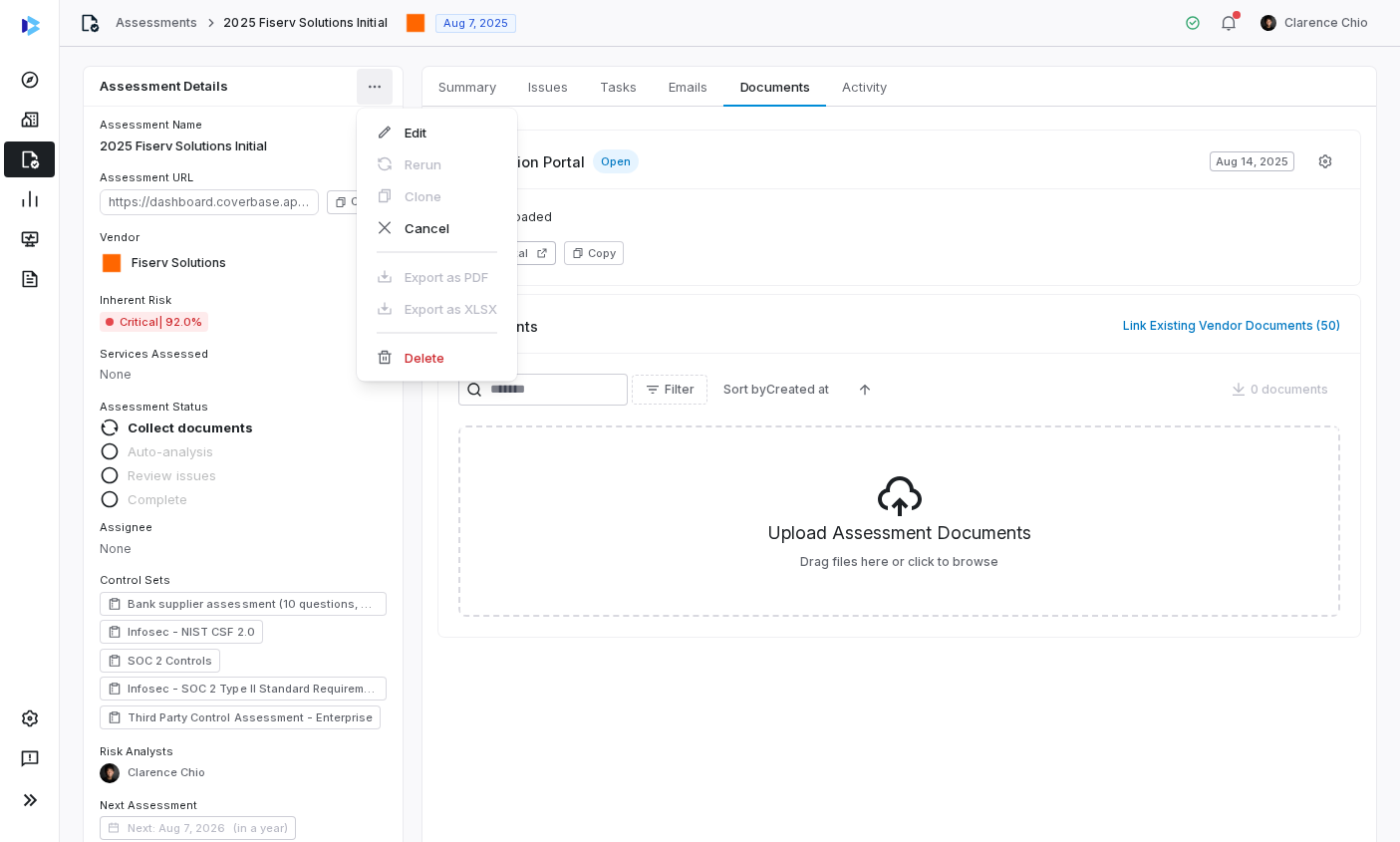 click on "Assessments 2025 Fiserv Solutions Initial Aug 7, 2025 [FIRST] [LAST] Assessment Details Assessment Name 2025 Fiserv Solutions Initial Assessment URL  https://dashboard.coverbase.app/assessments/cbqsrw_347e062f8e3841d9bf29b631e58ee055 Copy Vendor Fiserv Solutions Inherent Risk Critical  | 92.0% Services Assessed None Assessment Status Collect documents Auto-analysis Review issues Complete Assignee None Control Sets Bank supplier assessment (10 questions, Sept 2024) Infosec - NIST CSF 2.0 SOC 2 Controls Infosec - SOC 2 Type II Standard Requirements Third Party Control Assessment - Enterprise Risk Analysts [FIRST] [LAST] Next Assessment Next: Aug 7, 2026 ( in a year ) Submission Portal Open View Portal Copy Properties Audit end Choose Date Summary Summary Issues Issues Tasks Tasks Emails Emails Documents Documents Activity Activity Submission Portal Open Aug 14, 2025 0  files uploaded View Portal Copy Documents Link Existing Vendor Documents ( 50 ) Filter Sort by  Created at 0 documents
*" at bounding box center (700, 421) 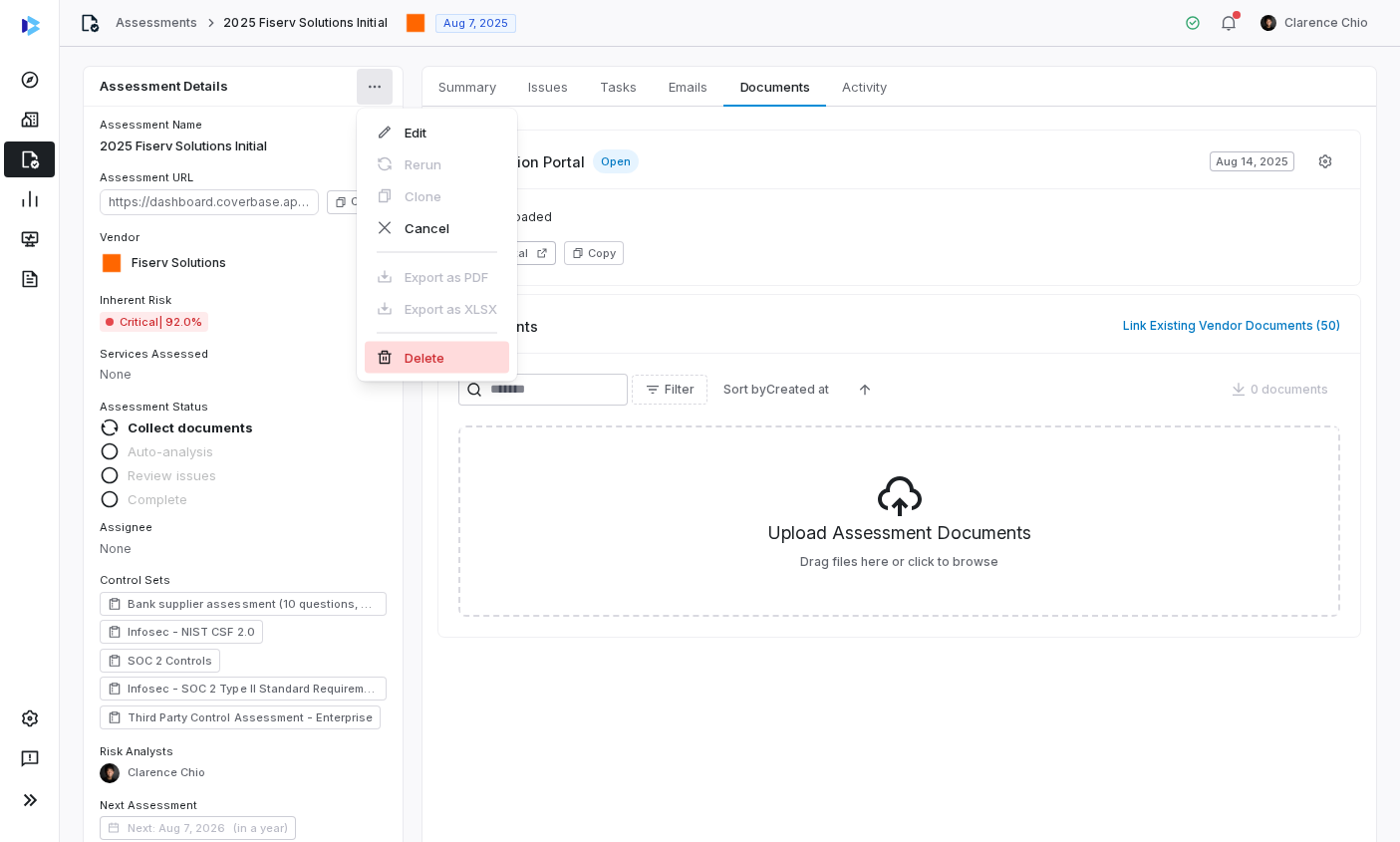 click on "Delete" at bounding box center (436, 358) 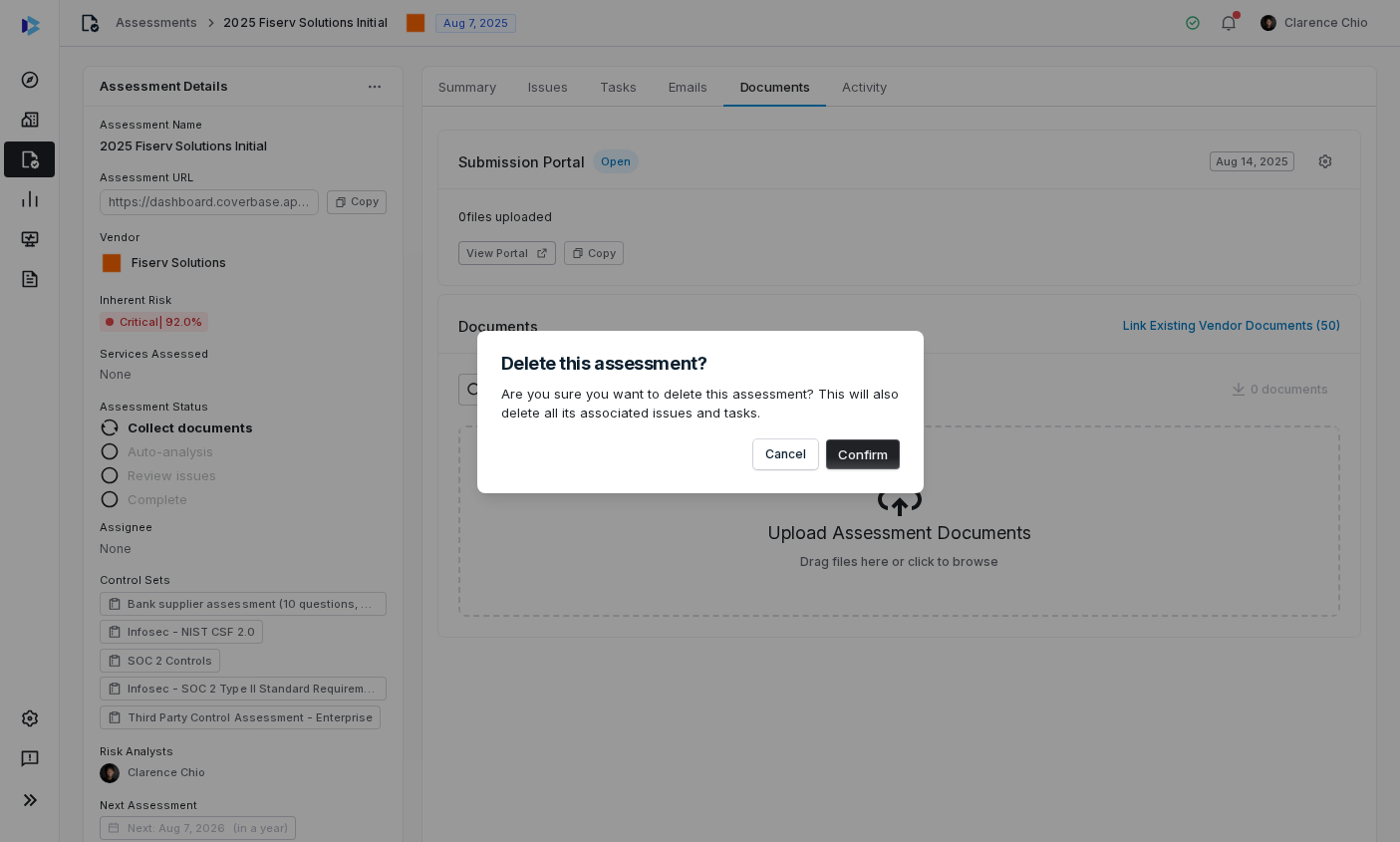 click on "Confirm" at bounding box center (863, 454) 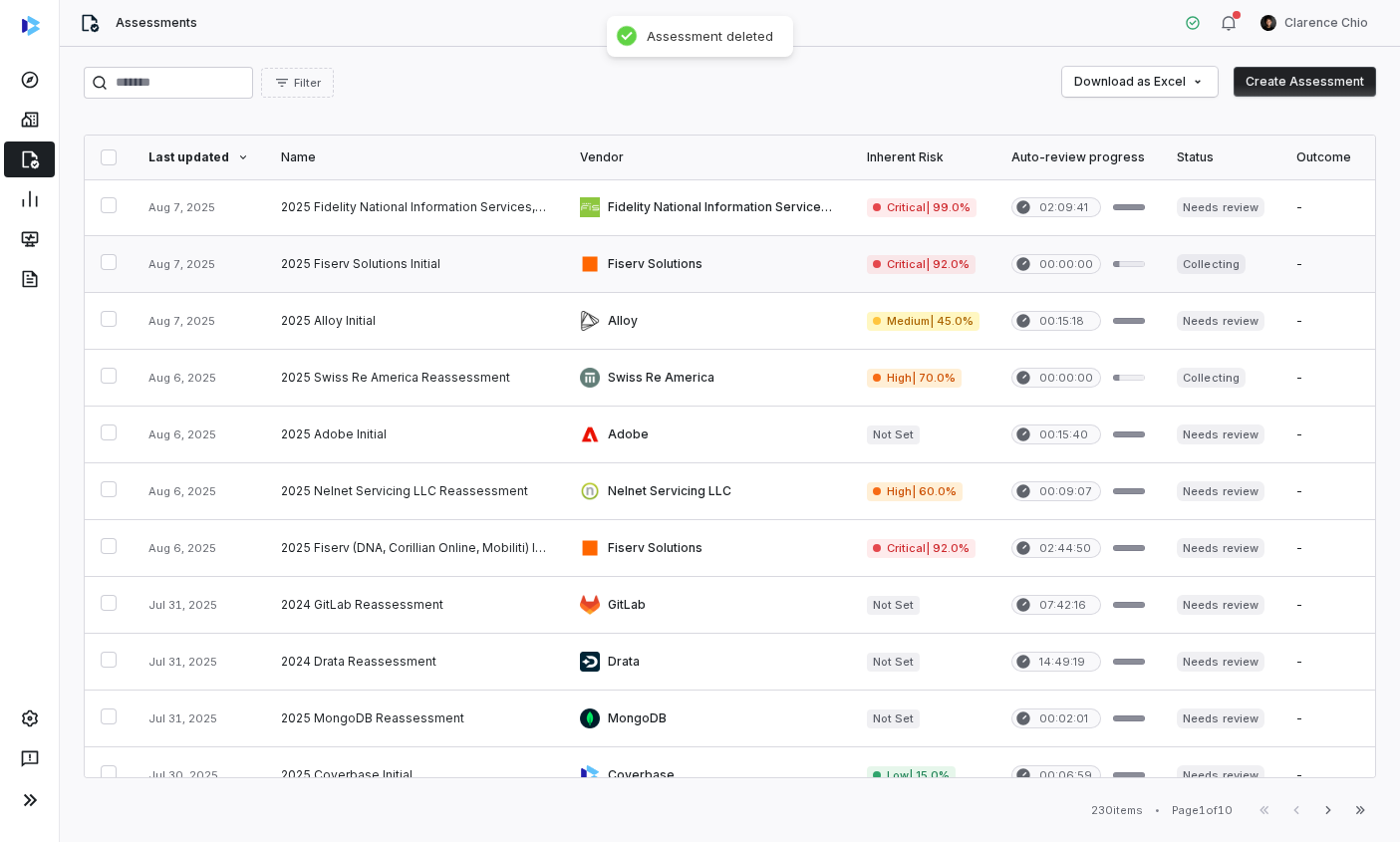click at bounding box center (707, 264) 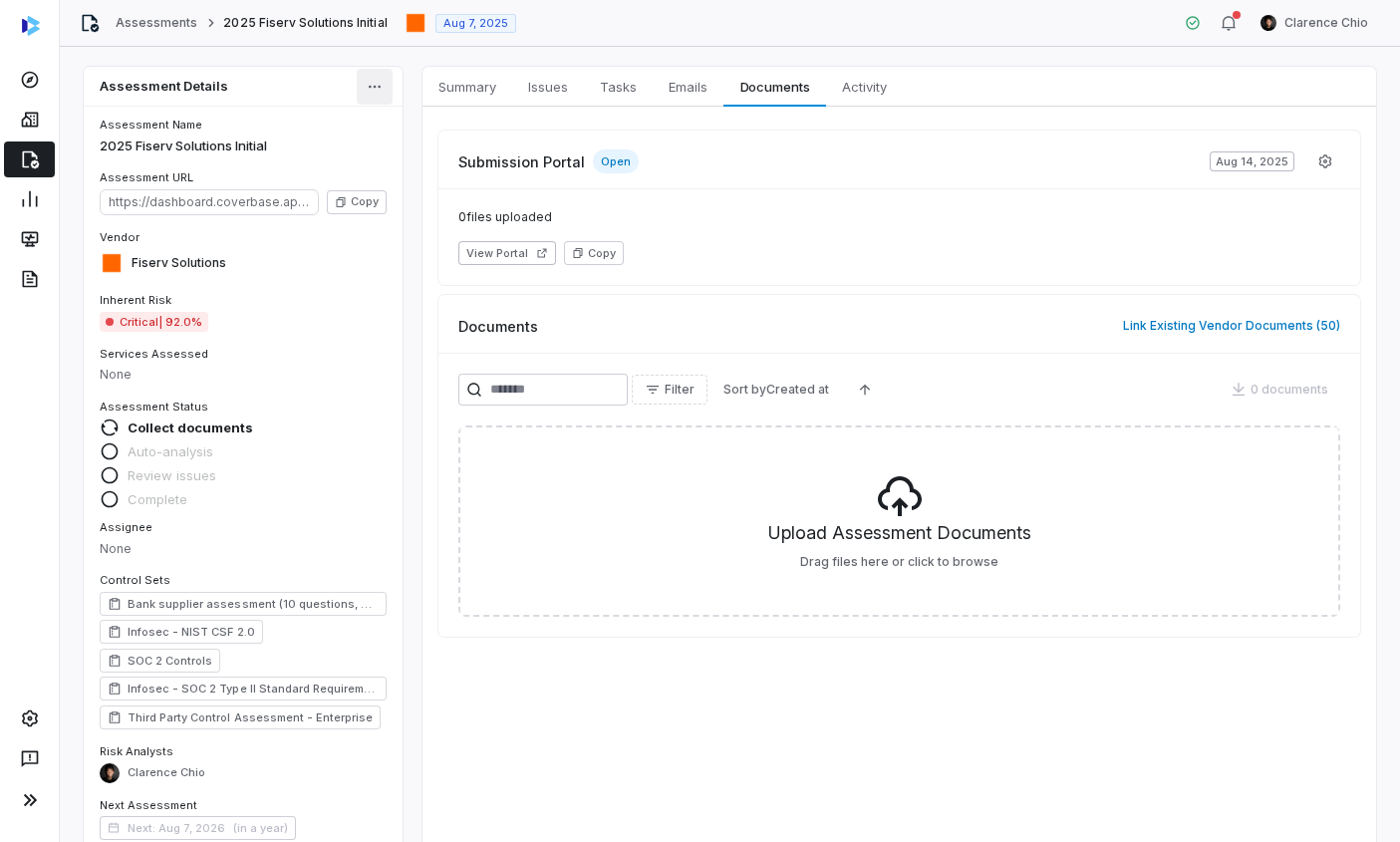 click on "Assessments 2025 Fiserv Solutions Initial Aug 7, 2025 [FIRST] [LAST] Assessment Details Assessment Name 2025 Fiserv Solutions Initial Assessment URL  https://dashboard.coverbase.app/assessments/cbqsrw_347e062f8e3841d9bf29b631e58ee055 Copy Vendor Fiserv Solutions Inherent Risk Critical  | 92.0% Services Assessed None Assessment Status Collect documents Auto-analysis Review issues Complete Assignee None Control Sets Bank supplier assessment (10 questions, Sept 2024) Infosec - NIST CSF 2.0 SOC 2 Controls Infosec - SOC 2 Type II Standard Requirements Third Party Control Assessment - Enterprise Risk Analysts [FIRST] [LAST] Next Assessment Next: Aug 7, 2026 ( in a year ) Submission Portal Open View Portal Copy Properties Audit end Choose Date Summary Summary Issues Issues Tasks Tasks Emails Emails Documents Documents Activity Activity Submission Portal Open Aug 14, 2025 0  files uploaded View Portal Copy Documents Link Existing Vendor Documents ( 50 ) Filter Sort by  Created at 0 documents
*" at bounding box center [700, 421] 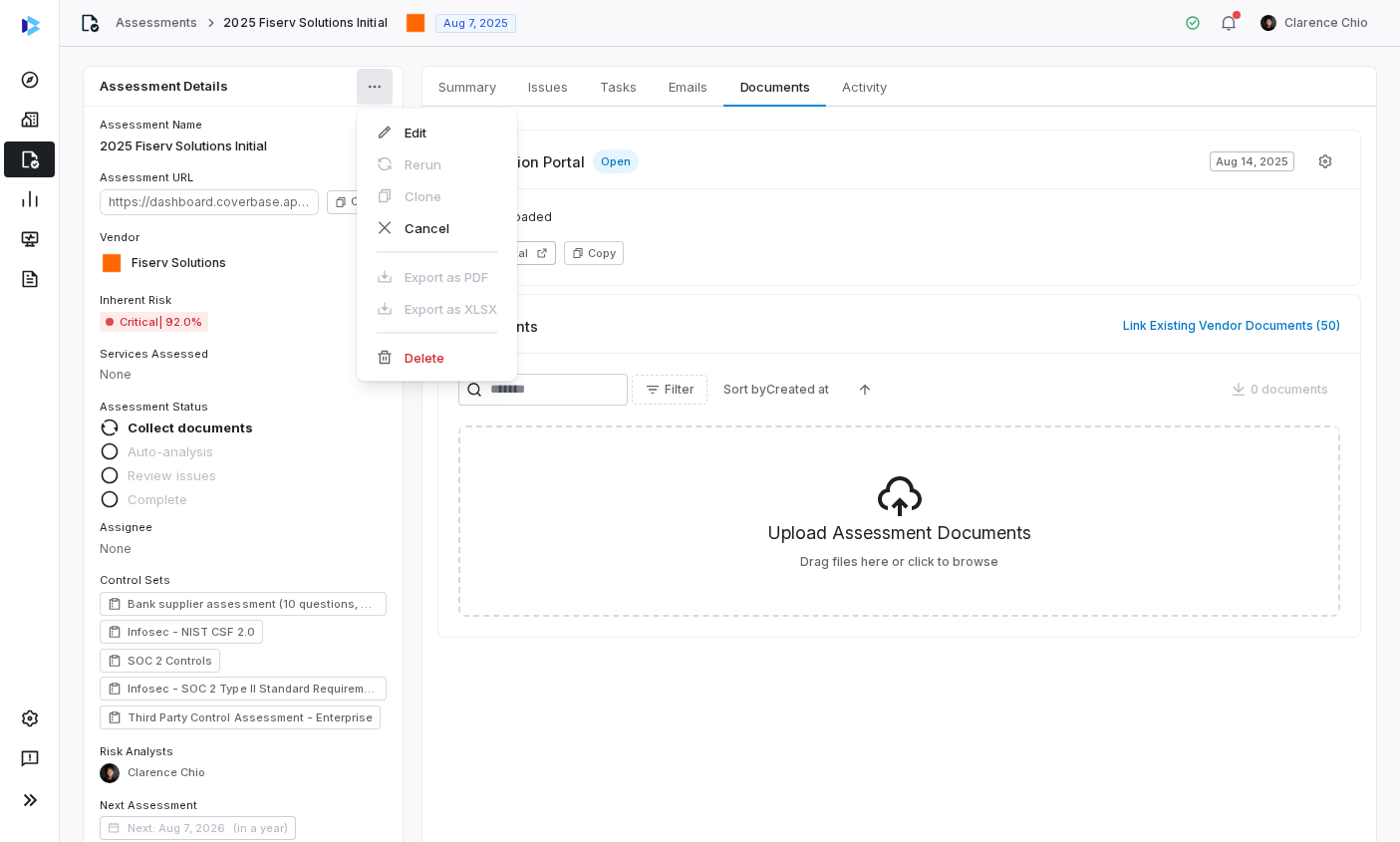 click on "Delete" at bounding box center [436, 358] 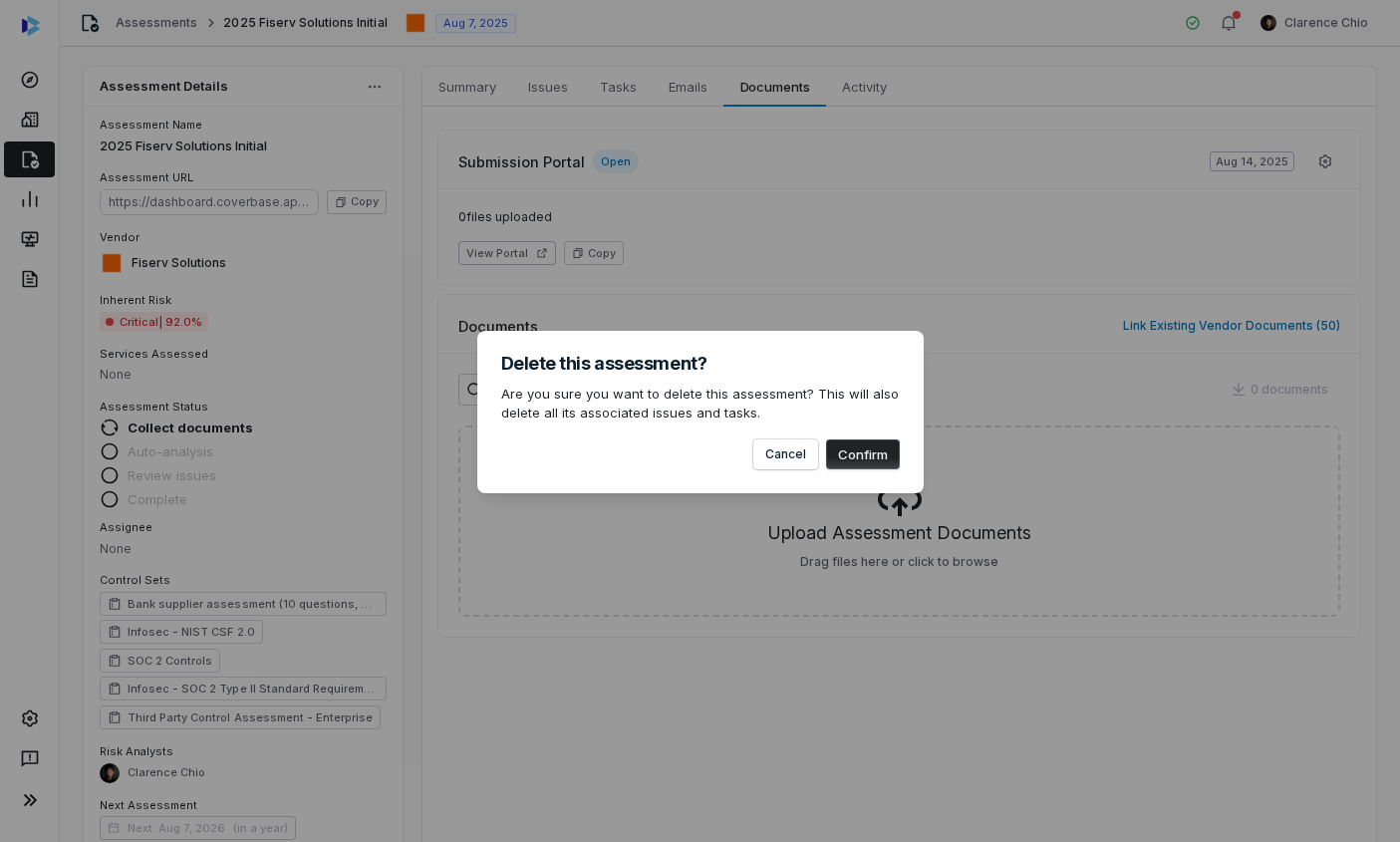 click on "Confirm" at bounding box center [863, 454] 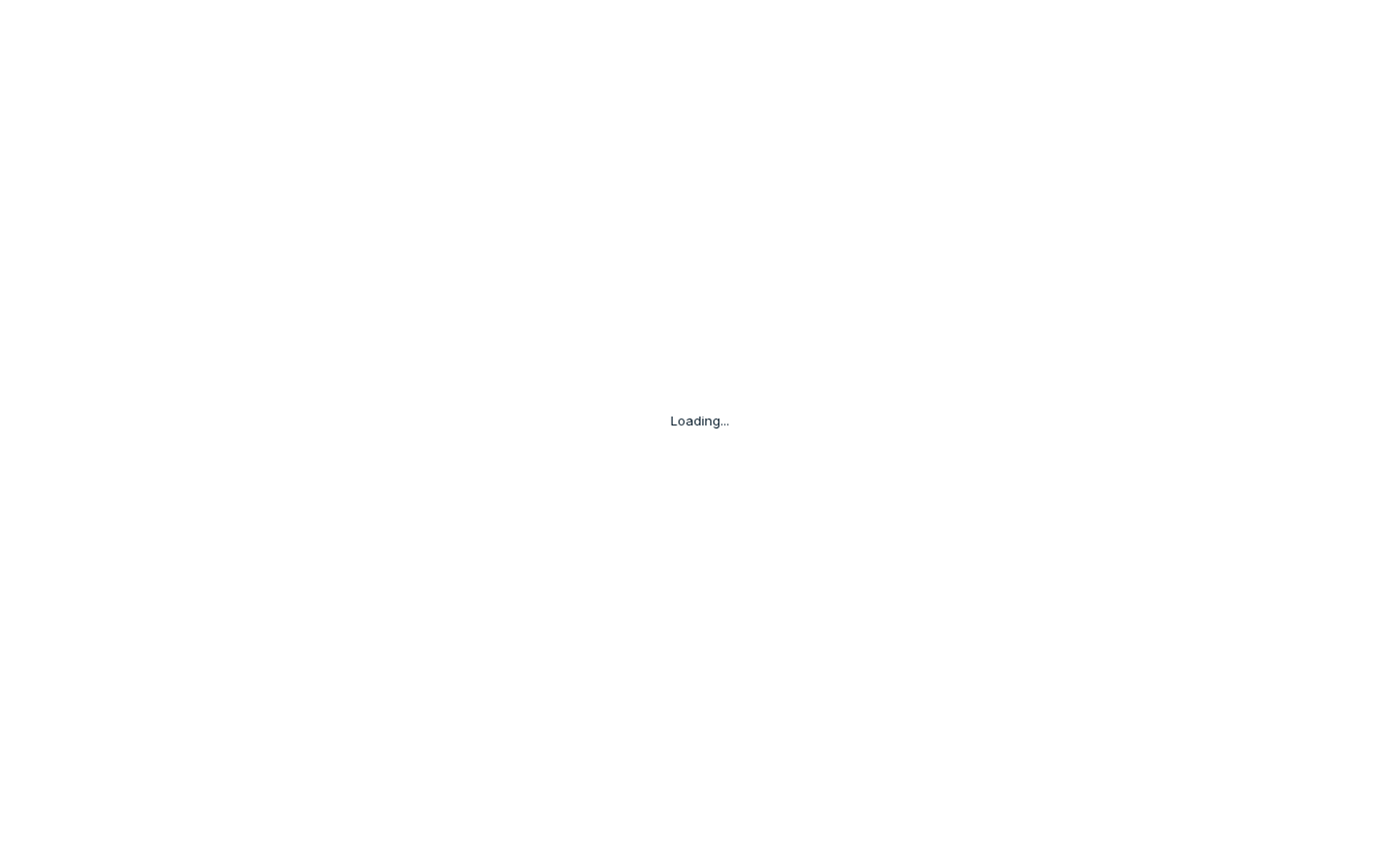 scroll, scrollTop: 0, scrollLeft: 0, axis: both 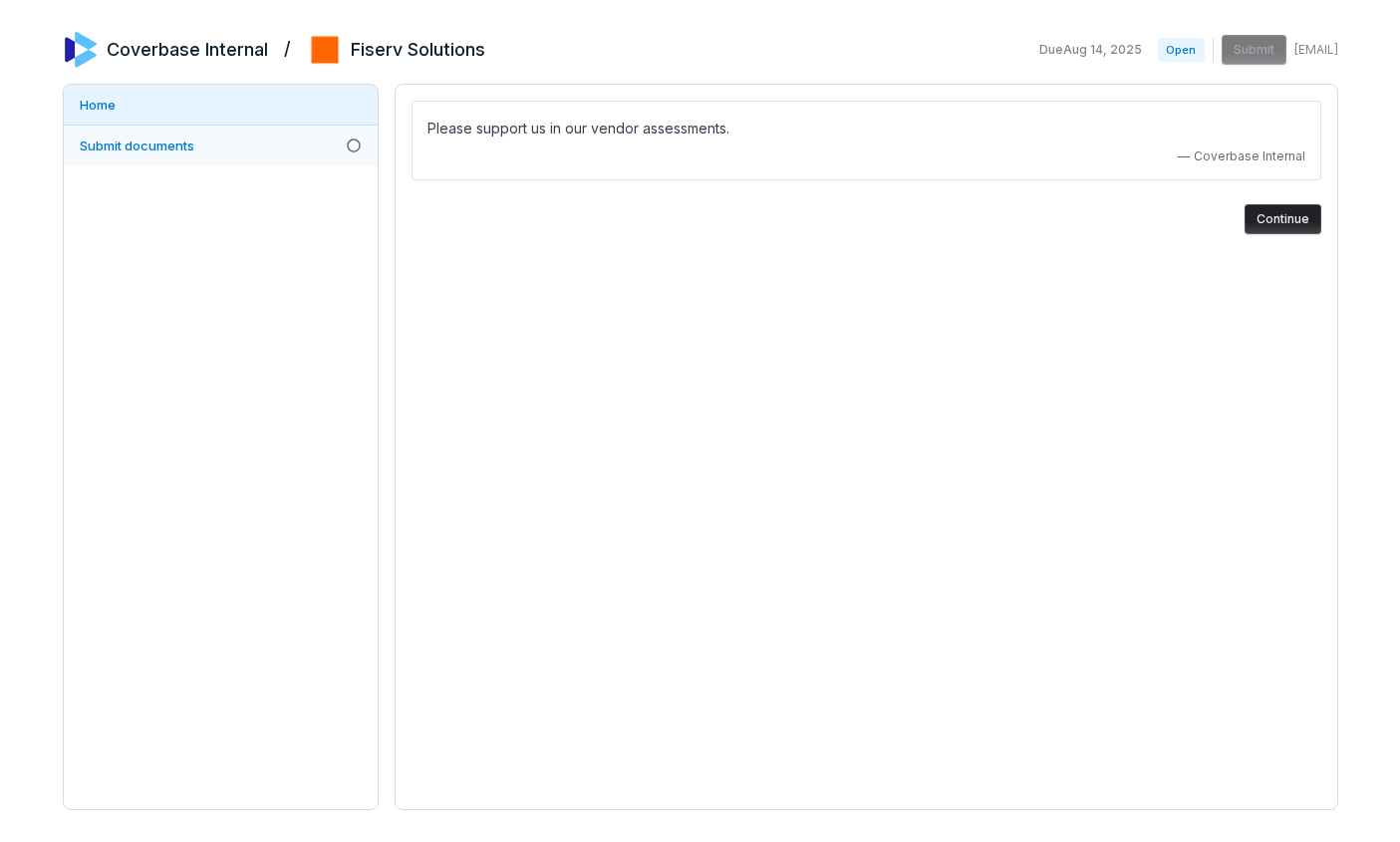 click on "Submit documents" at bounding box center [220, 145] 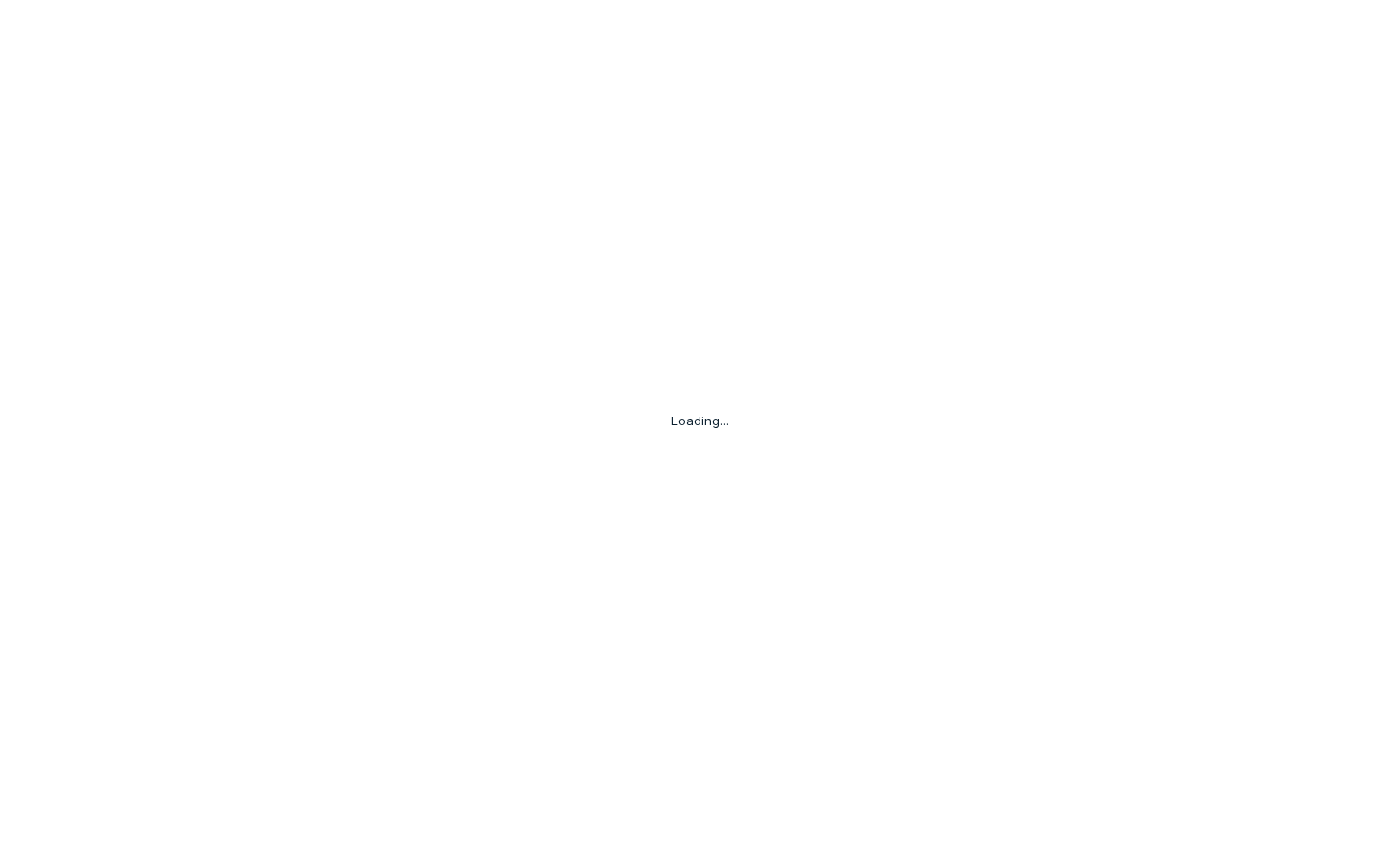 scroll, scrollTop: 0, scrollLeft: 0, axis: both 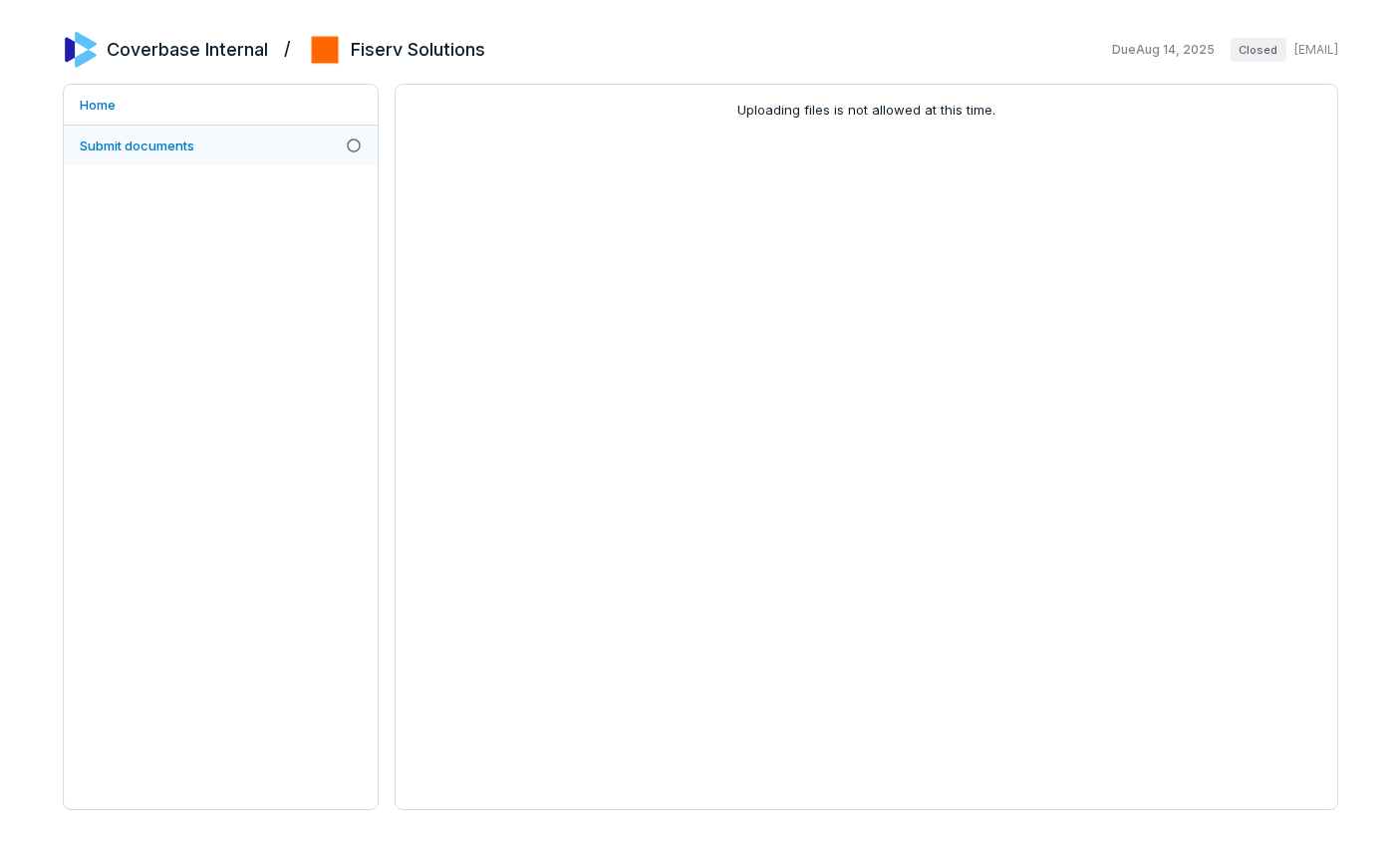 click on "Submit documents" at bounding box center [220, 145] 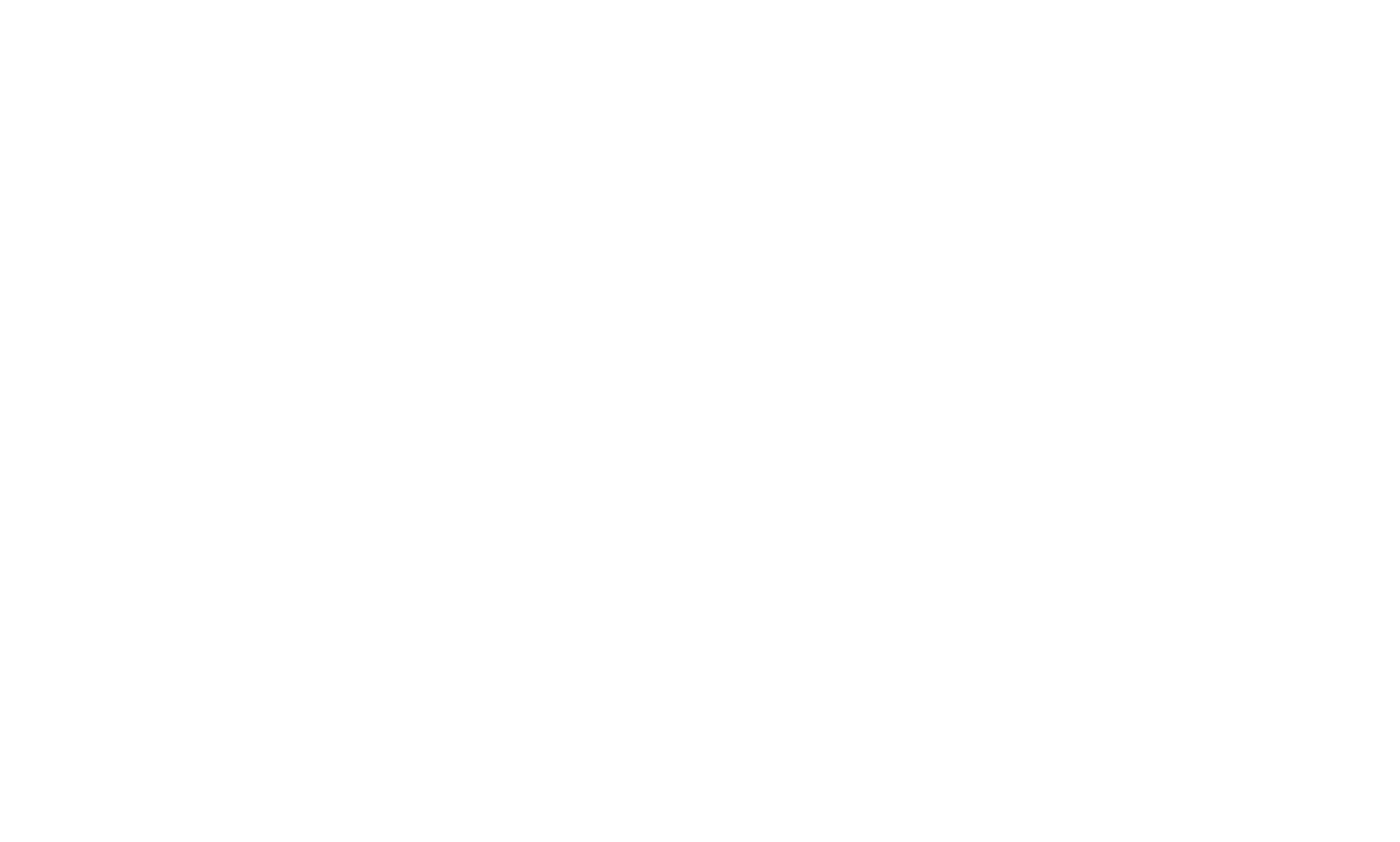 scroll, scrollTop: 0, scrollLeft: 0, axis: both 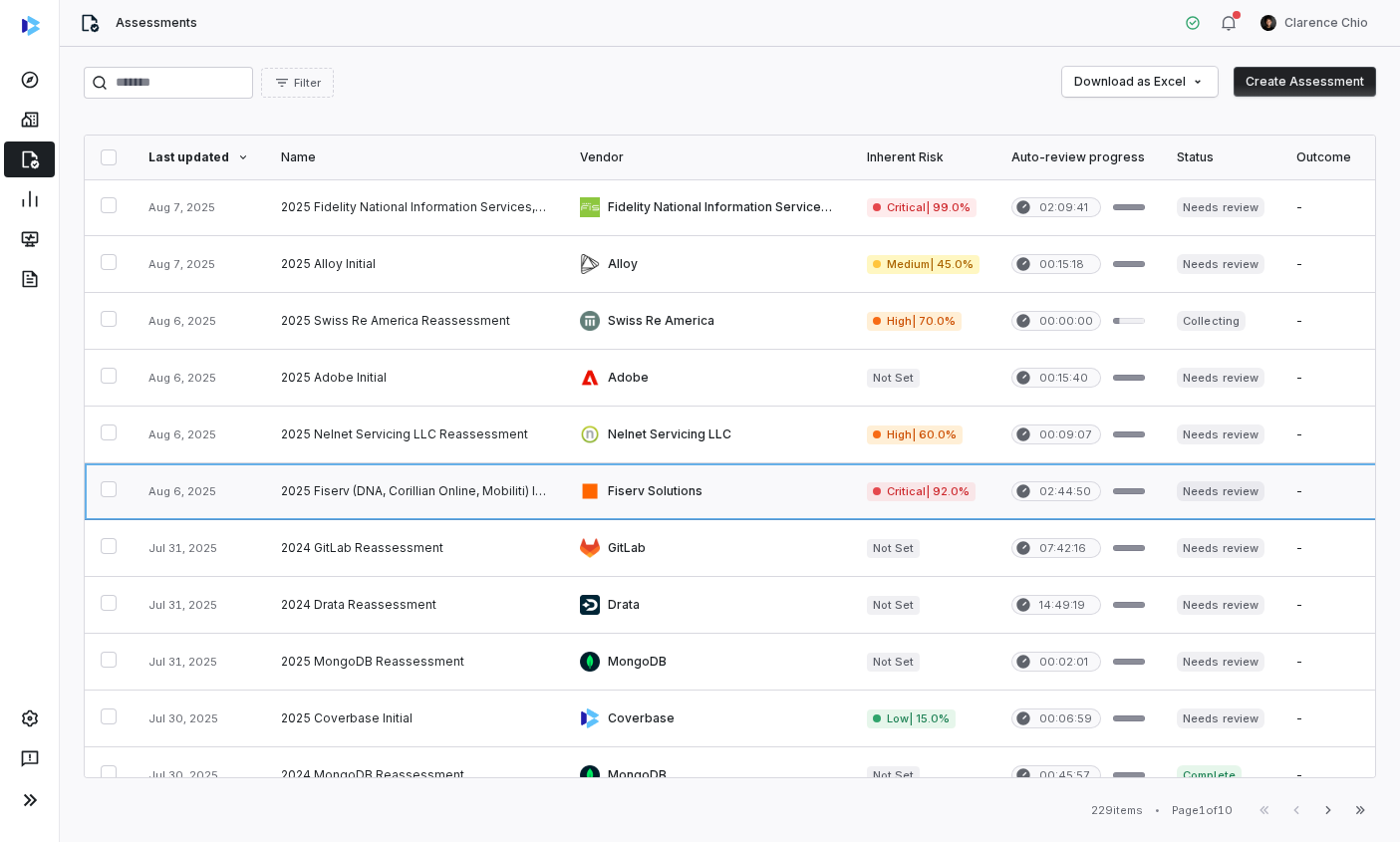 click at bounding box center (707, 491) 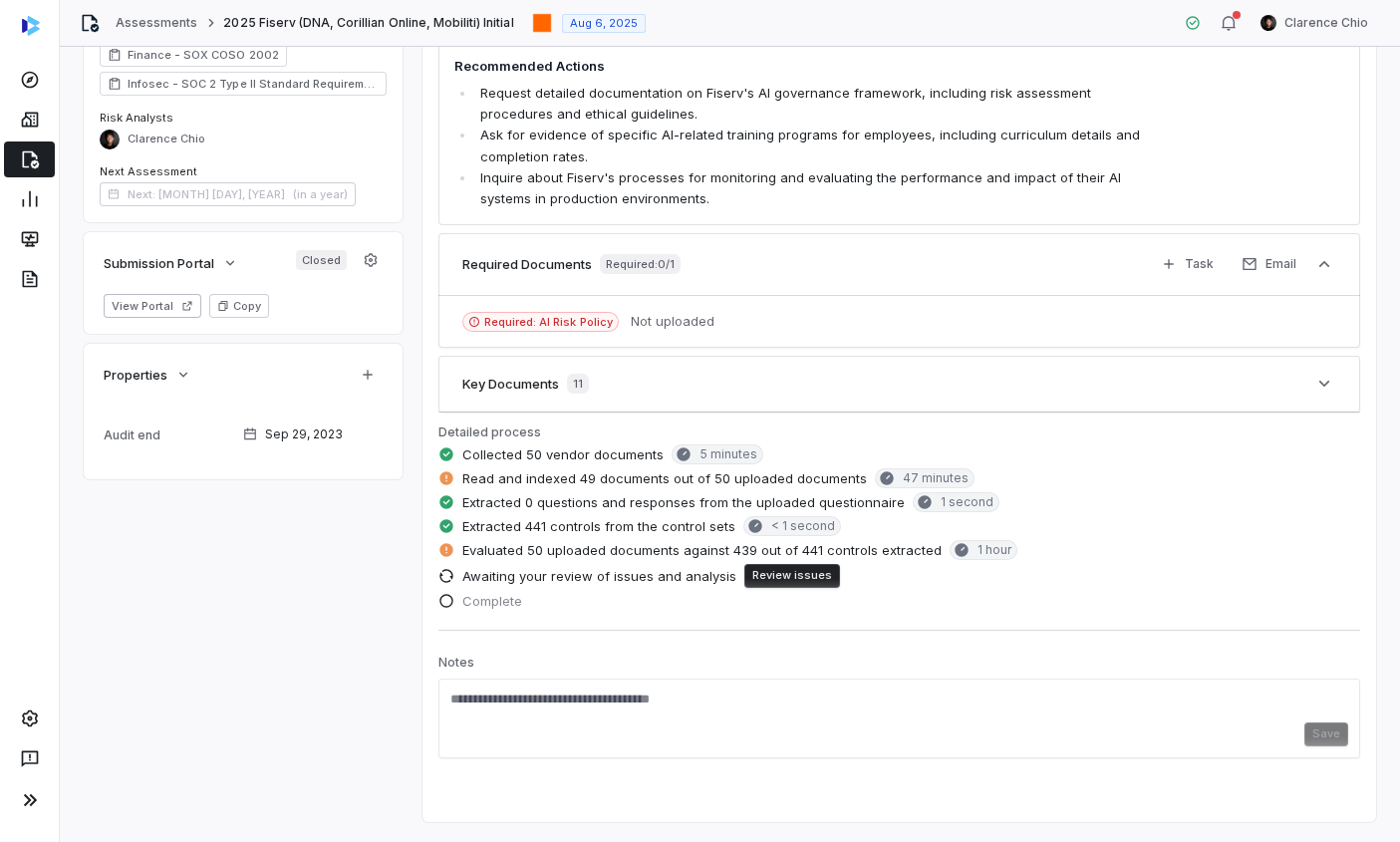 scroll, scrollTop: 0, scrollLeft: 0, axis: both 